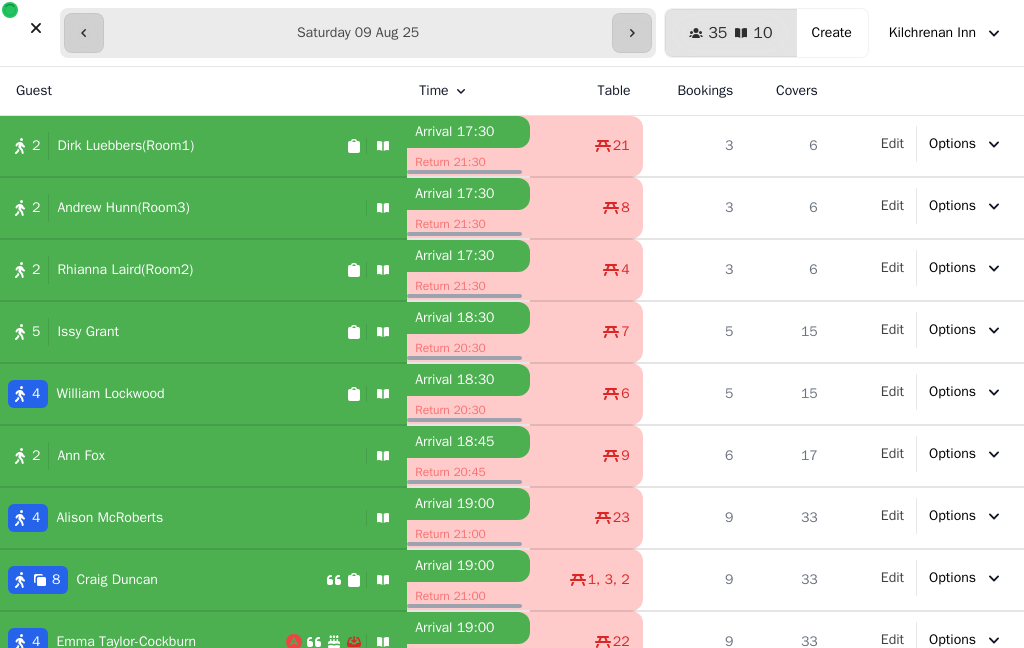 select on "**********" 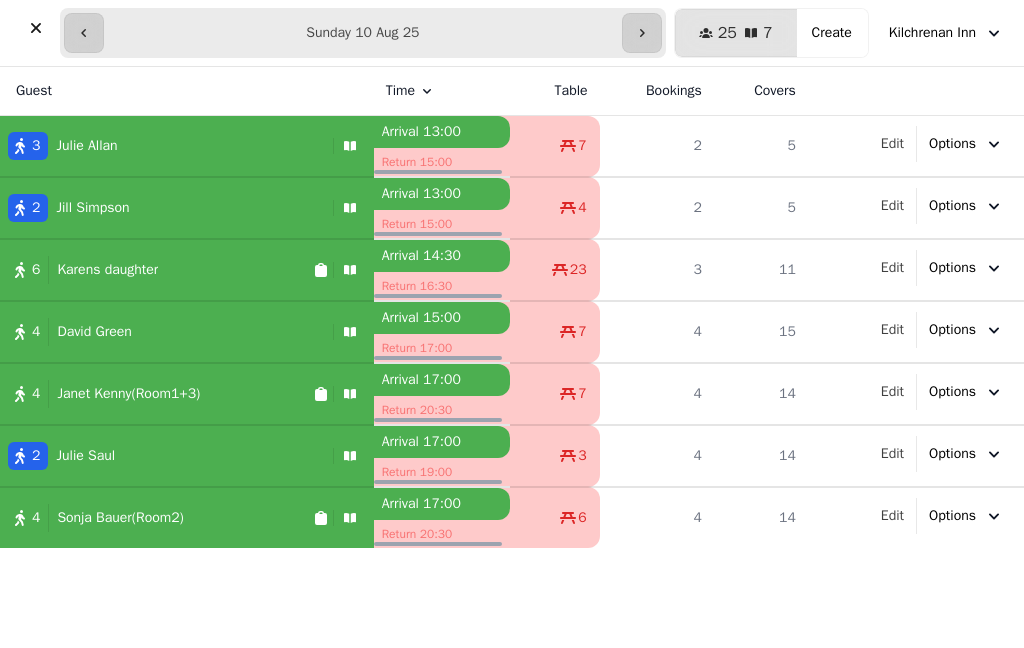 click on "Create" at bounding box center (832, 33) 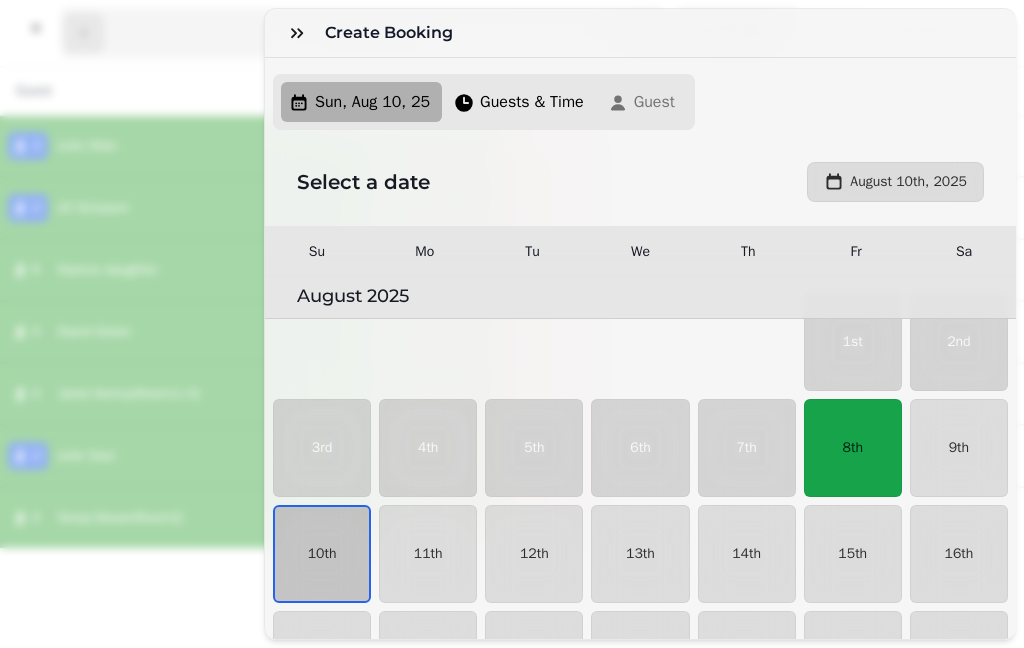 scroll, scrollTop: 160, scrollLeft: 0, axis: vertical 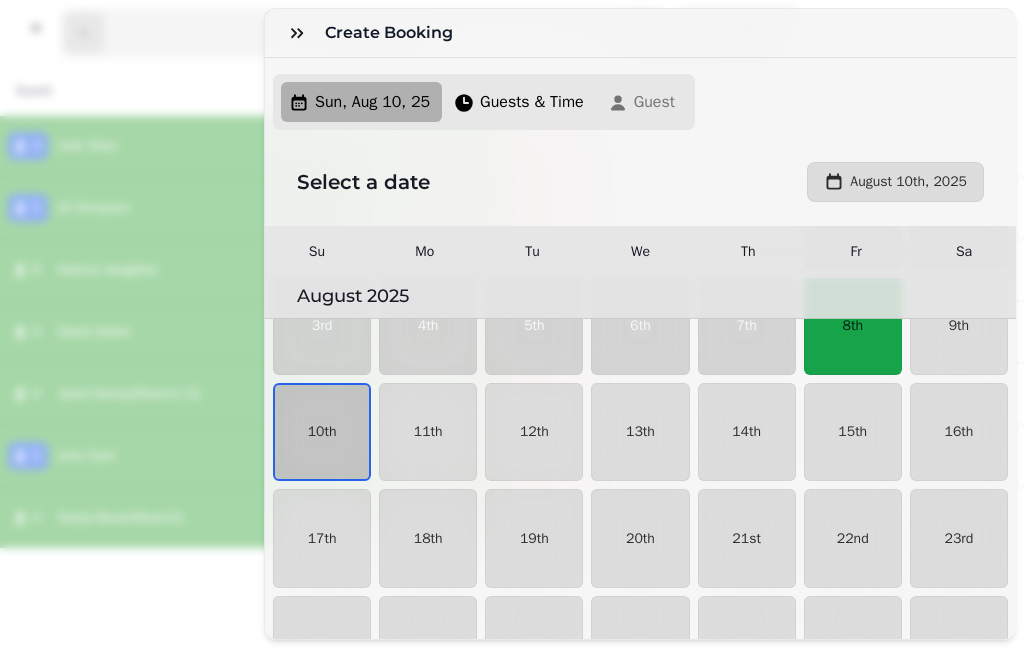 click on "10th" at bounding box center [322, 432] 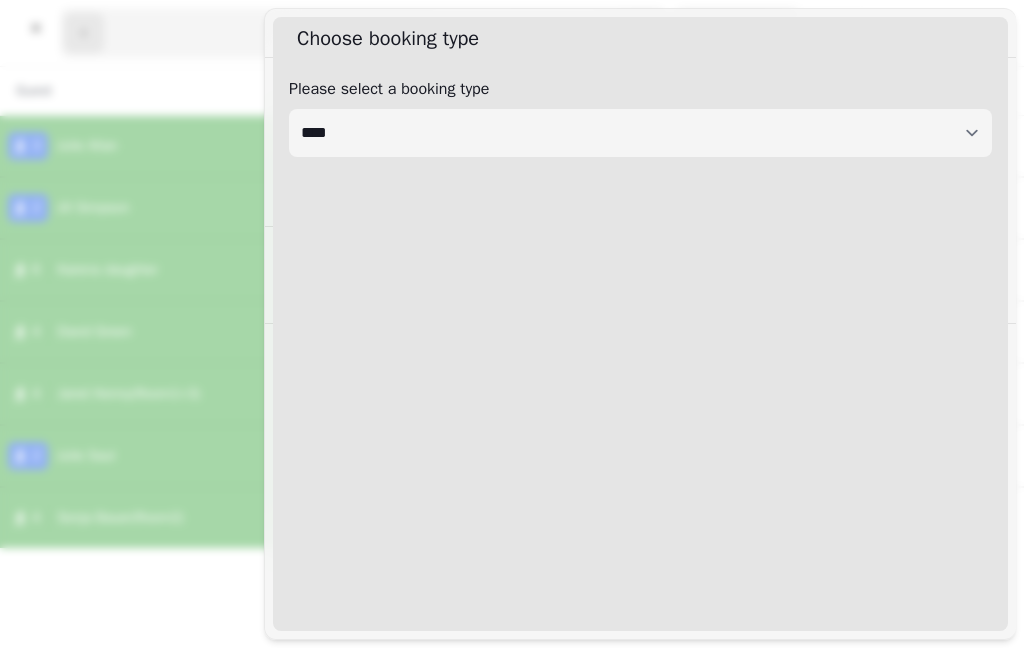 select on "****" 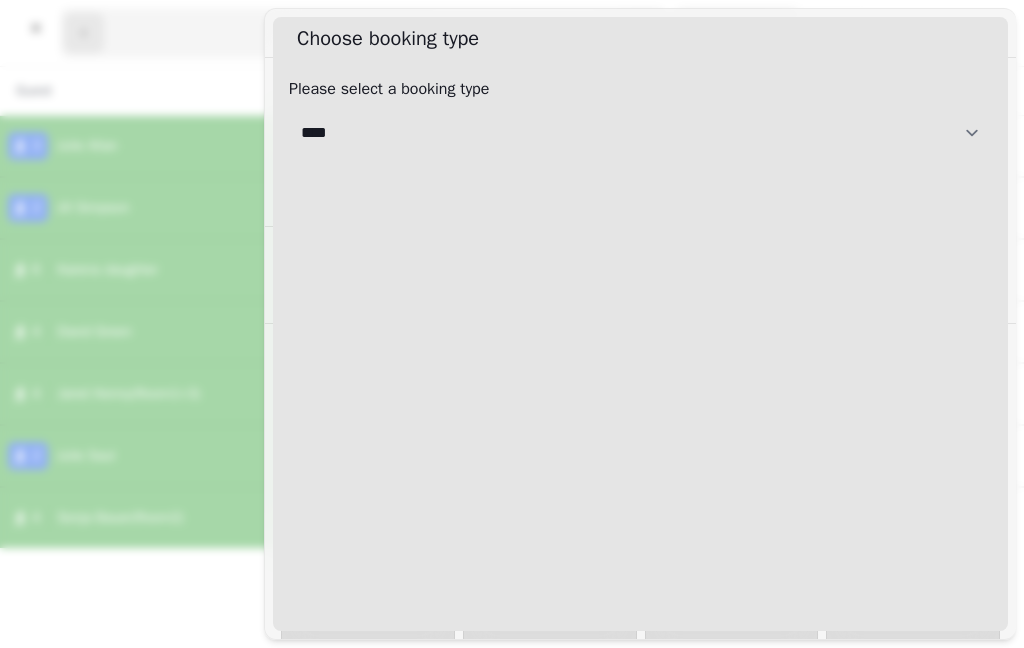 click on "**********" at bounding box center (640, 133) 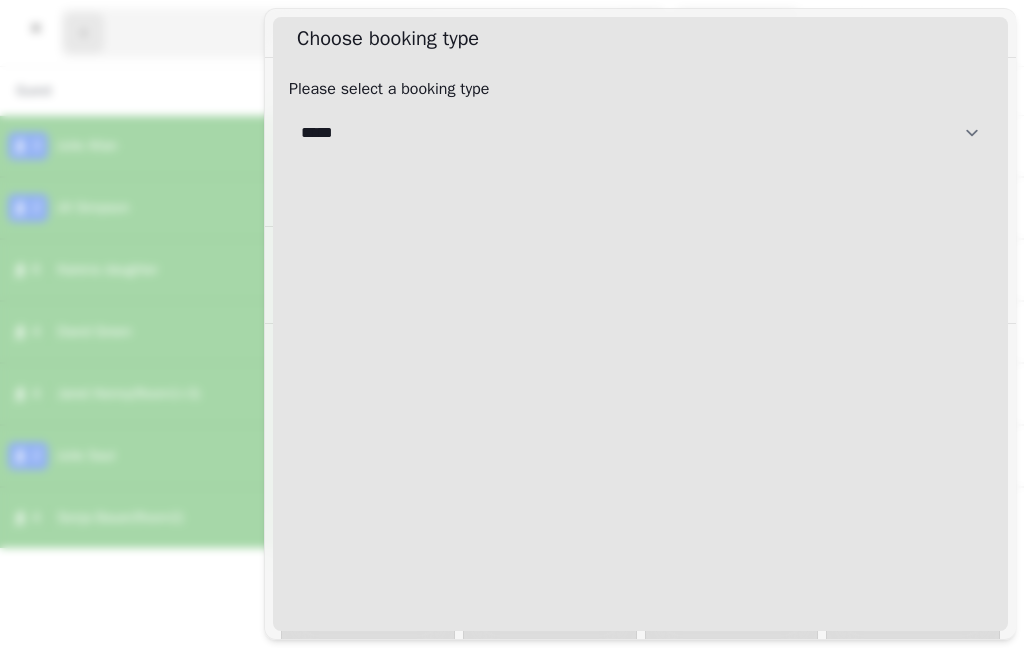 select on "**********" 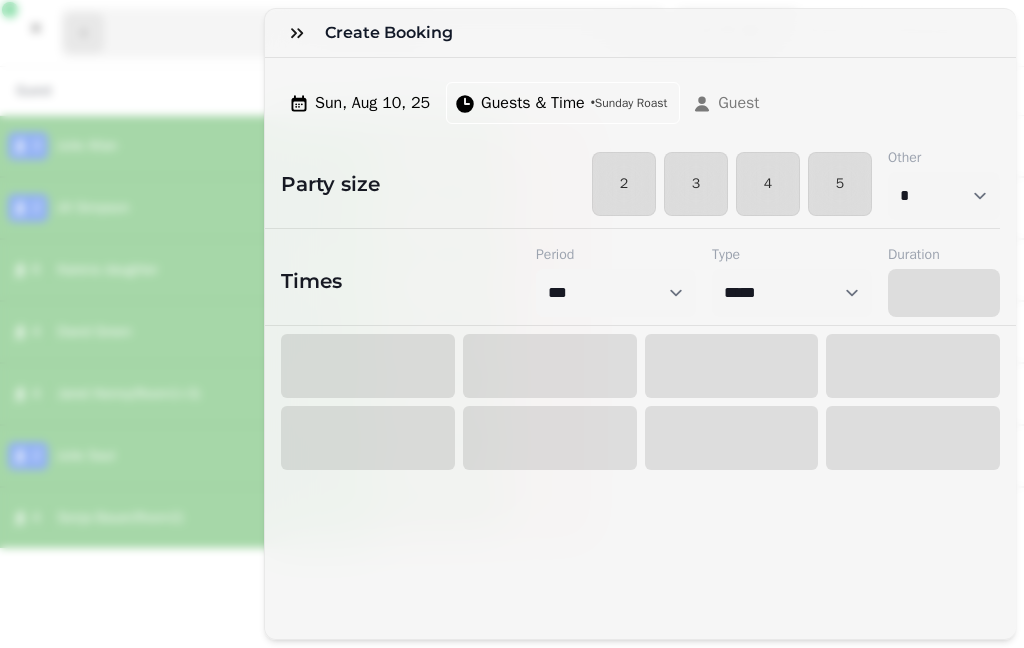select on "****" 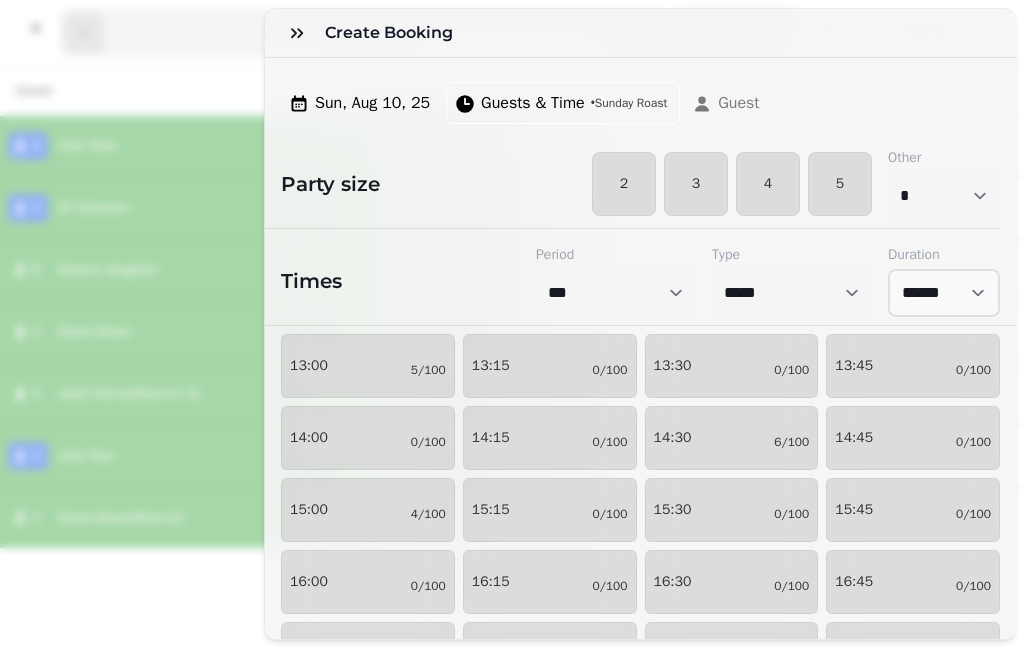 click on "3" at bounding box center (696, 184) 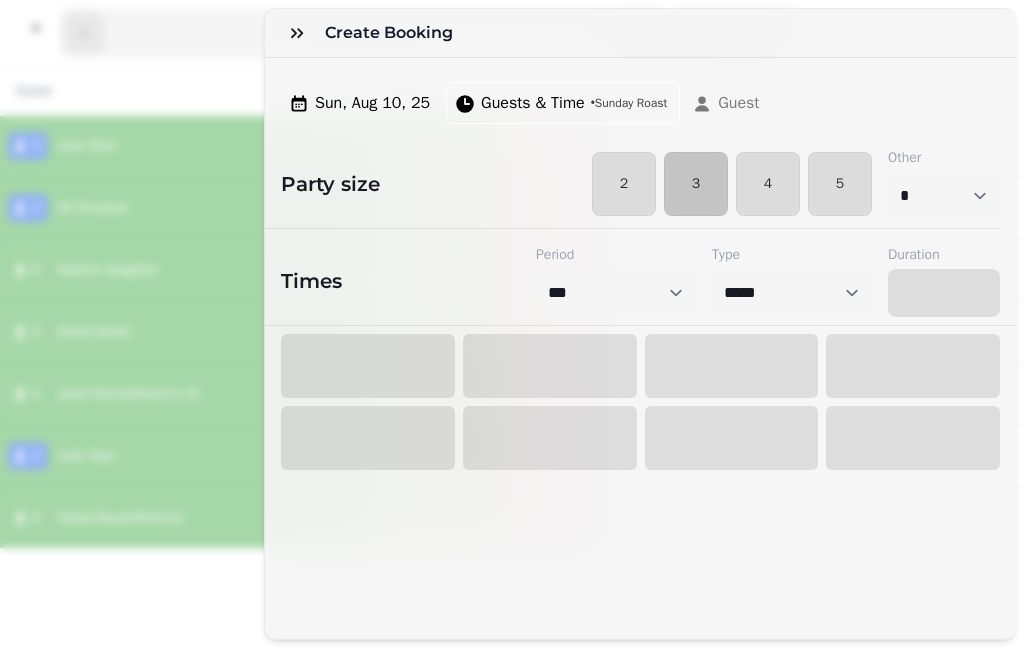 select on "****" 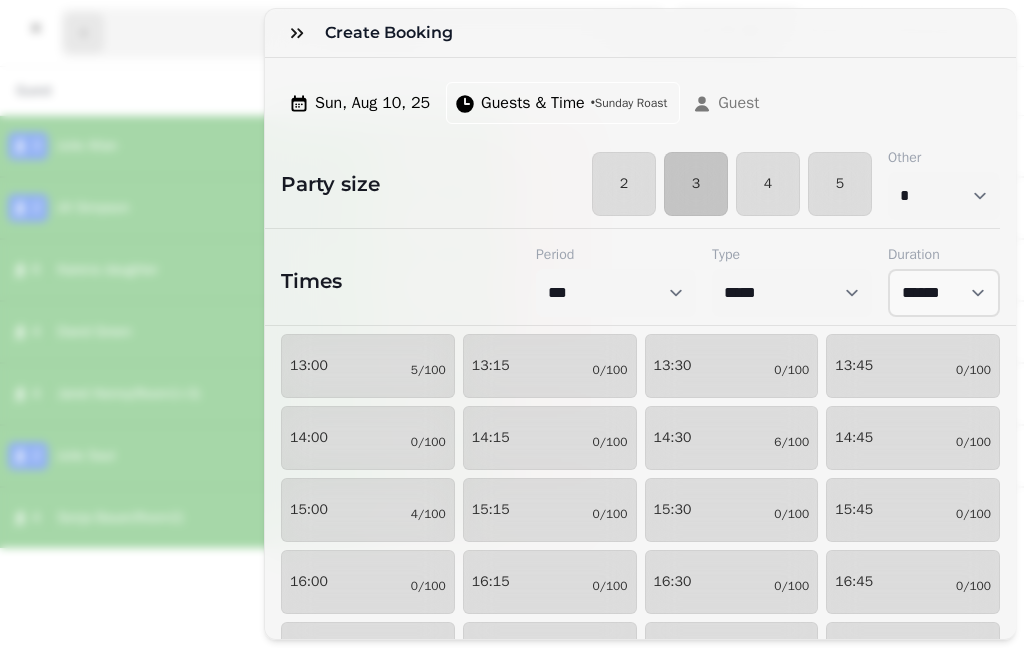 click on "13:00 5/100" at bounding box center [368, 366] 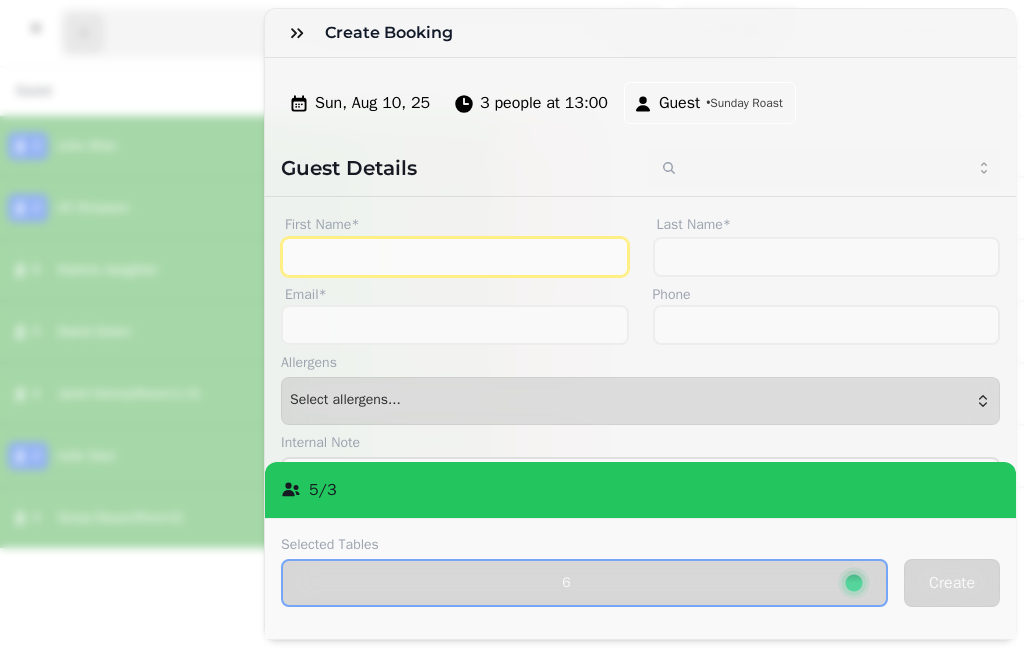 click on "First Name*" at bounding box center (455, 257) 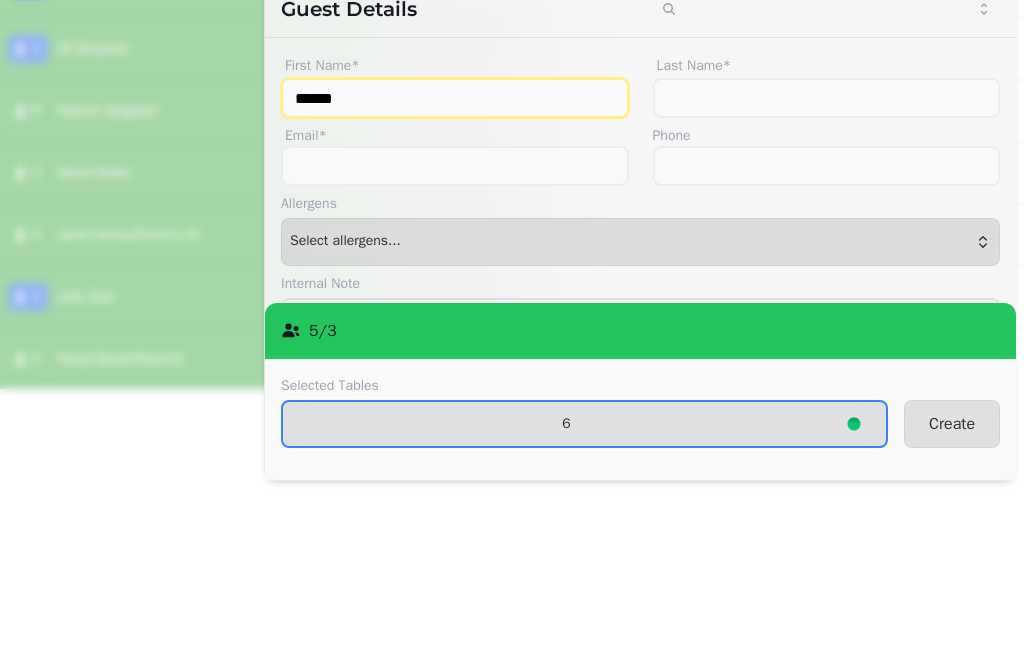 type on "******" 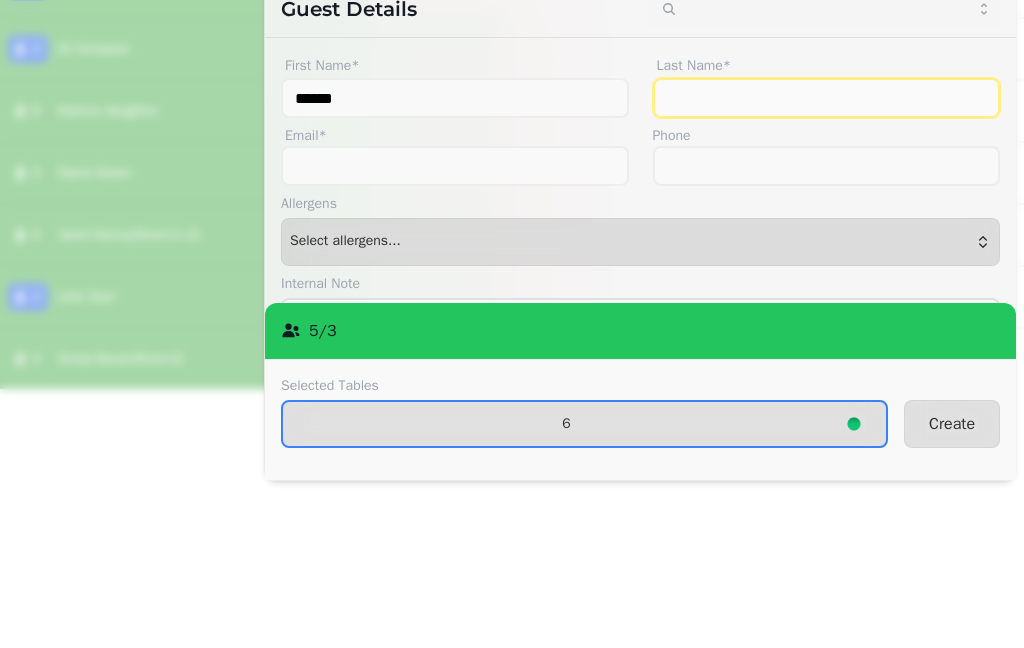 click on "Last Name*" at bounding box center [827, 257] 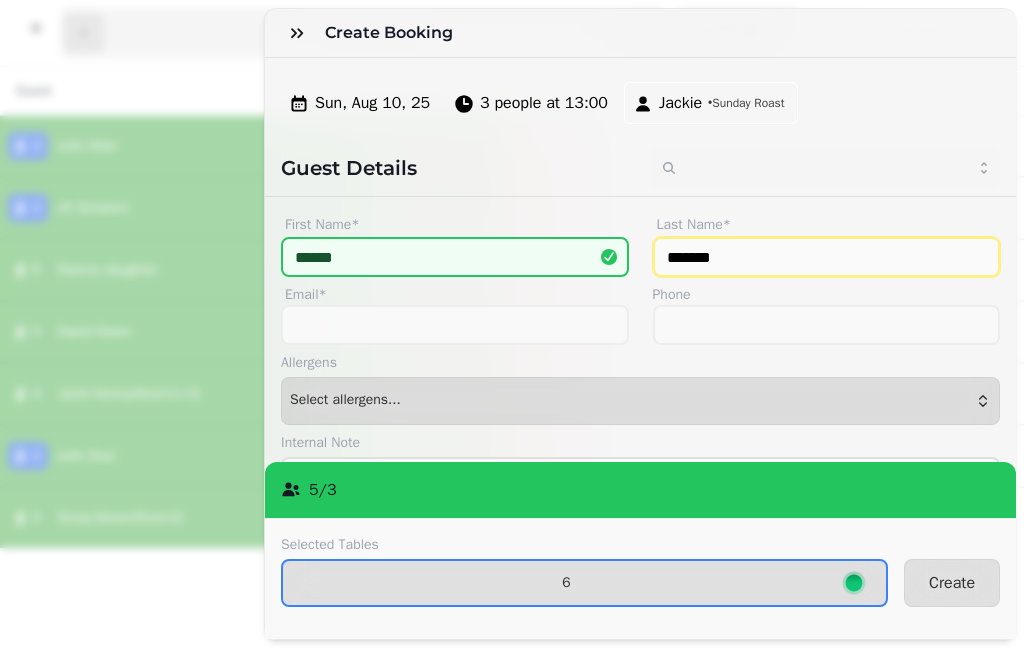 type on "*******" 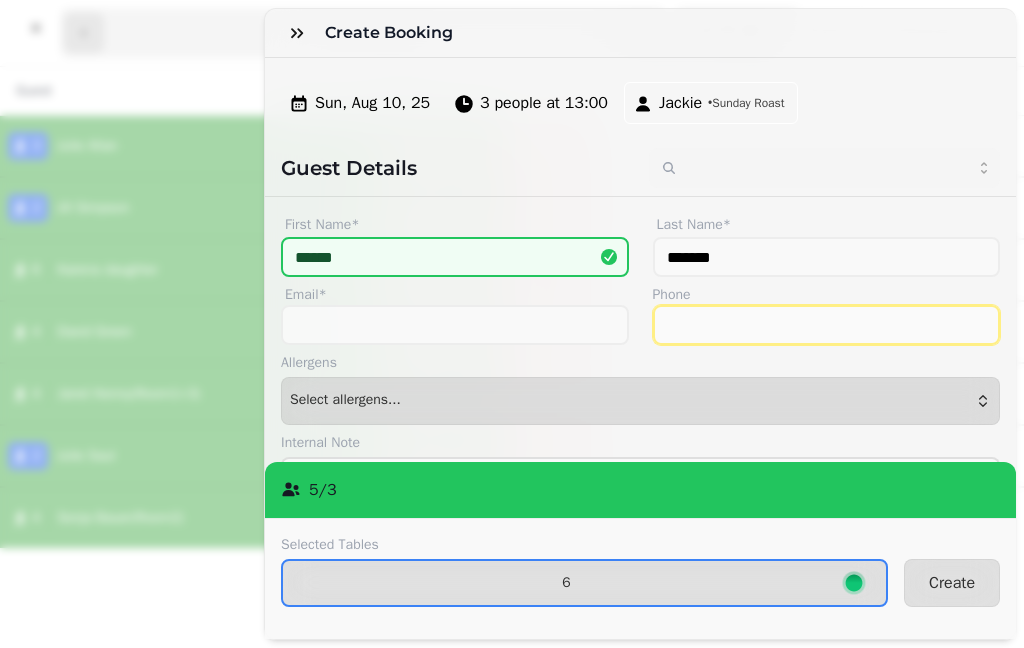 click on "Phone" at bounding box center (827, 325) 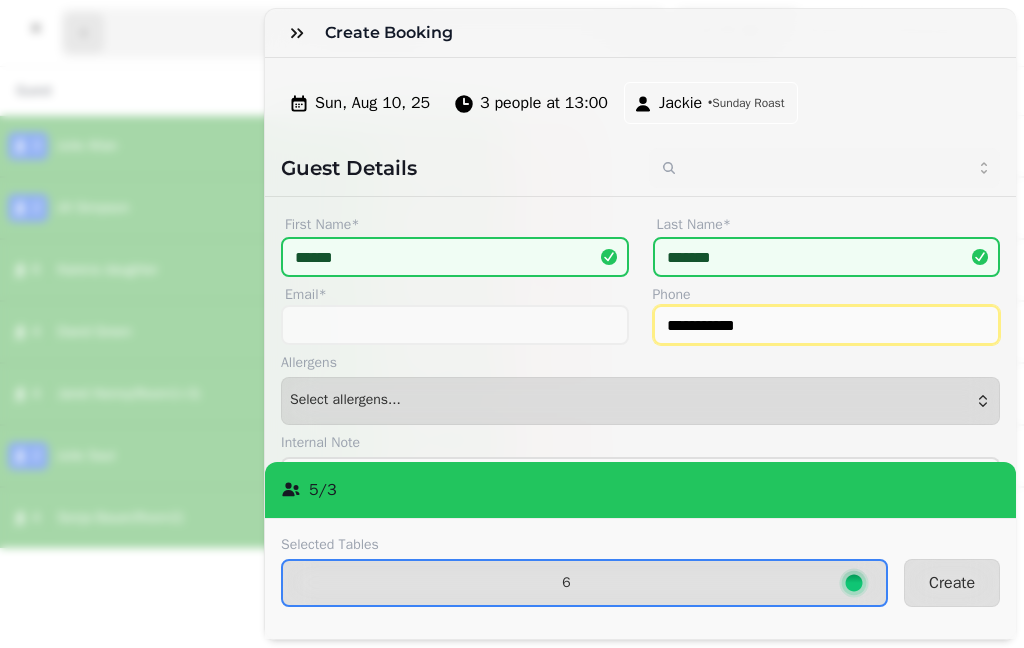 type on "**********" 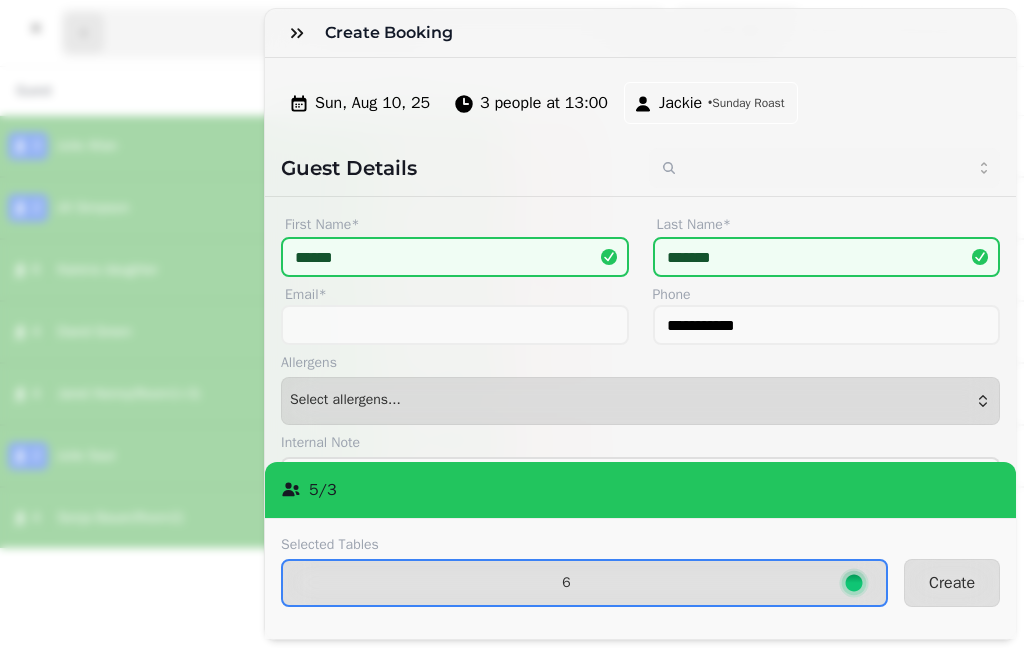 click on "Create" at bounding box center (952, 583) 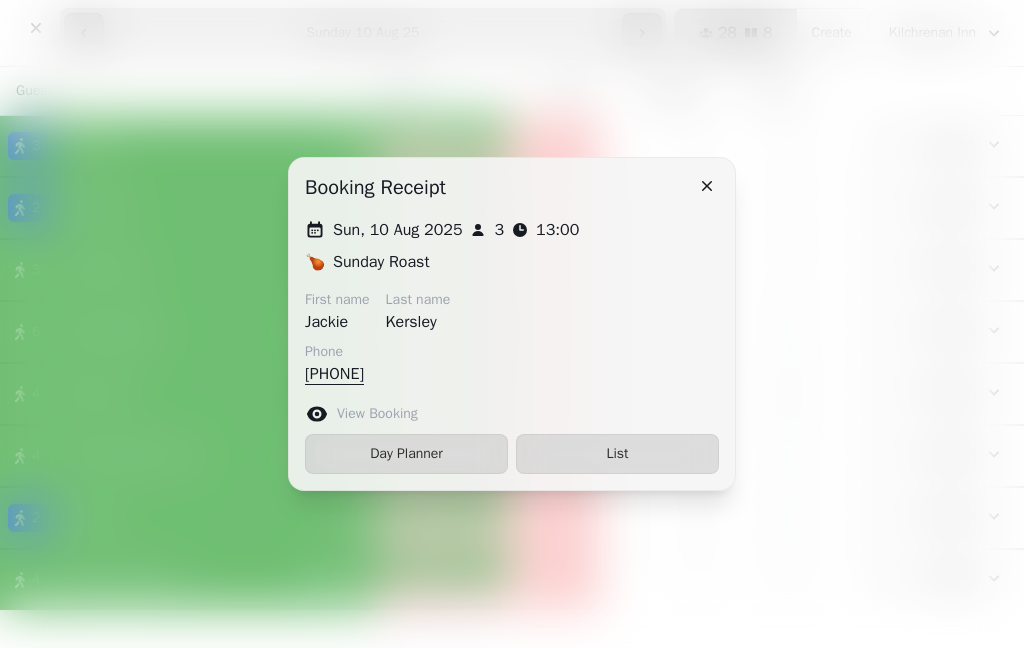 click 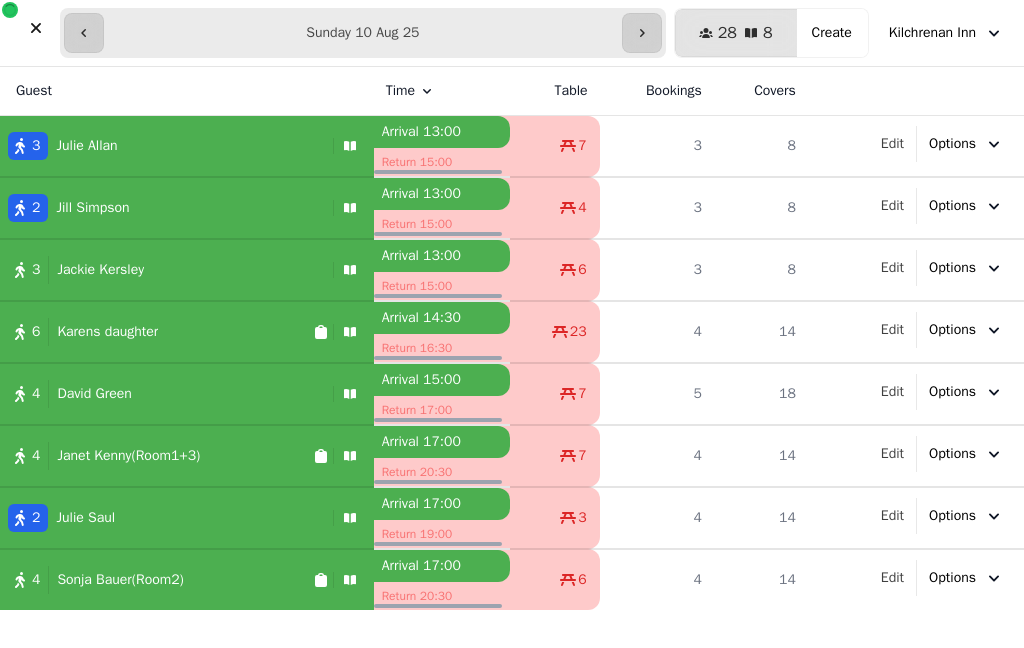 scroll, scrollTop: 170, scrollLeft: 0, axis: vertical 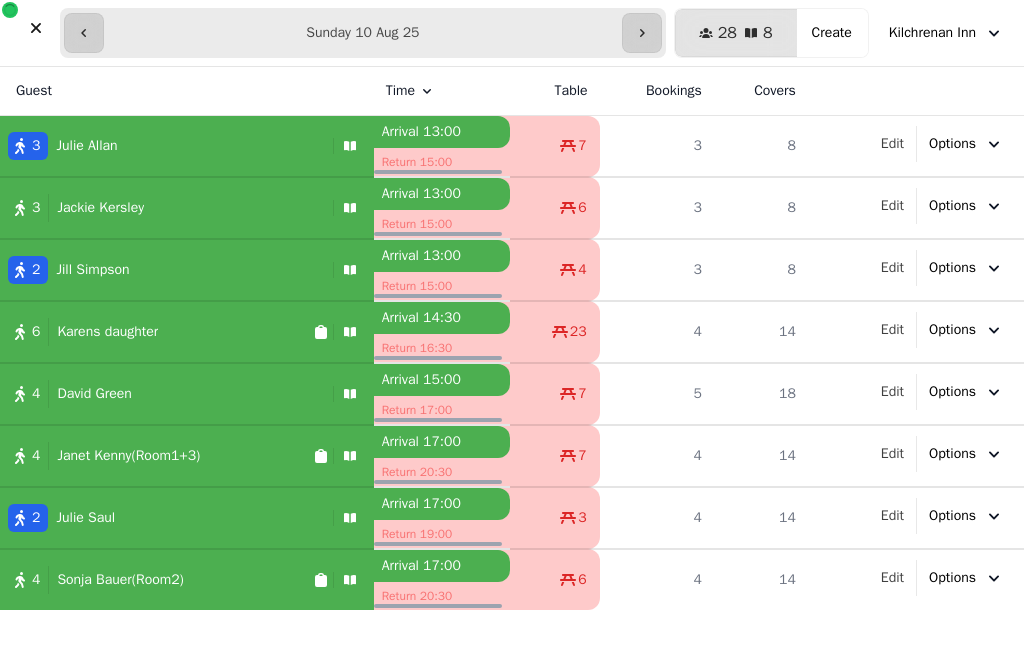 click on "**********" at bounding box center (363, 33) 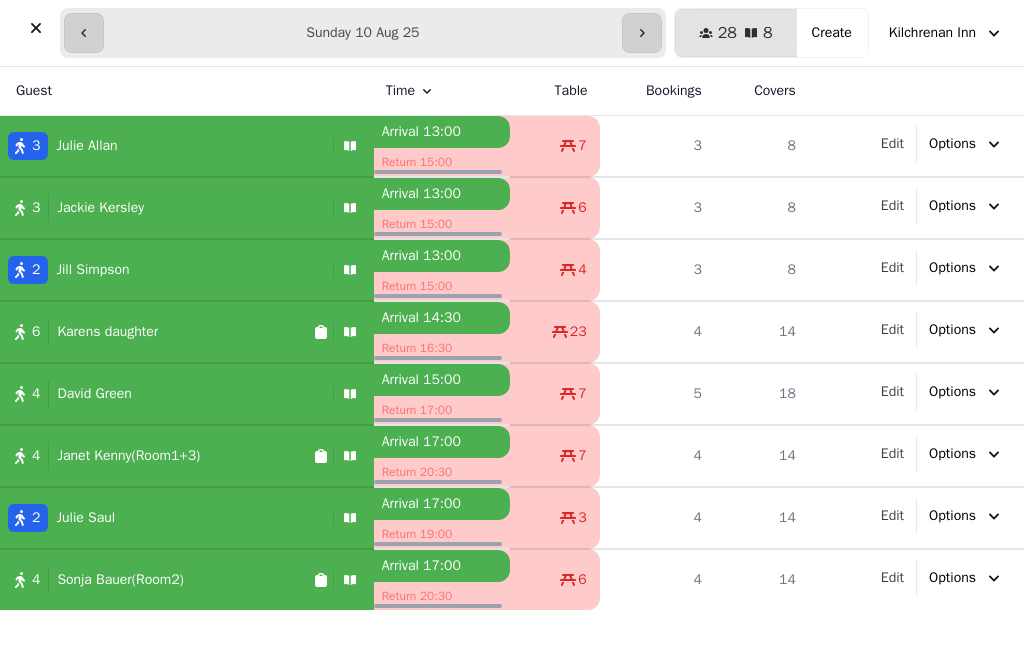 type on "**********" 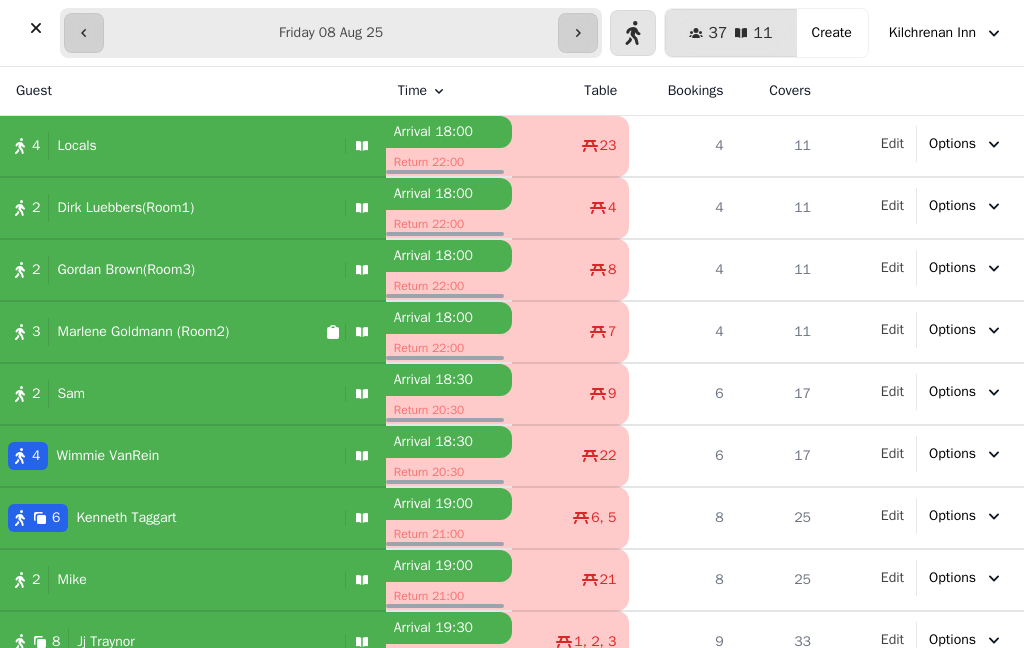 click on "Create" at bounding box center [832, 33] 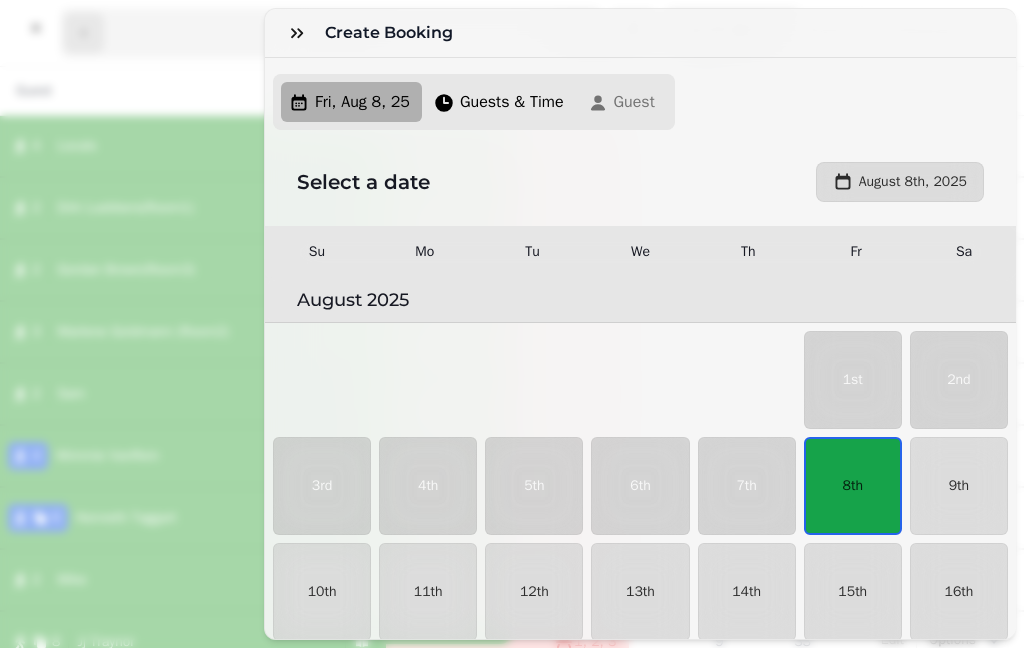 scroll, scrollTop: 54, scrollLeft: 0, axis: vertical 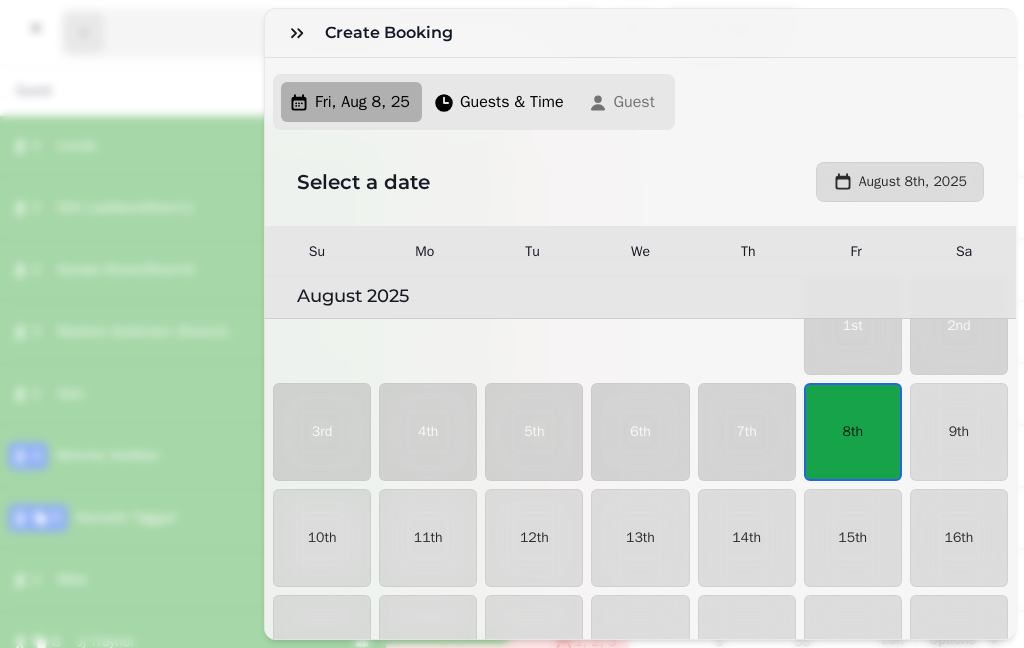 click on "8th" at bounding box center (853, 432) 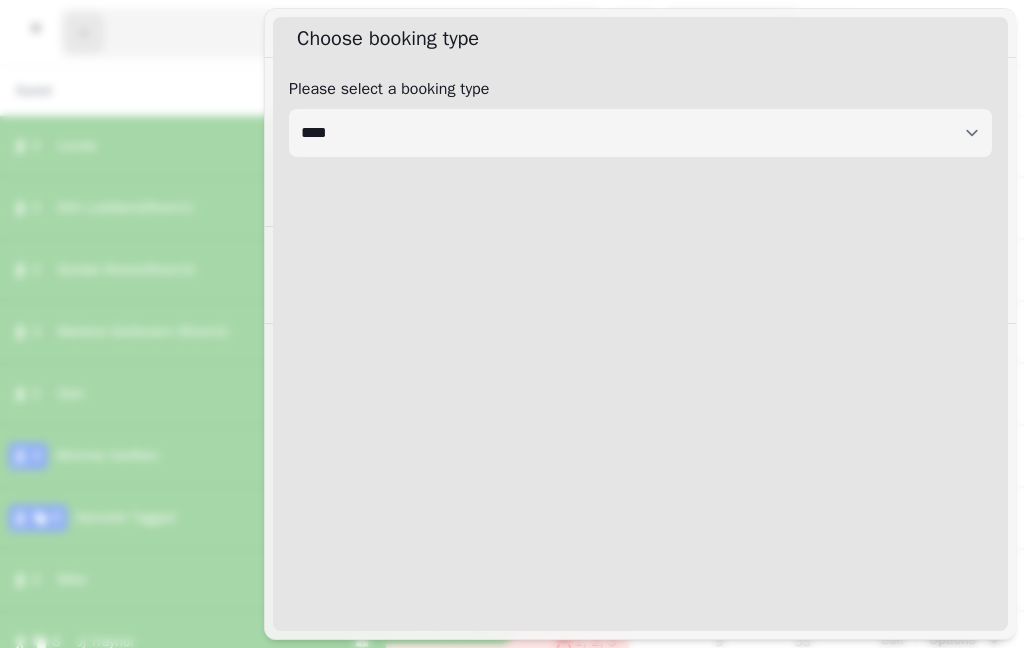 select on "****" 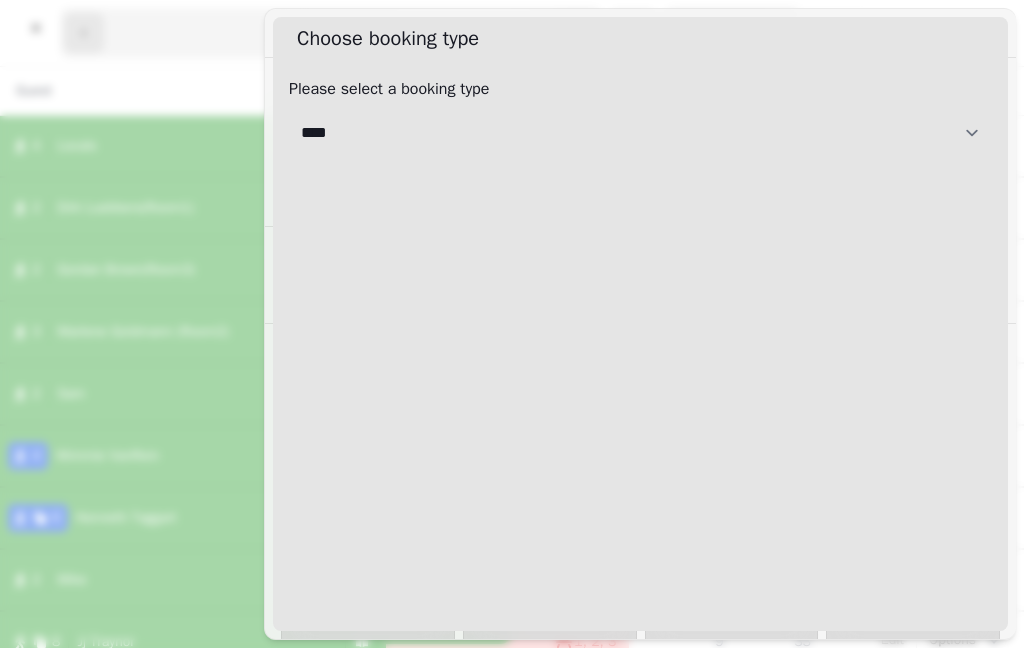 click on "**********" at bounding box center [640, 133] 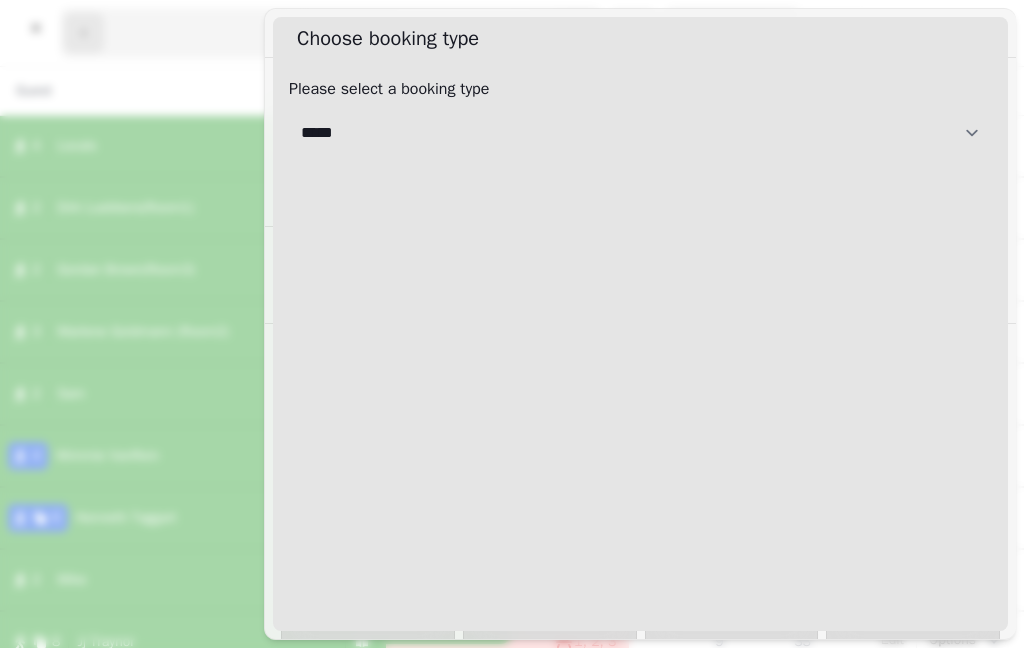 select on "**********" 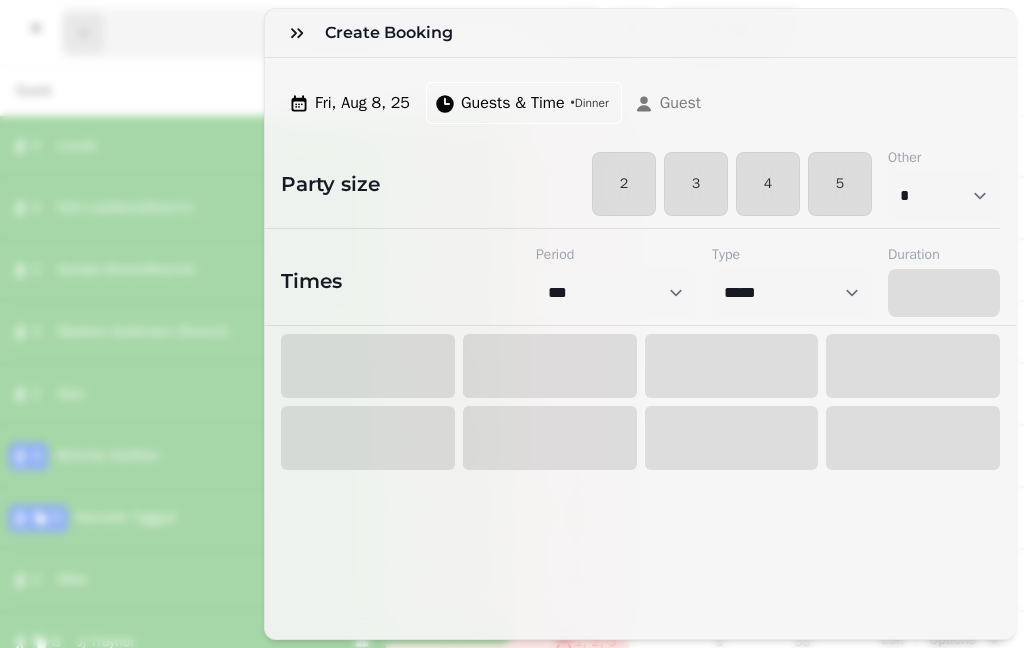 select on "****" 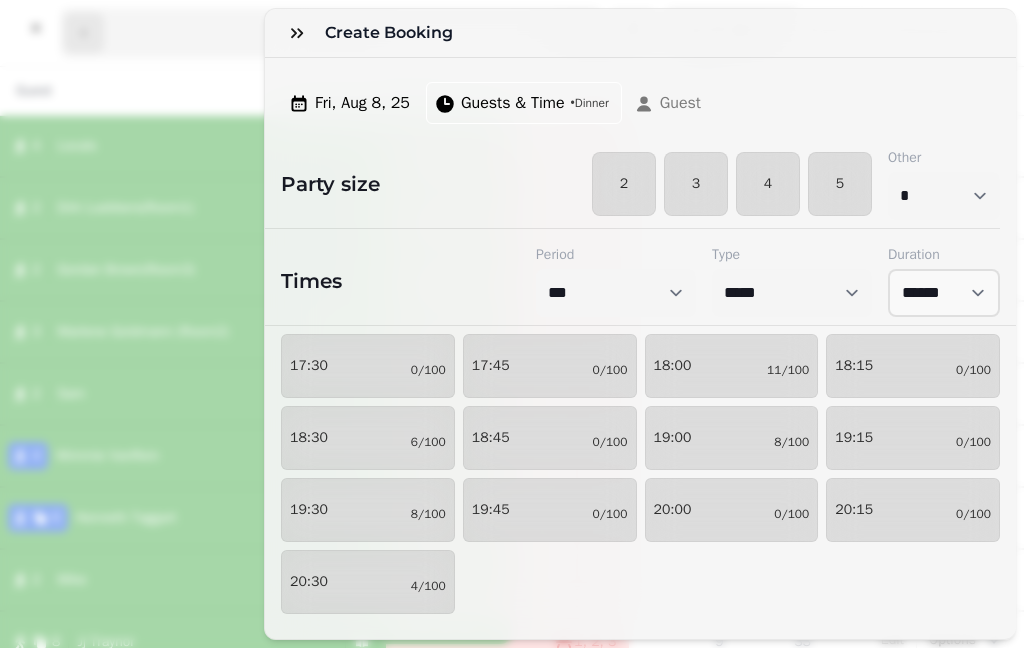 click on "3" at bounding box center [696, 184] 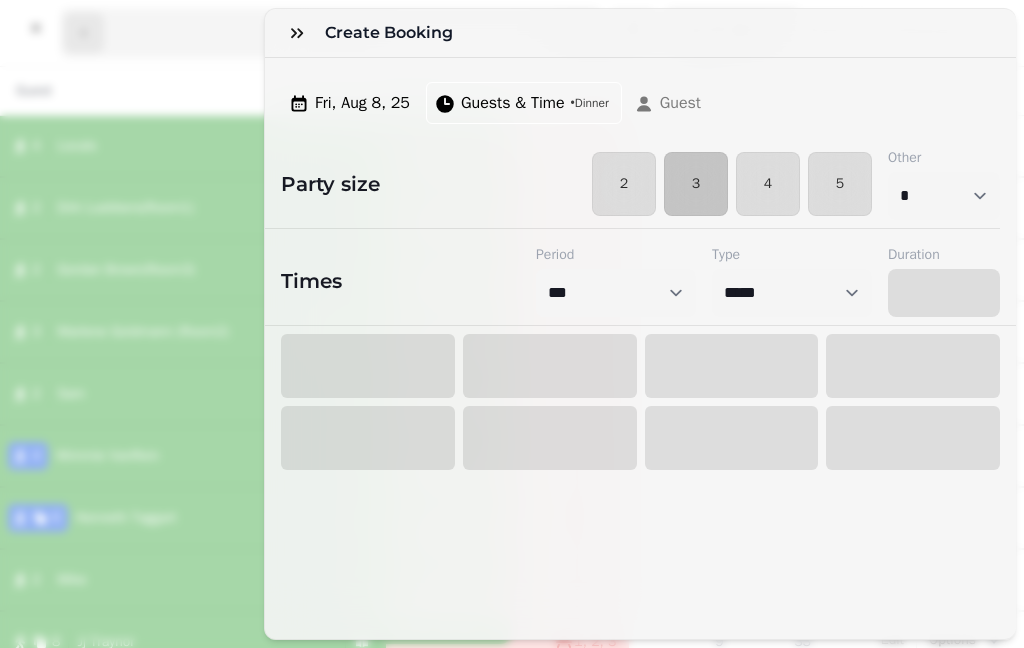 select on "****" 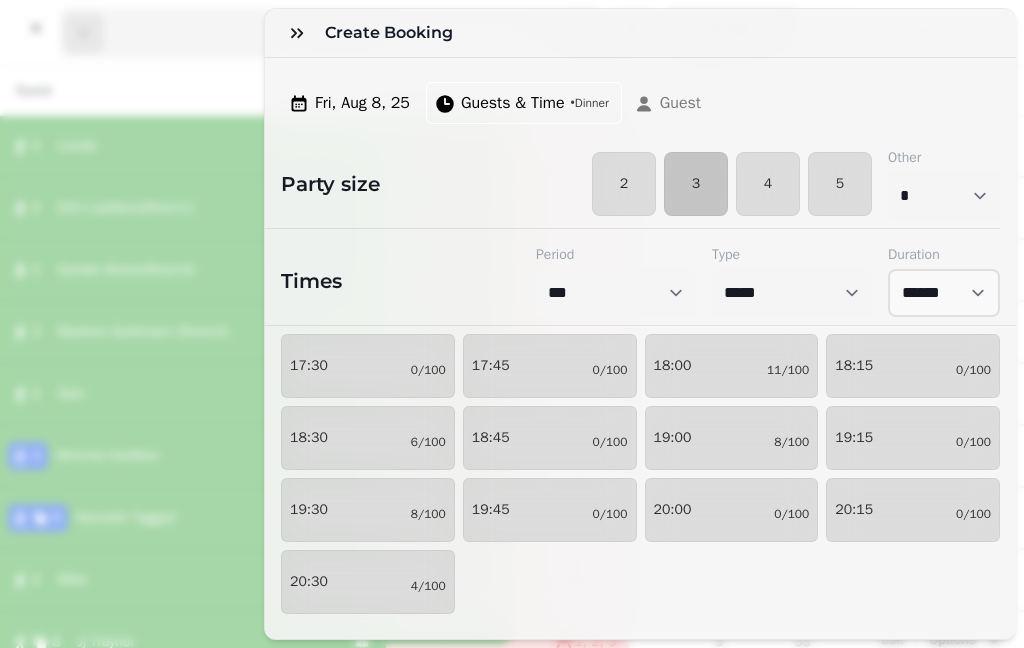 click on "18:00 11/100" at bounding box center (732, 366) 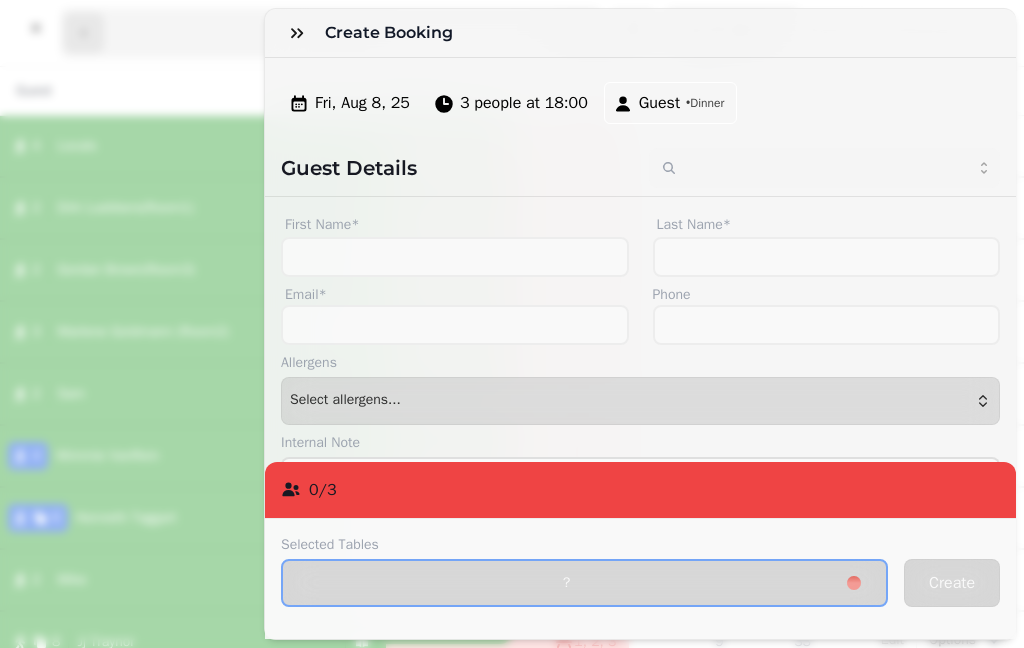 click at bounding box center (297, 33) 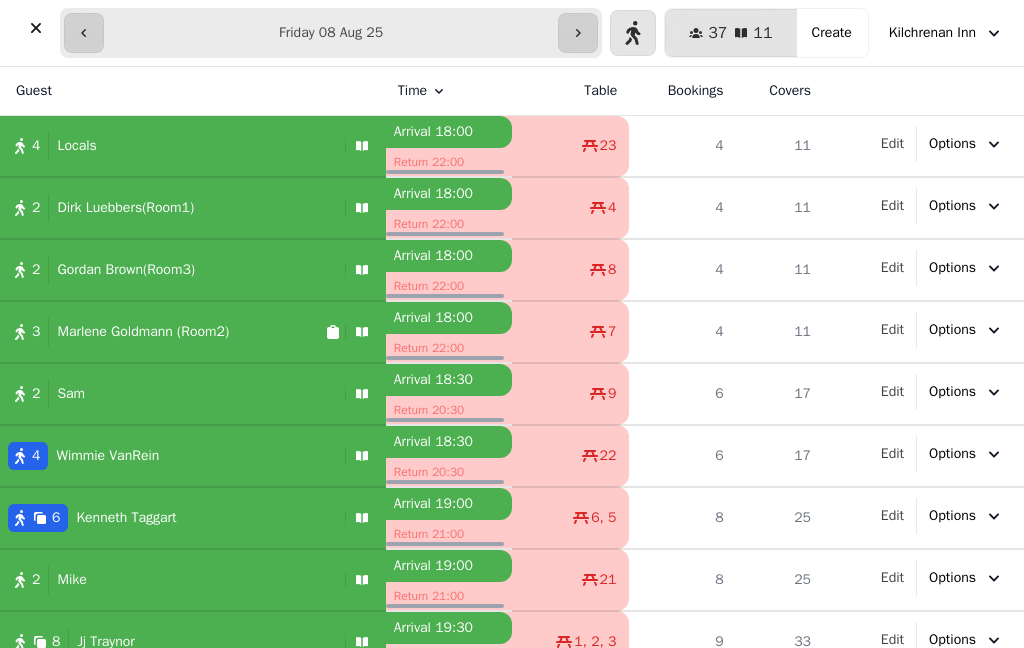 scroll, scrollTop: 0, scrollLeft: 0, axis: both 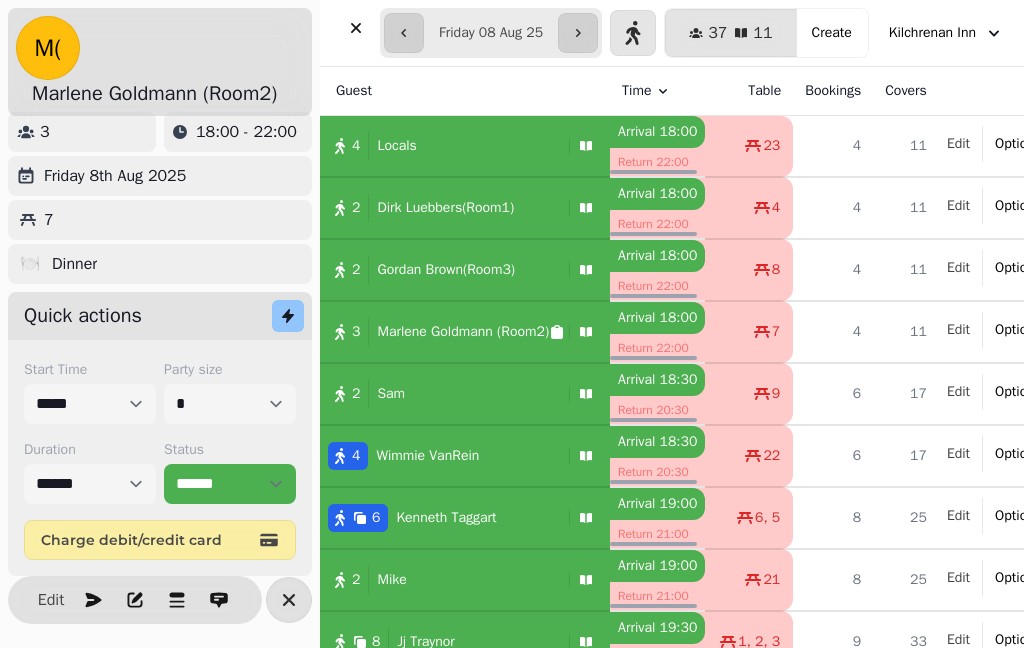 select on "**********" 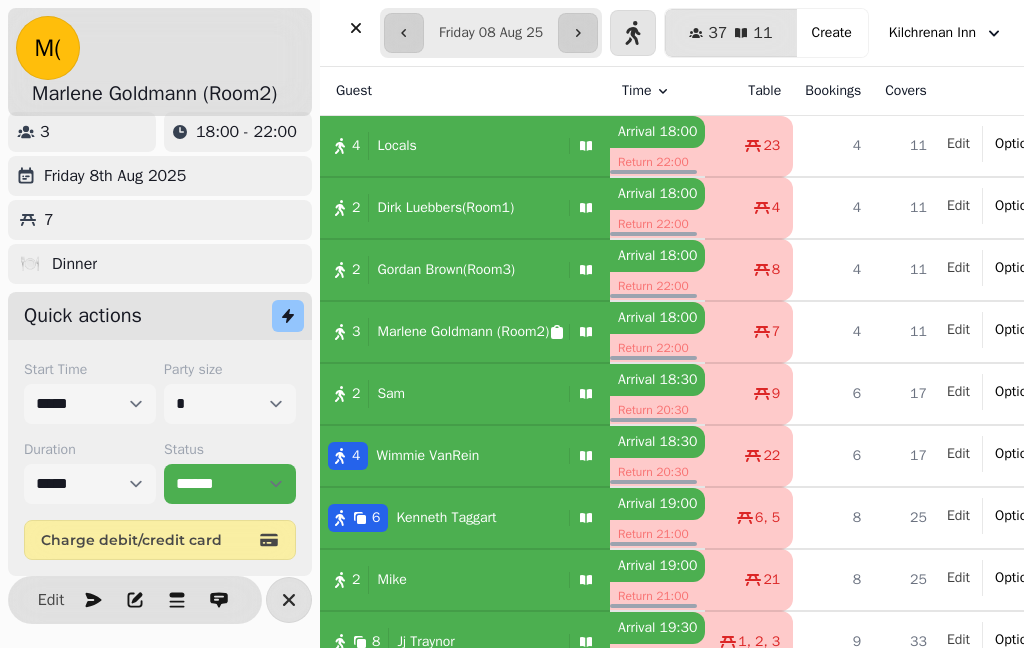 scroll, scrollTop: 12, scrollLeft: 0, axis: vertical 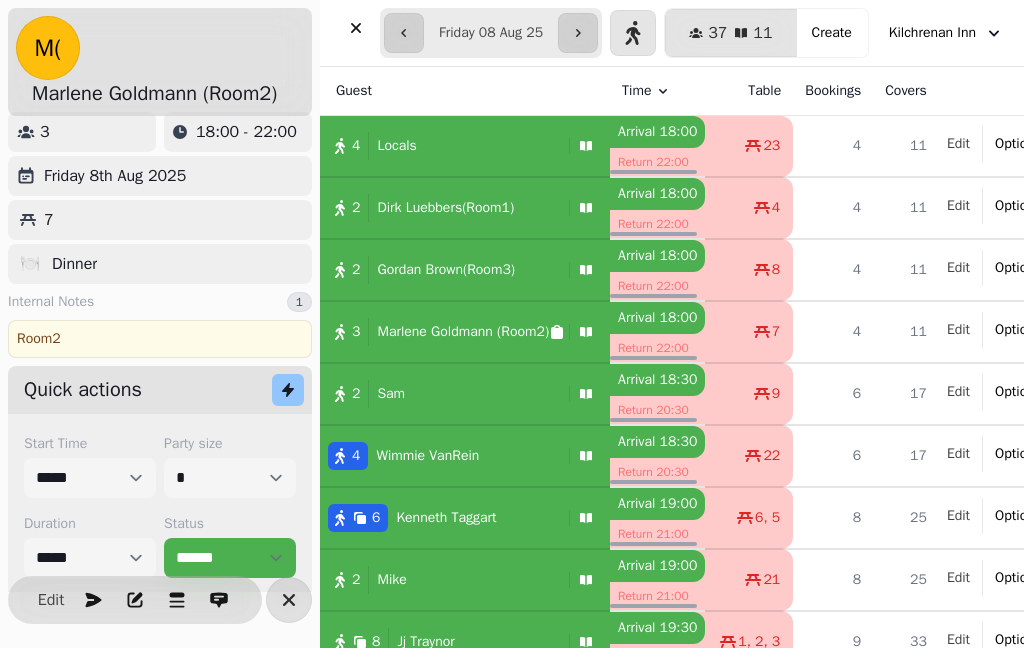 click on "Start Time ***** ***** ***** ***** ***** ***** ***** ***** ***** ***** ***** ***** ***** ***** ***** ***** ***** ***** ***** ***** ***** ***** ***** ***** ***** ***** ***** ***** ***** ***** ***** ***** ***** ***** ***** ***** ***** ***** ***** ***** ***** ***** ***** ***** ***** ***** ***** ***** ***** ***** ***** ***** ***** ***** ***** ***** ***** ***** ***** ***** ***** ***** ***** ***** ***** ***** ***** ***** ***** ***** ***** ***** ***** ***** ***** ***** ***** ***** ***** ***** ***** ***** ***** ***** ***** ***** ***** ***** ***** ***** ***** ***** ***** ***** ***** *****" at bounding box center [90, 466] 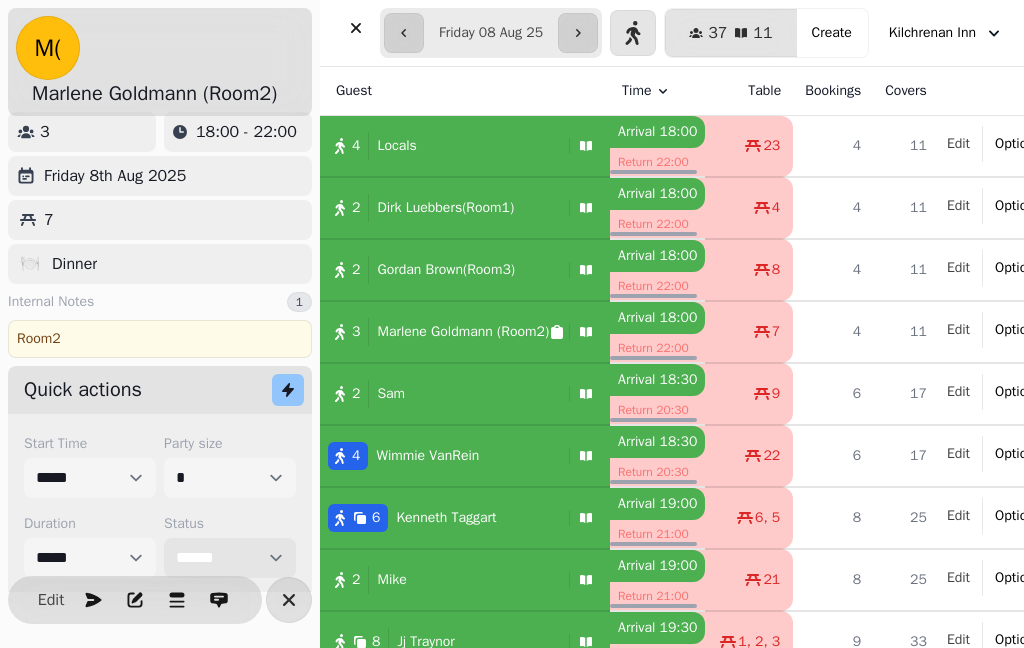 click on "**********" at bounding box center [230, 558] 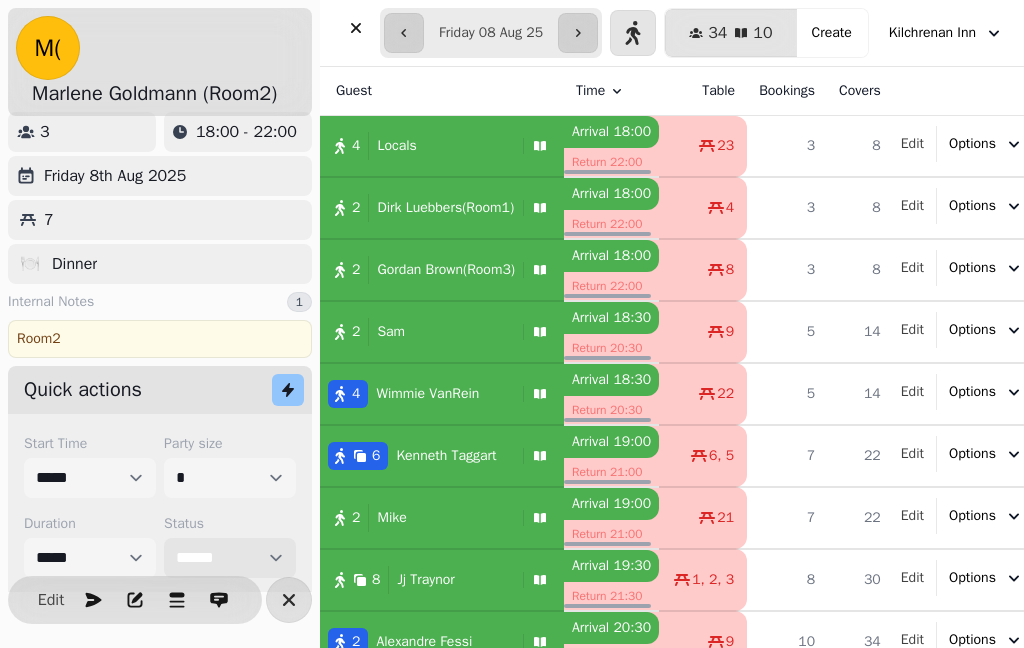 select on "*********" 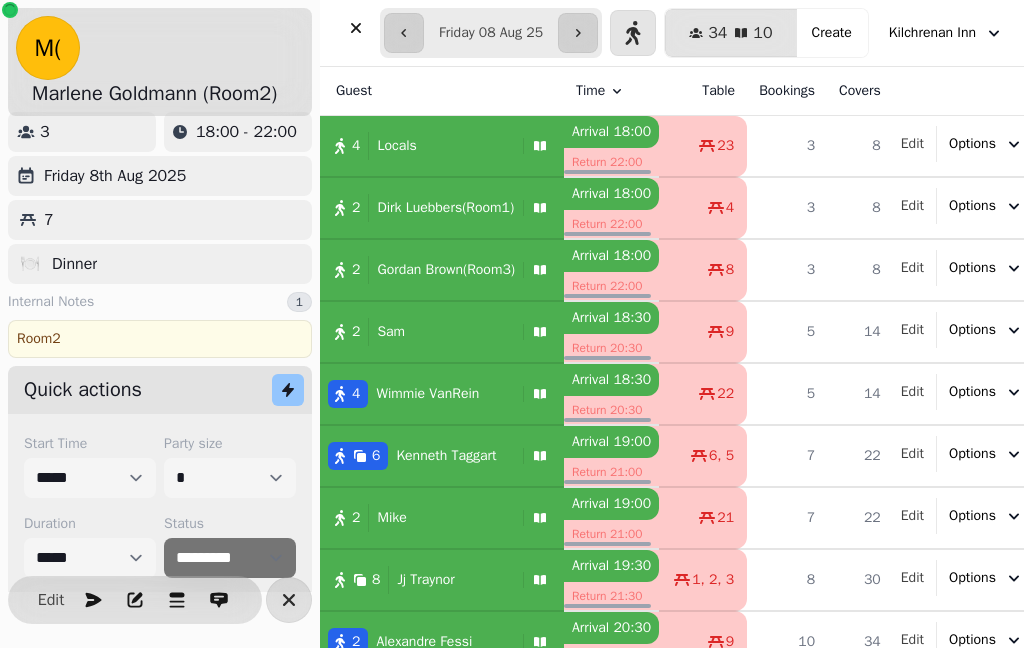 click 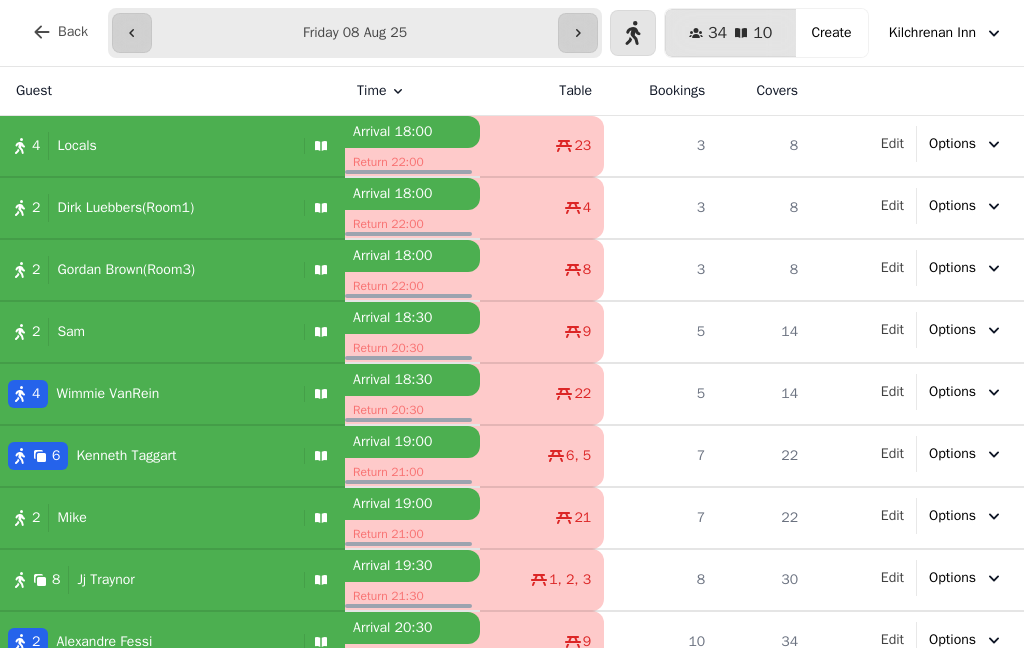 click on "Create" at bounding box center (832, 33) 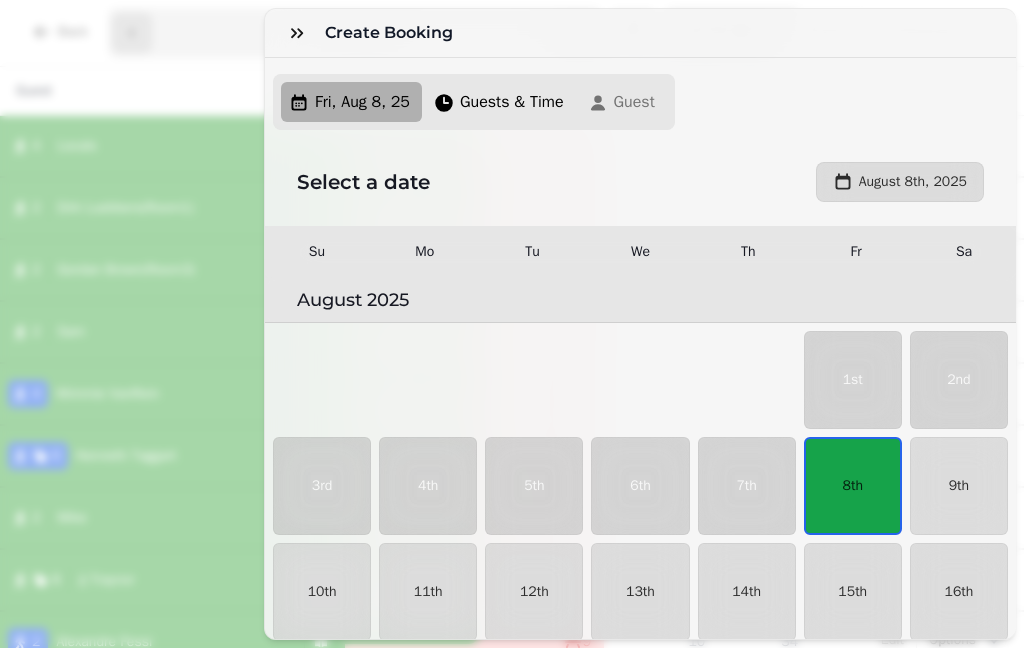 scroll, scrollTop: 54, scrollLeft: 0, axis: vertical 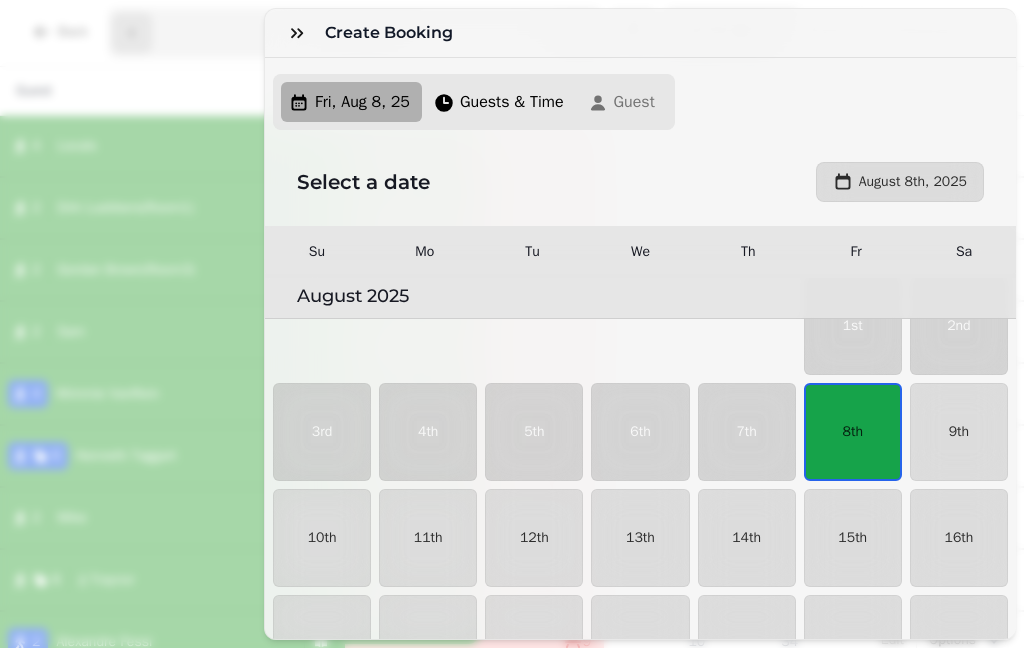 click on "8th" at bounding box center [853, 432] 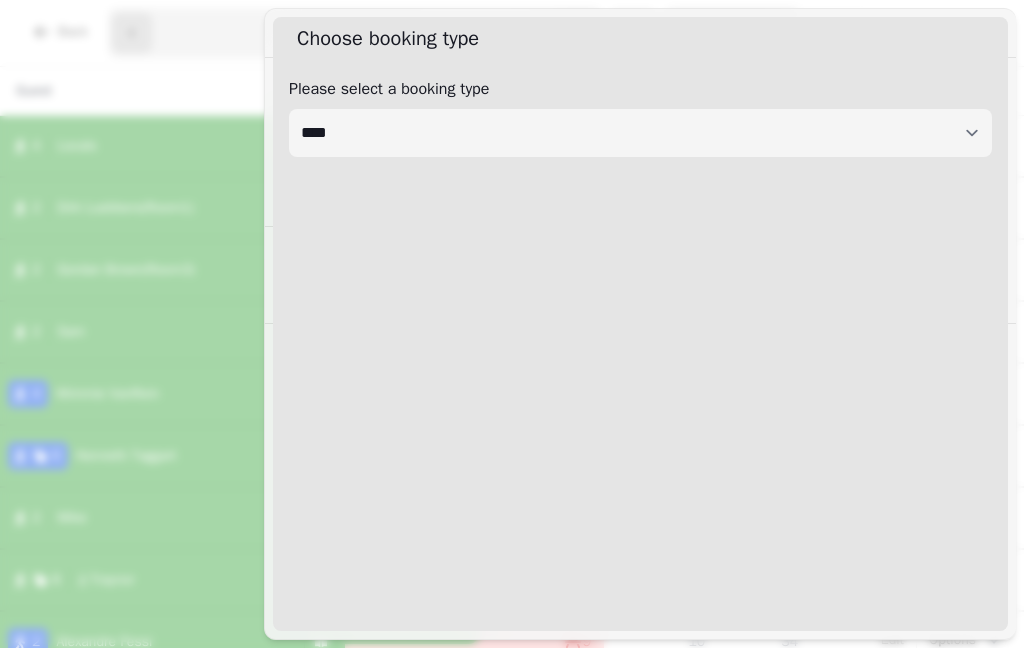 select on "****" 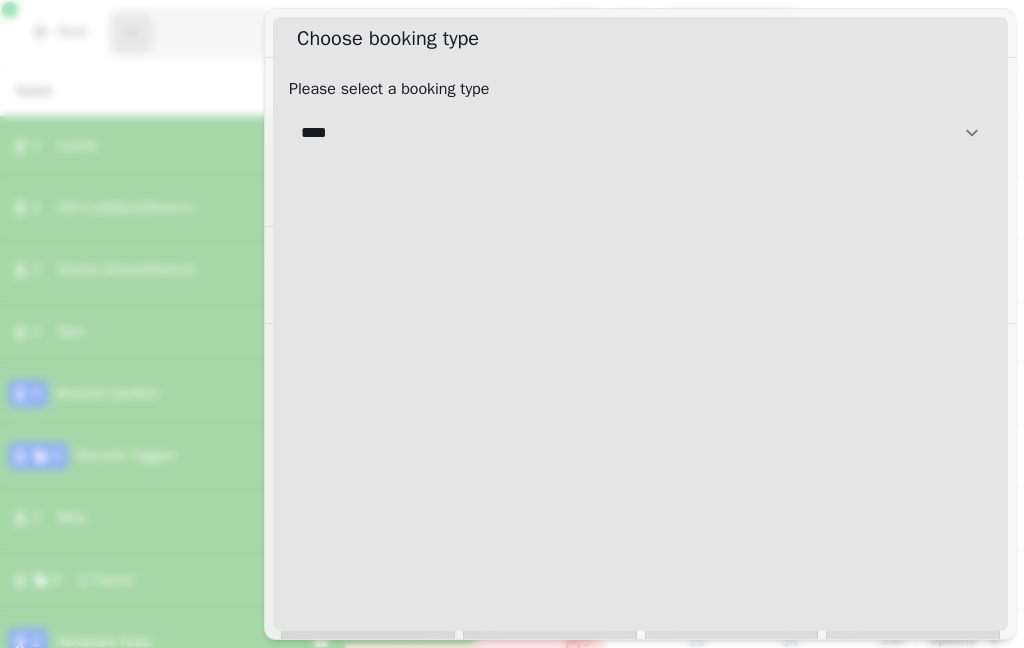 click on "**********" at bounding box center [640, 133] 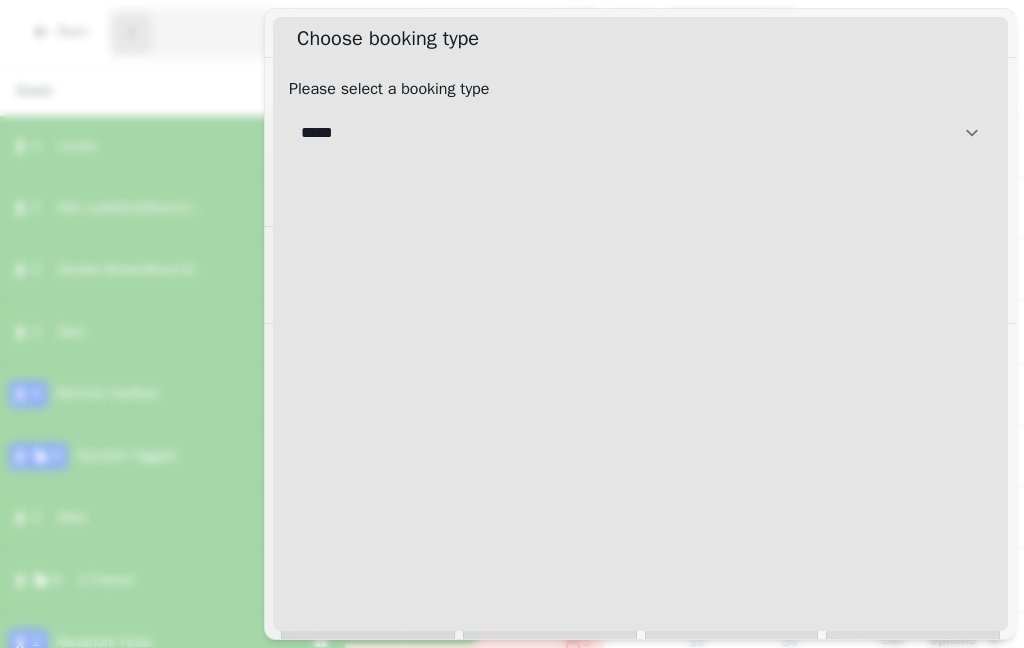 select on "**********" 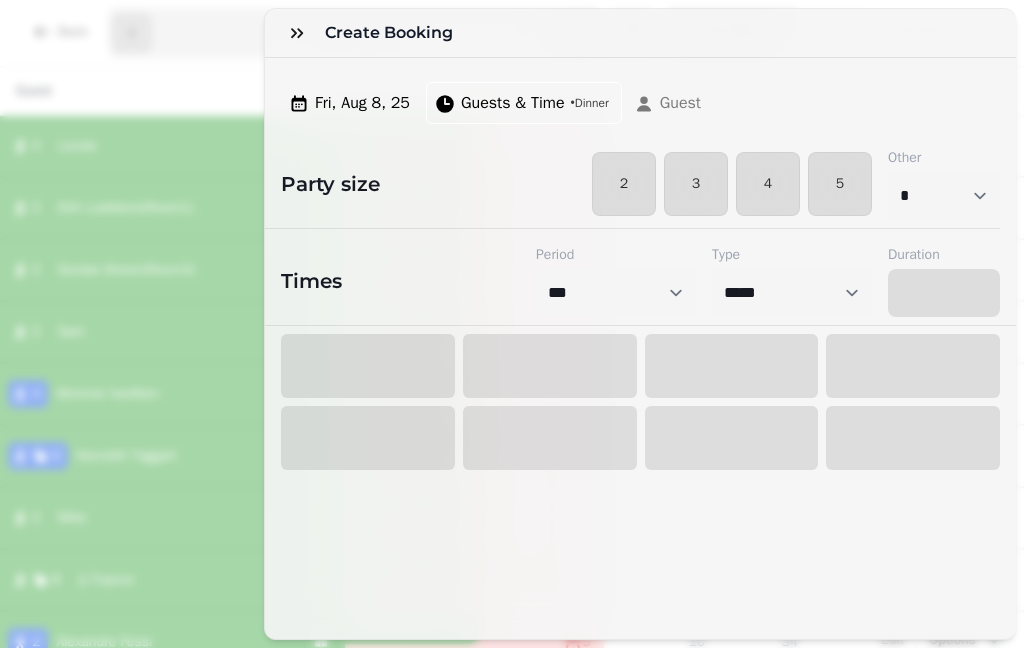 select on "****" 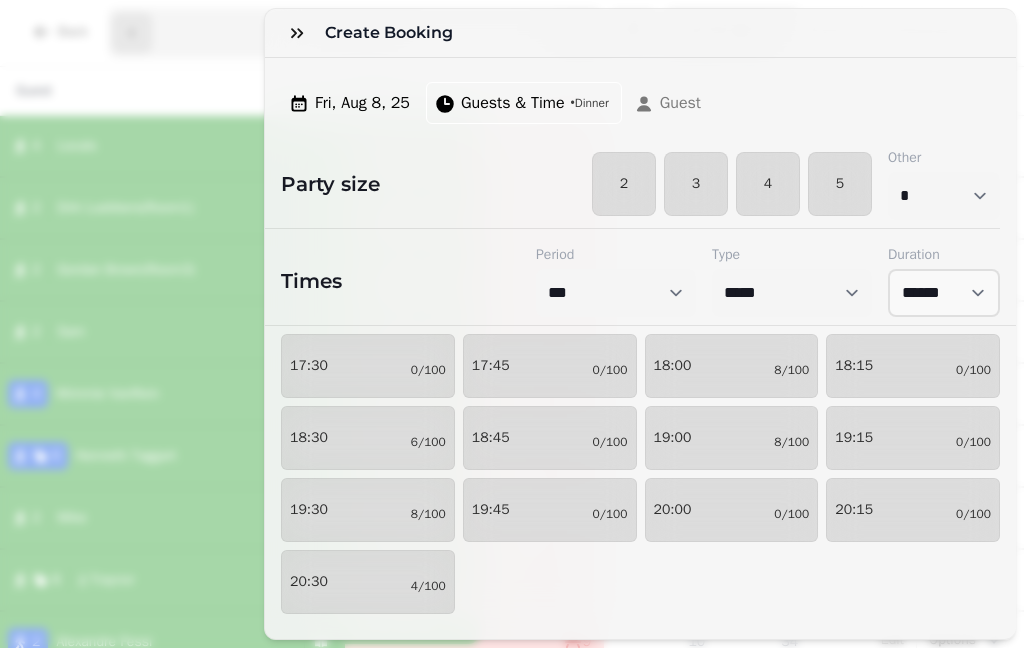 click on "3" at bounding box center (696, 184) 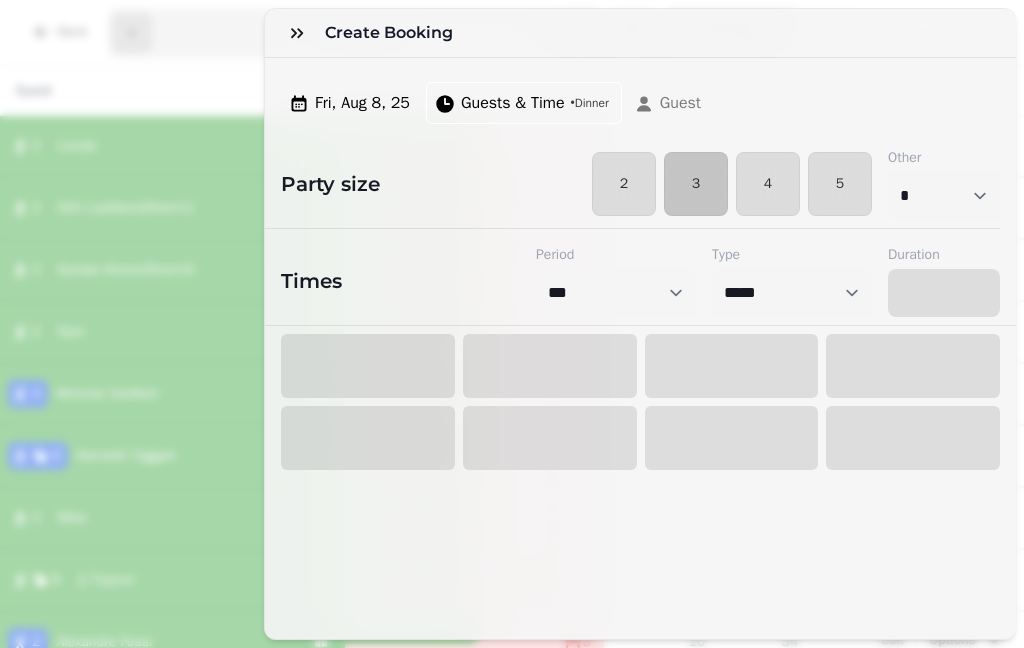 select on "****" 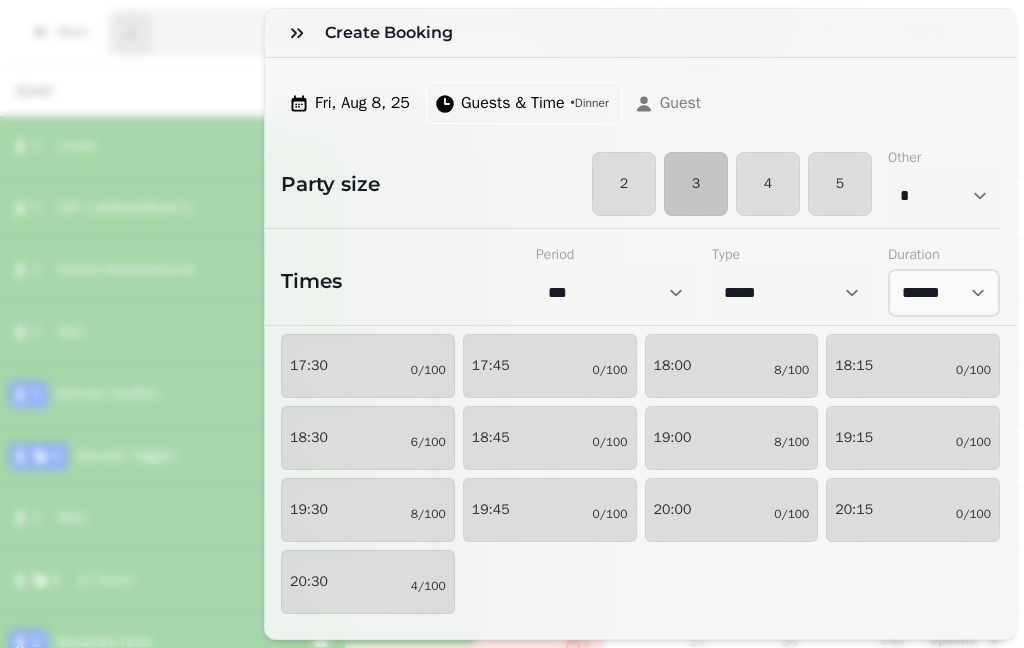click on "18:00 8/100" at bounding box center (732, 366) 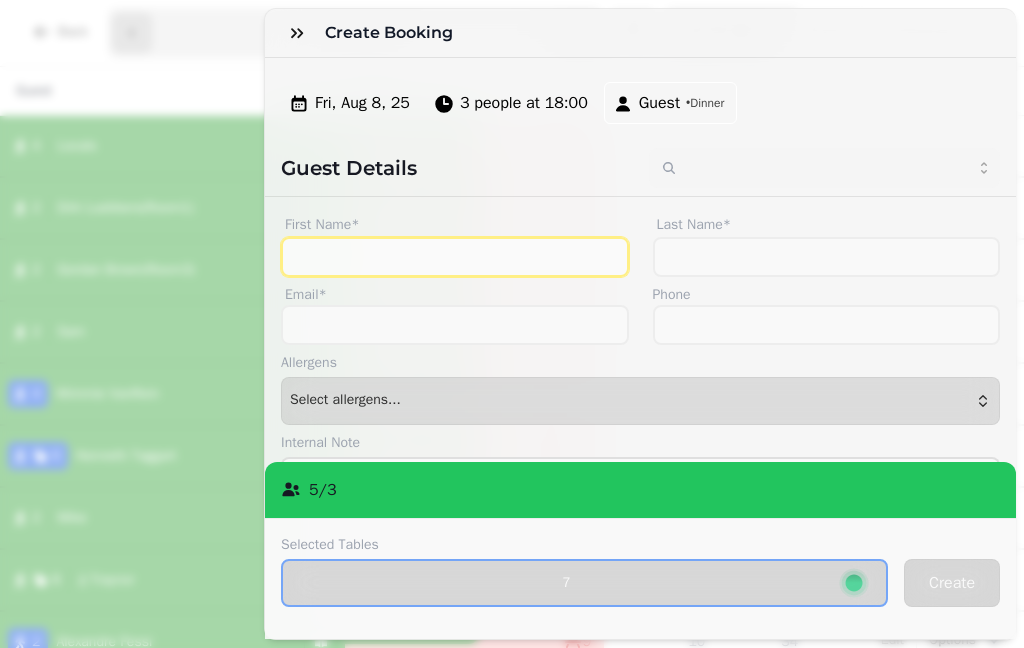 click on "First Name*" at bounding box center (455, 257) 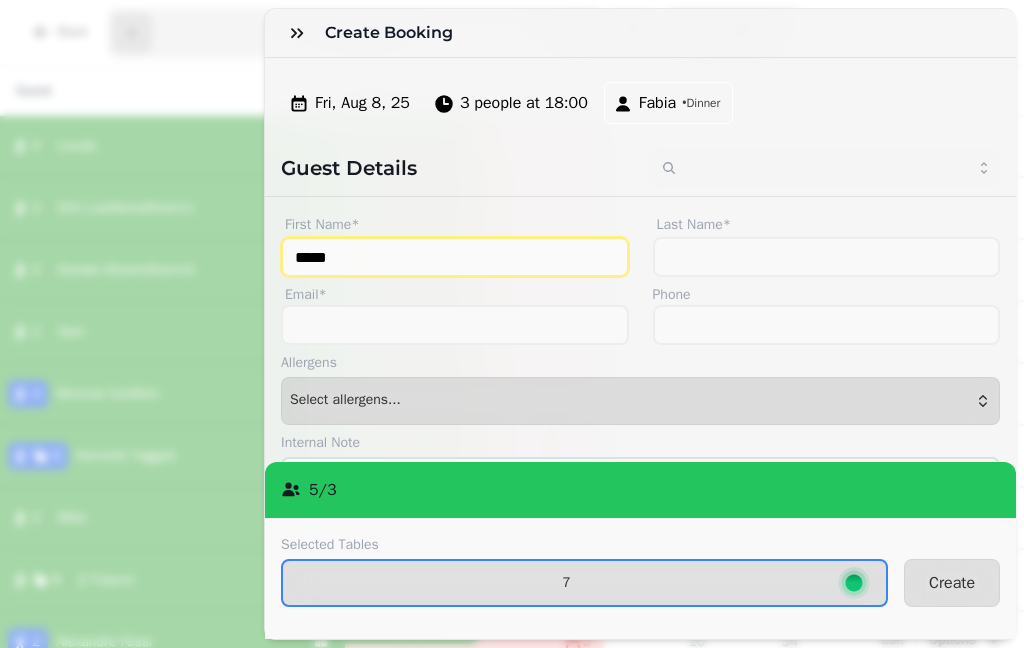 type on "*****" 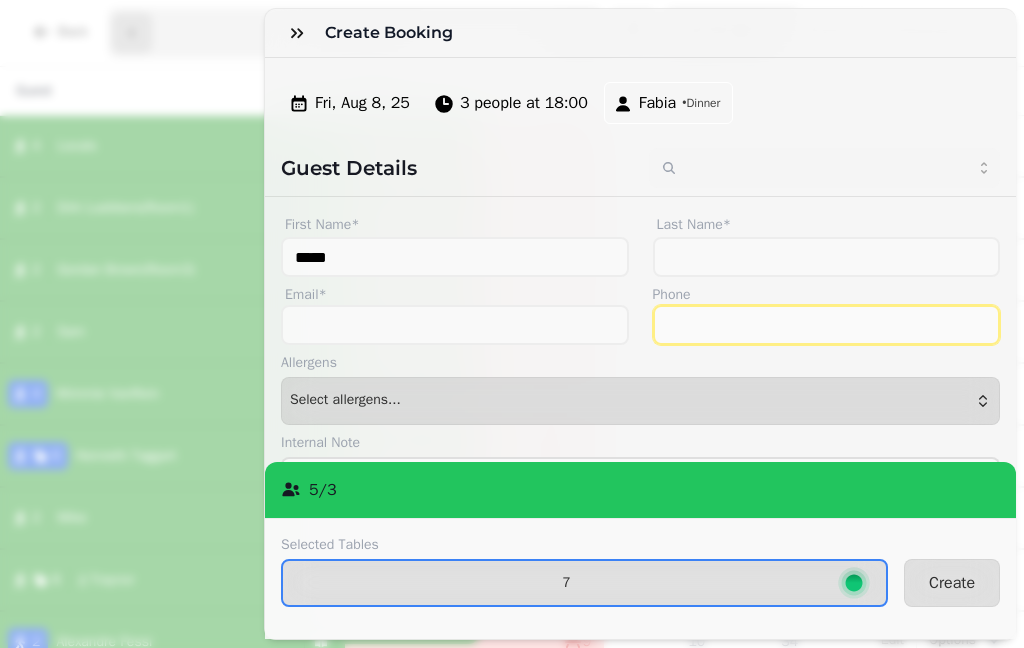 click on "Phone" at bounding box center [827, 325] 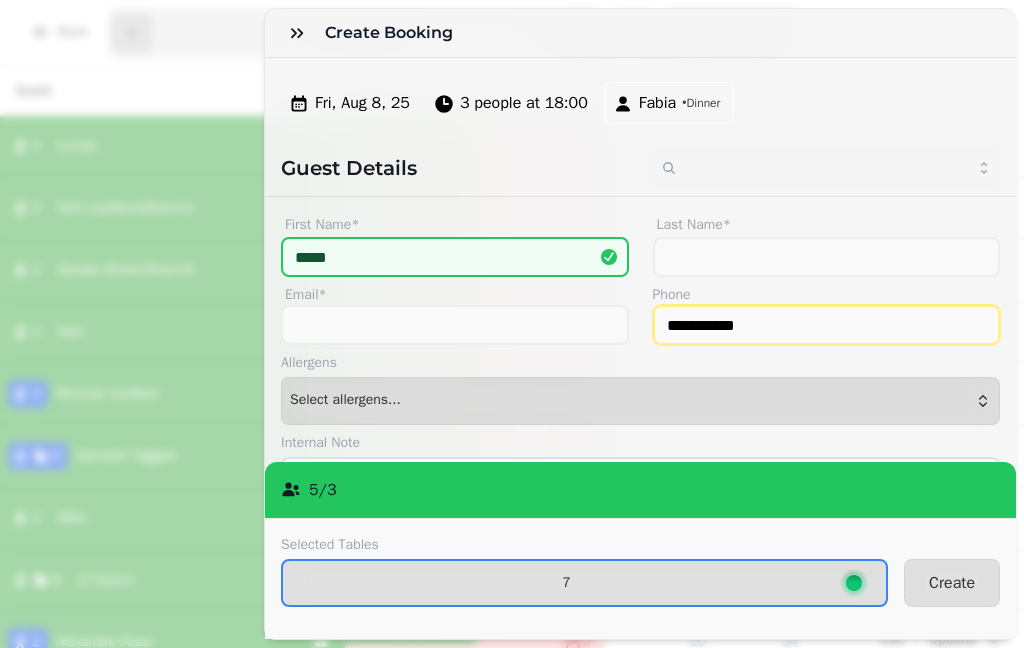 type on "**********" 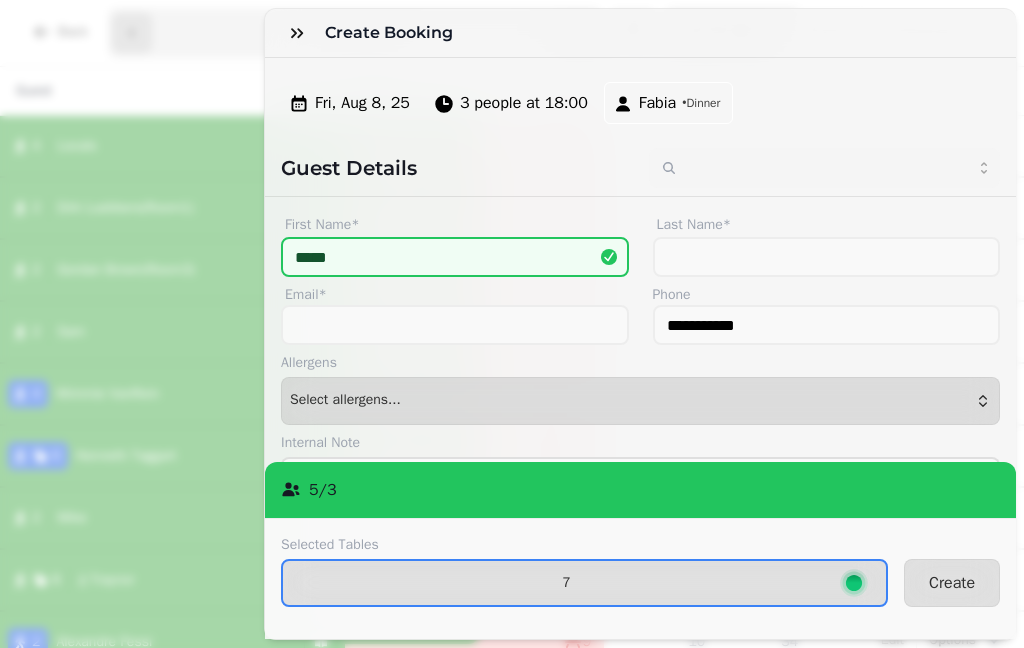 click on "Create" at bounding box center (952, 583) 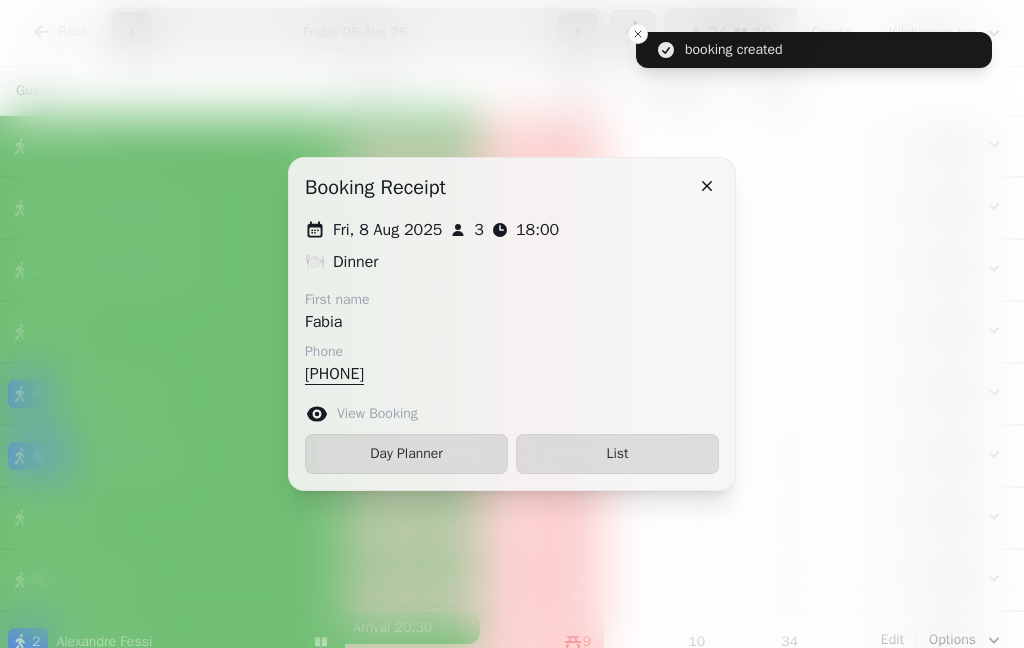 click 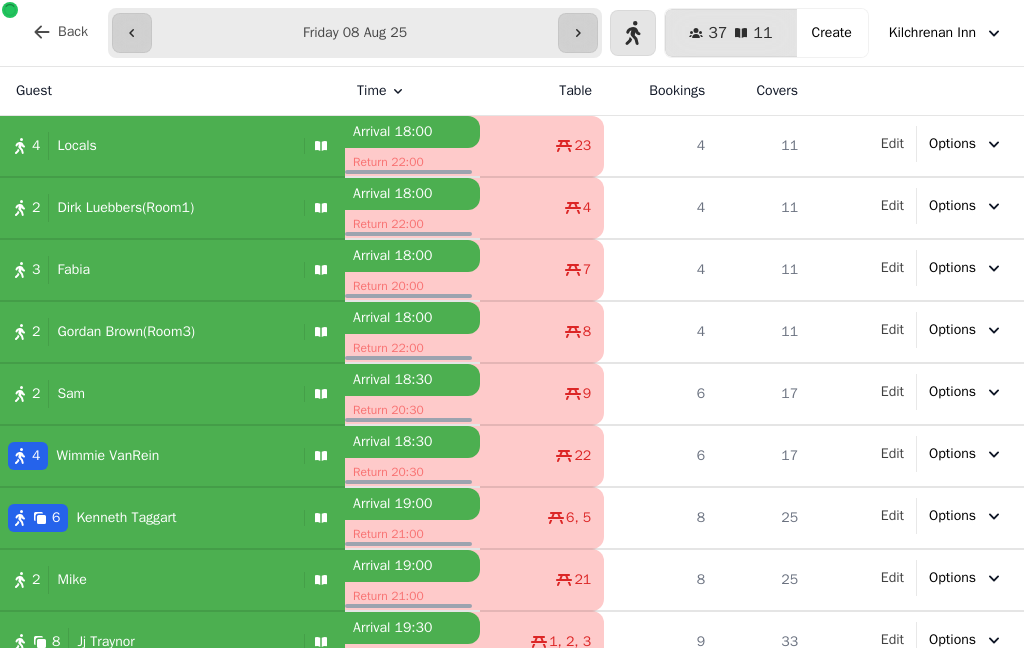 click at bounding box center [578, 33] 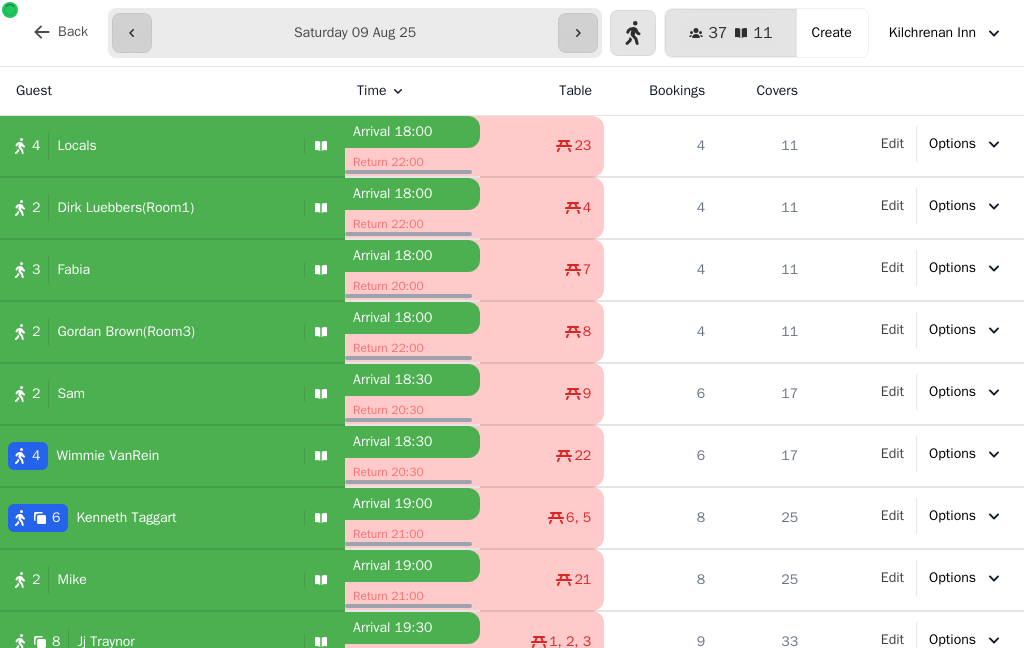 type on "**********" 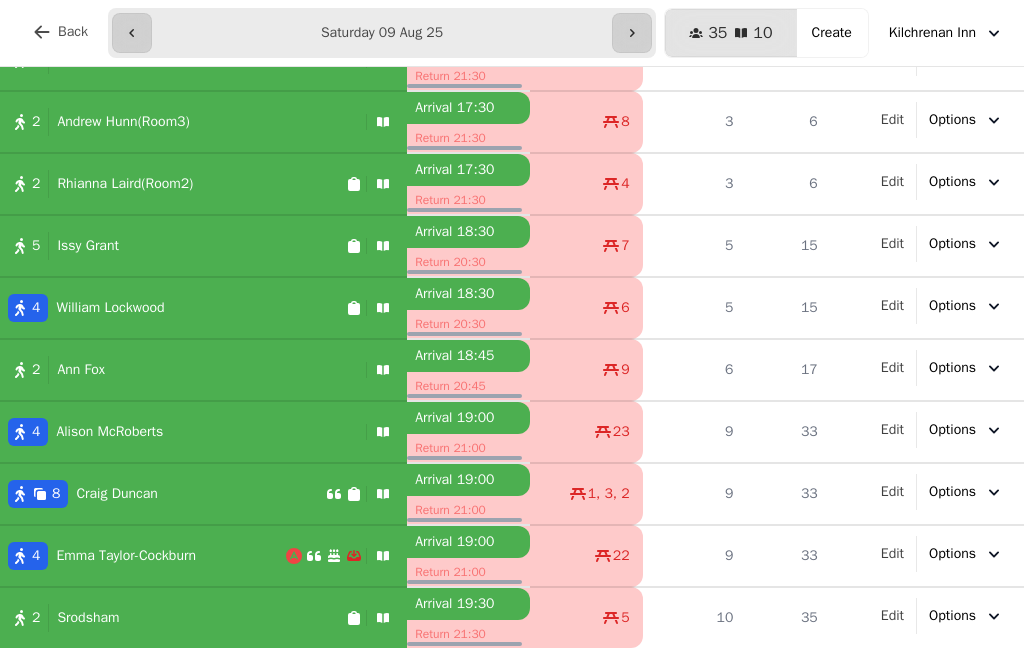 scroll, scrollTop: 86, scrollLeft: 0, axis: vertical 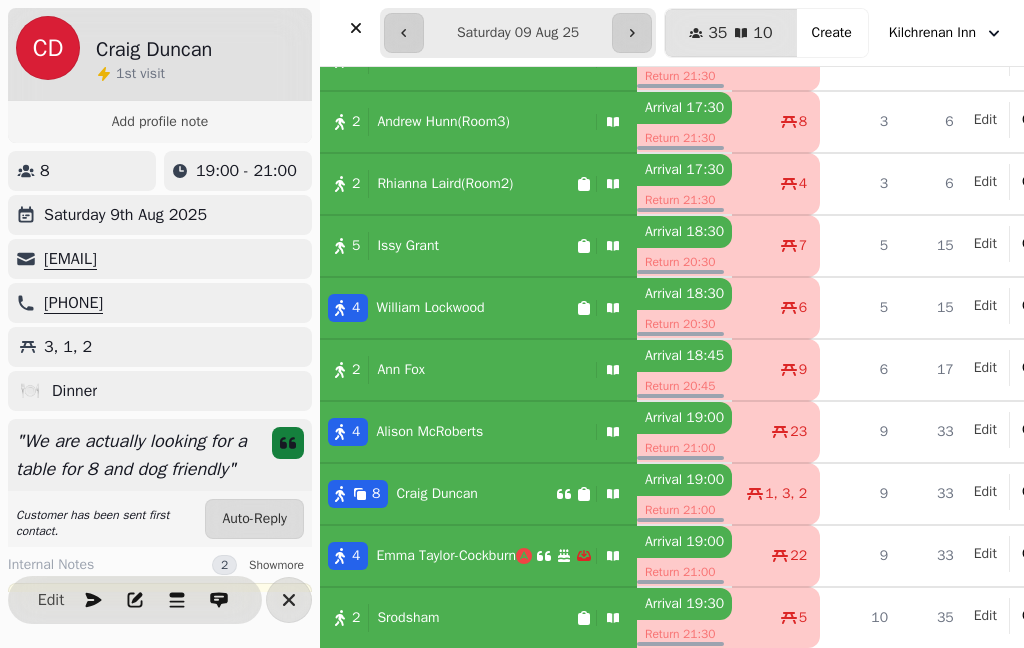 click on "[NUMBER] Emma   Taylor-Cockburn" at bounding box center [478, 556] 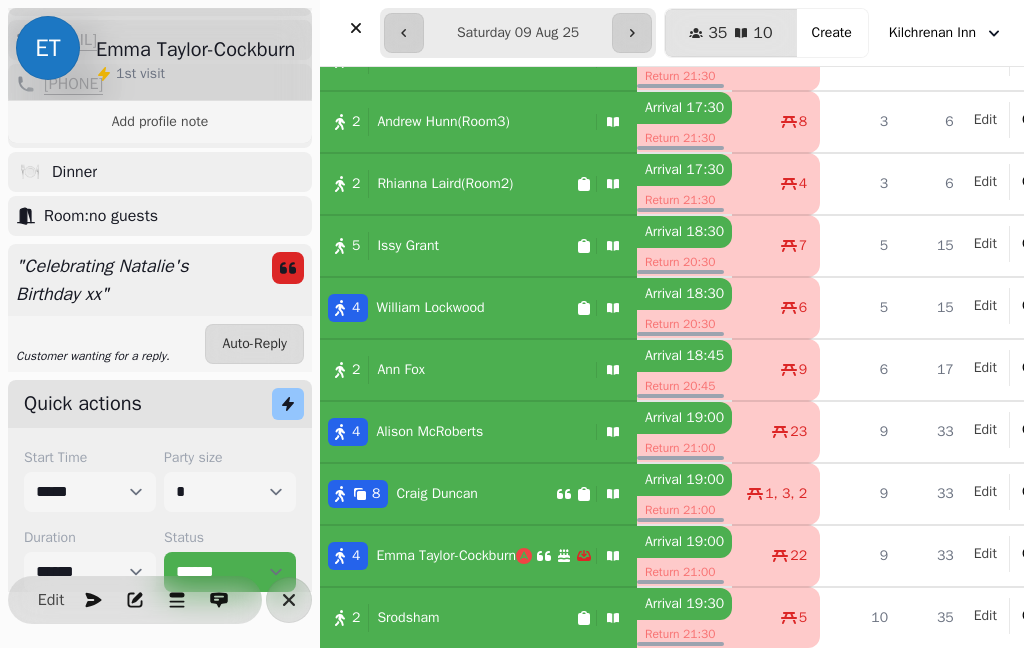 scroll, scrollTop: 300, scrollLeft: 0, axis: vertical 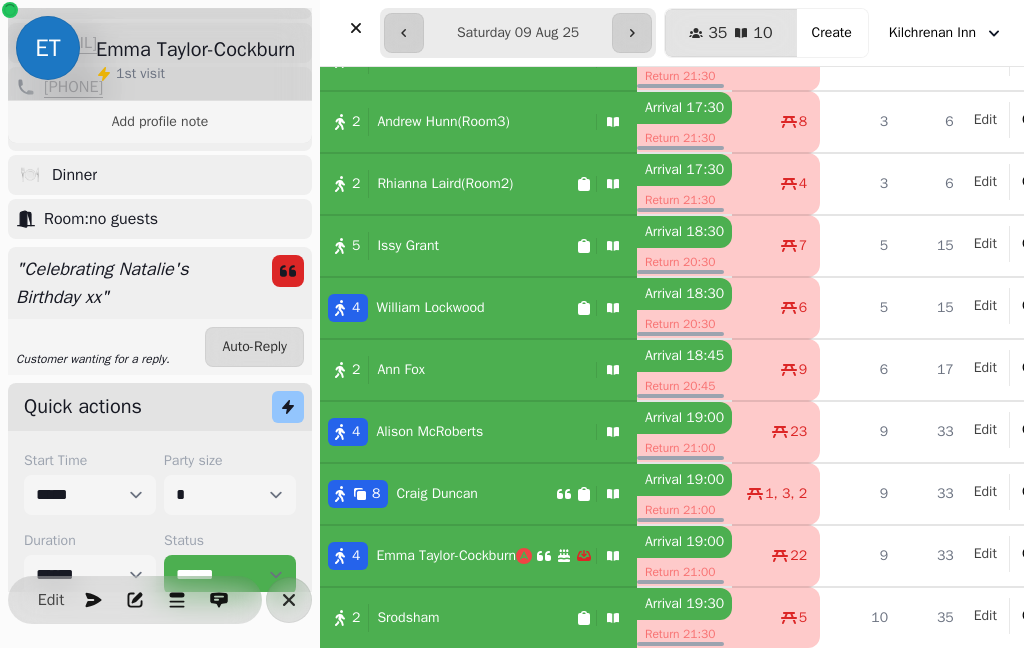 click on "[NUMBER] Craig   Duncan" at bounding box center (478, 494) 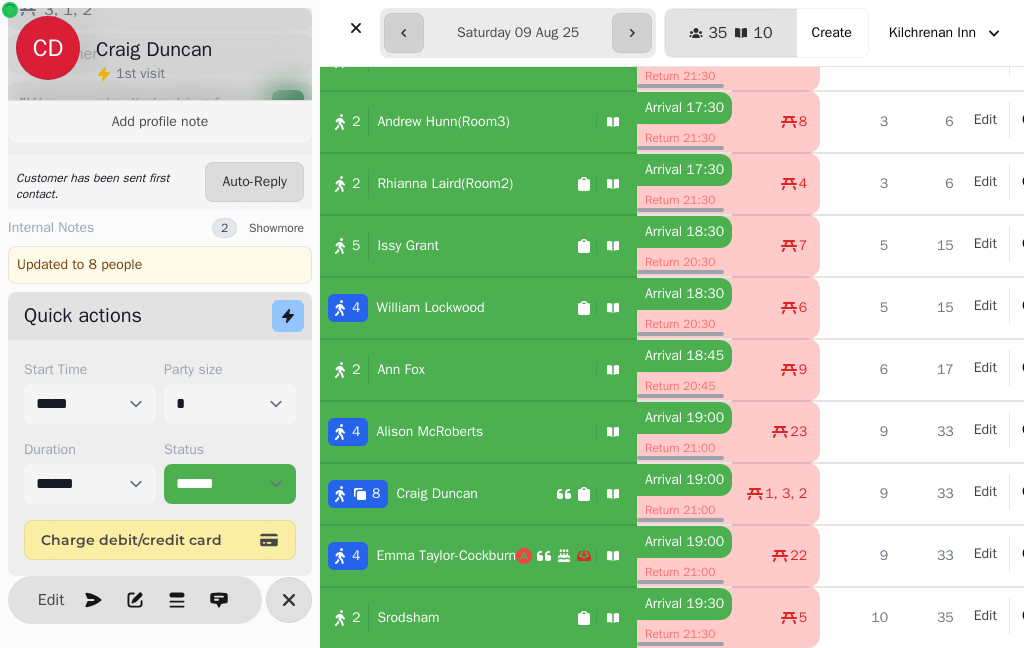 scroll, scrollTop: 364, scrollLeft: 0, axis: vertical 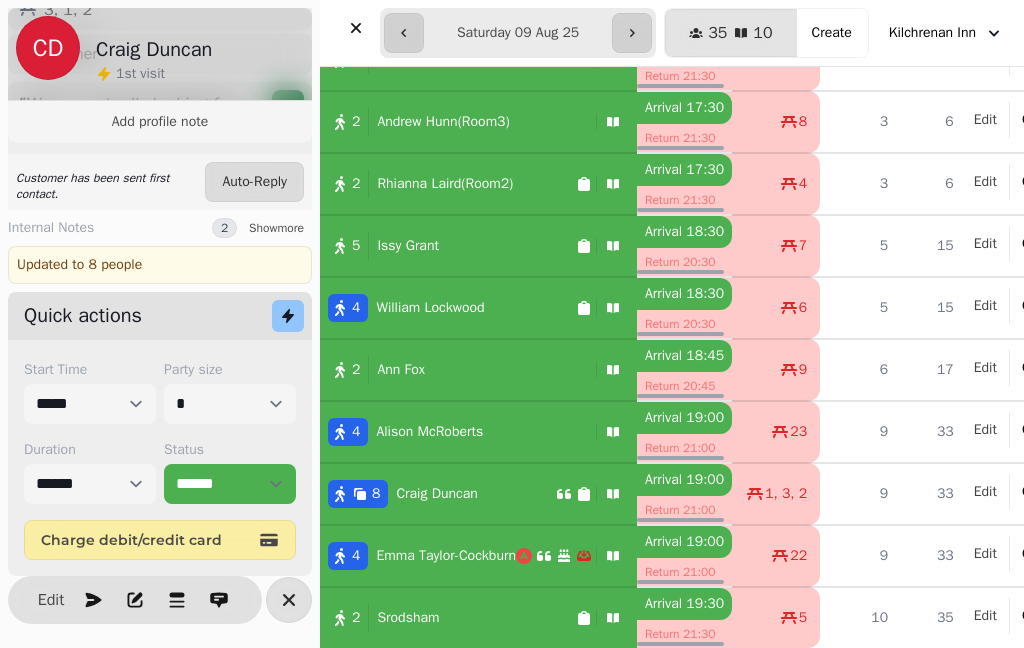 click 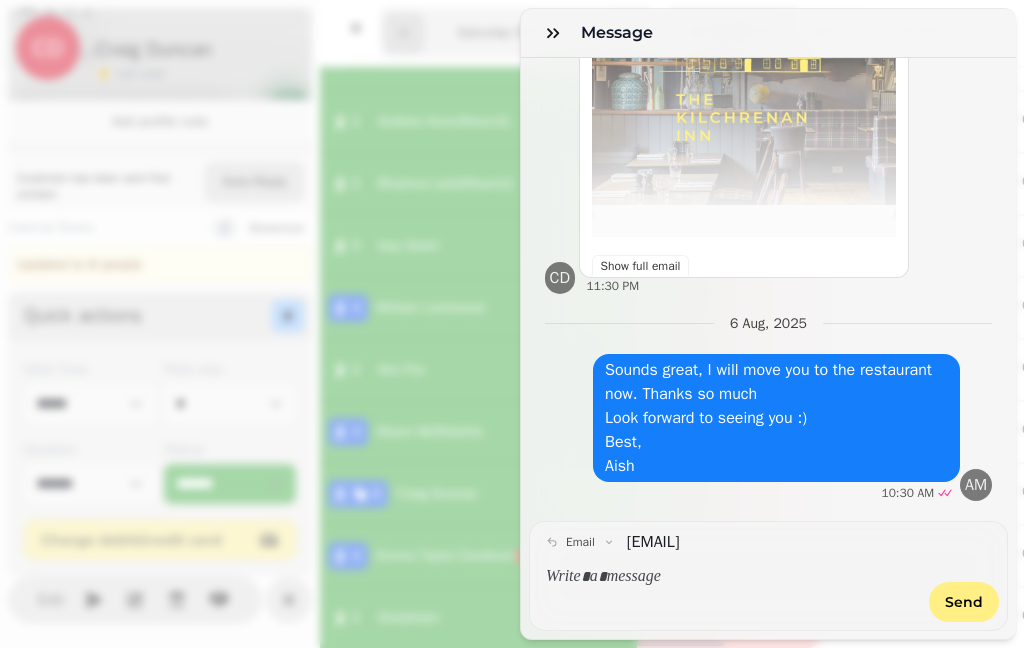 scroll, scrollTop: 1365, scrollLeft: 0, axis: vertical 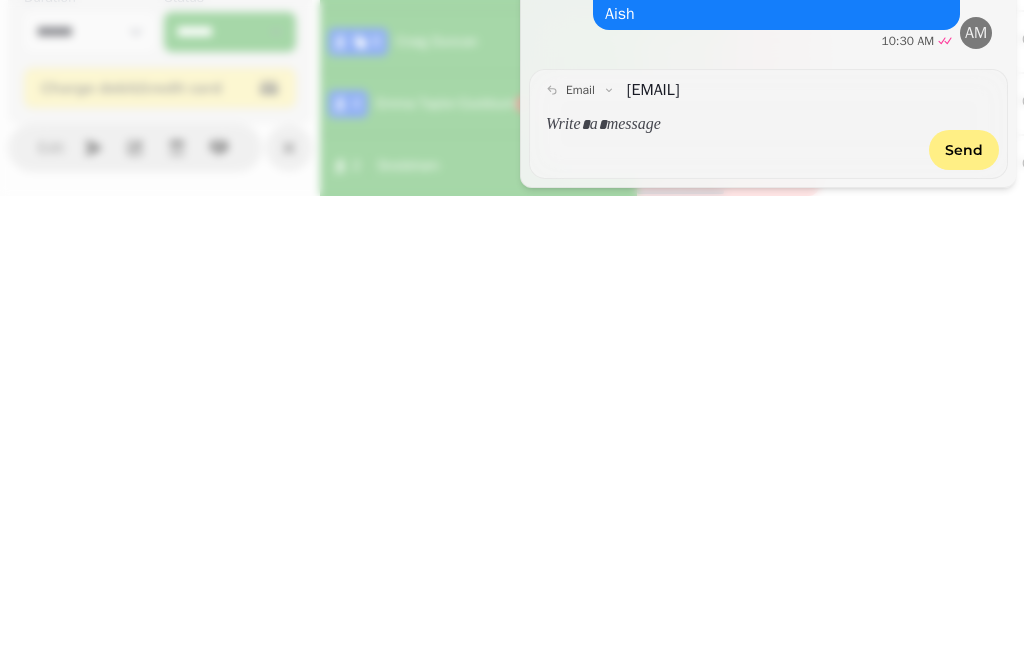 type 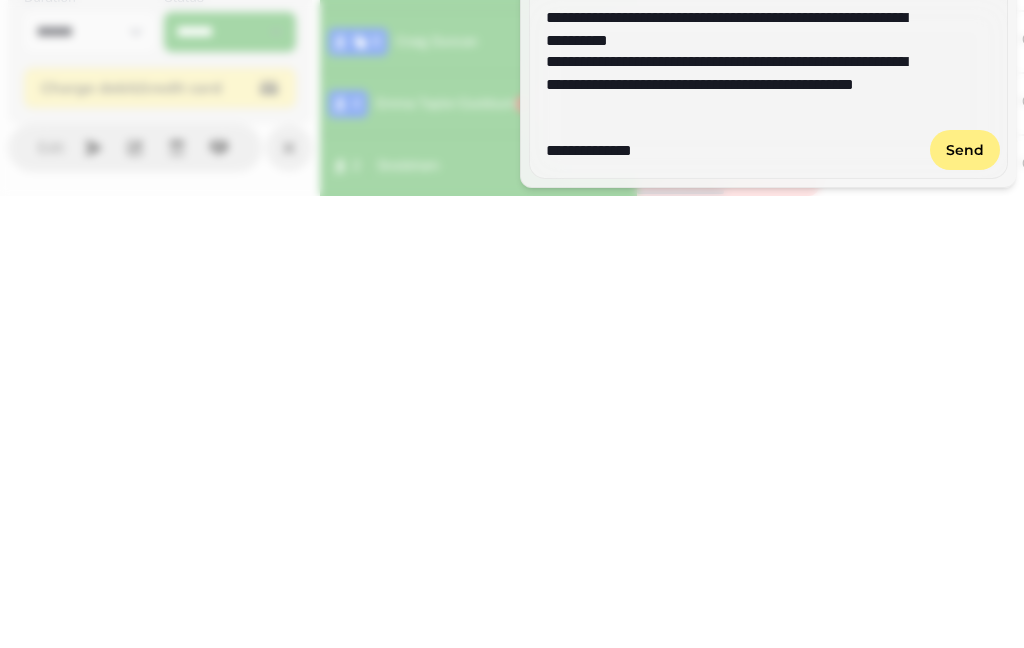 click at bounding box center [732, 580] 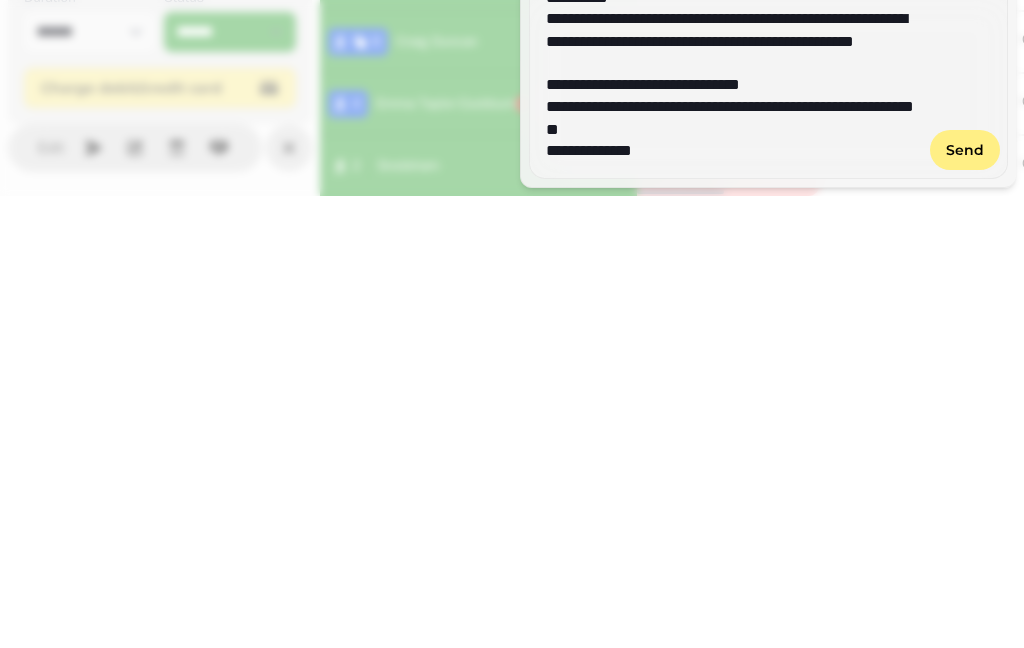 click on "**********" at bounding box center [732, 603] 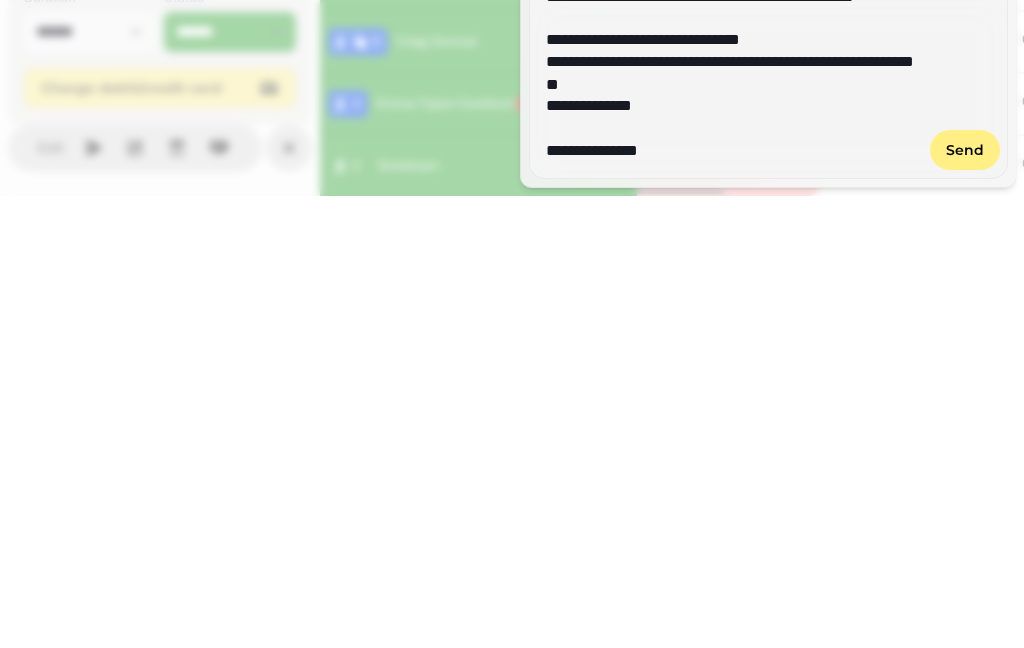 click on "**********" at bounding box center (732, 558) 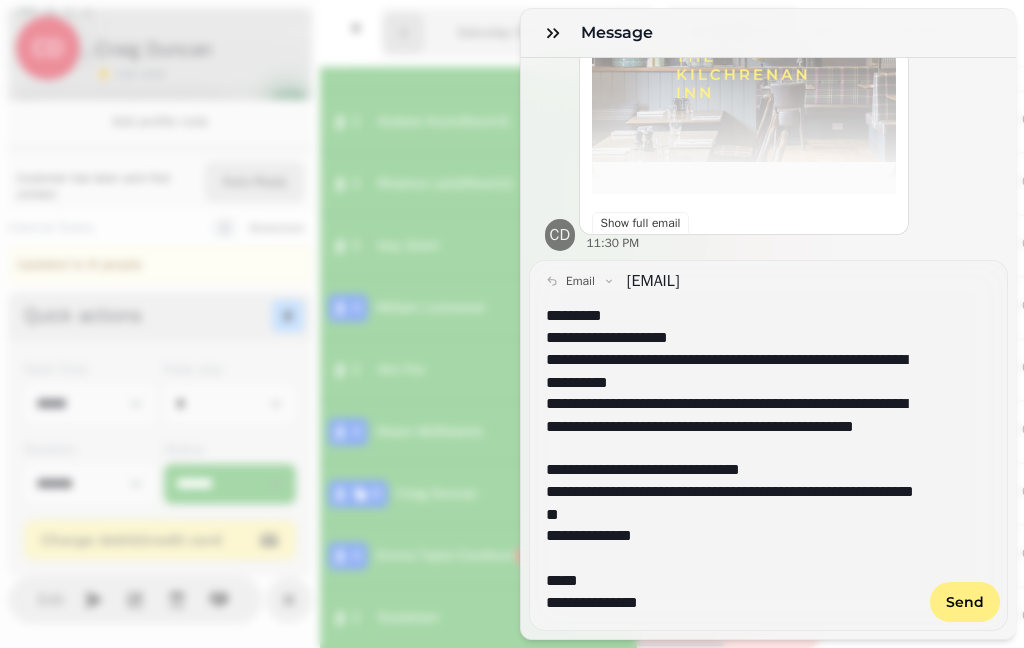 click on "Send" at bounding box center (965, 602) 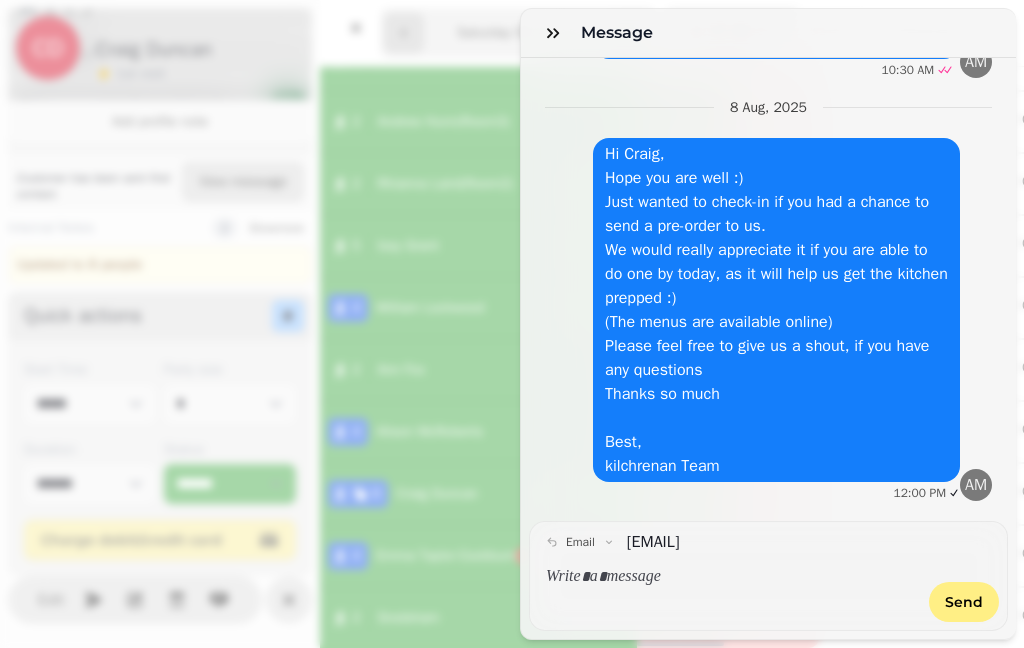 scroll, scrollTop: 1787, scrollLeft: 0, axis: vertical 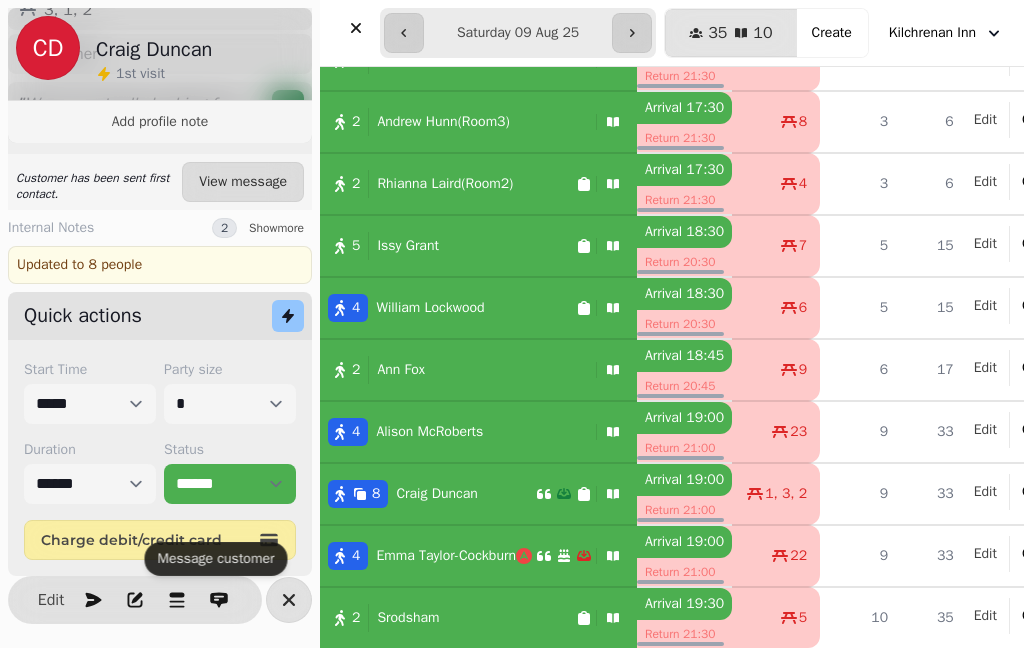 click 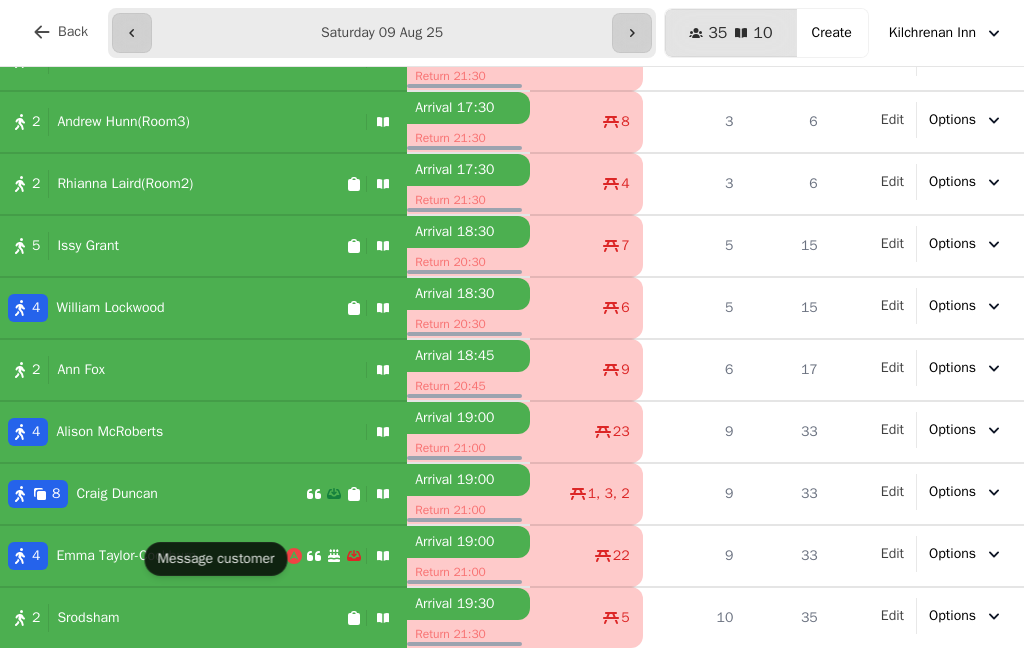 scroll, scrollTop: 86, scrollLeft: 0, axis: vertical 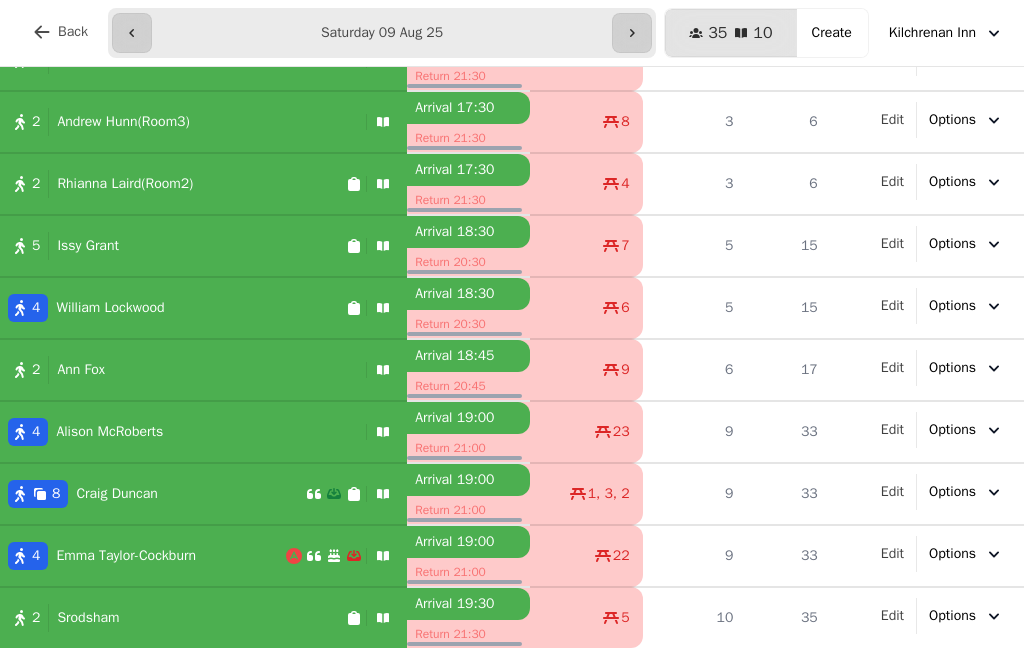 click at bounding box center [132, 33] 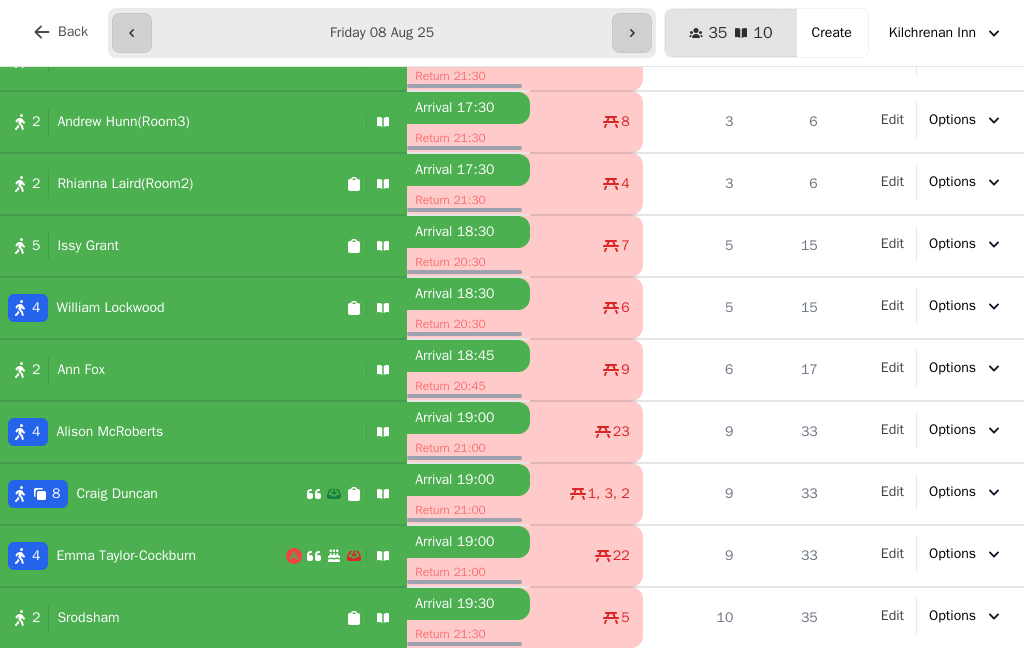type on "**********" 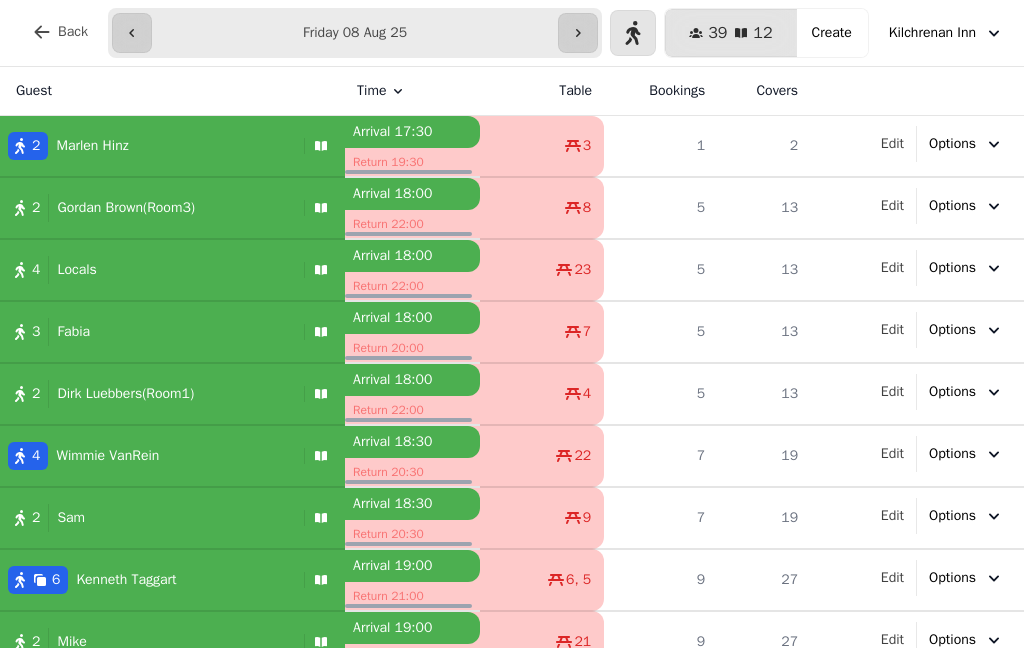 scroll, scrollTop: 0, scrollLeft: 0, axis: both 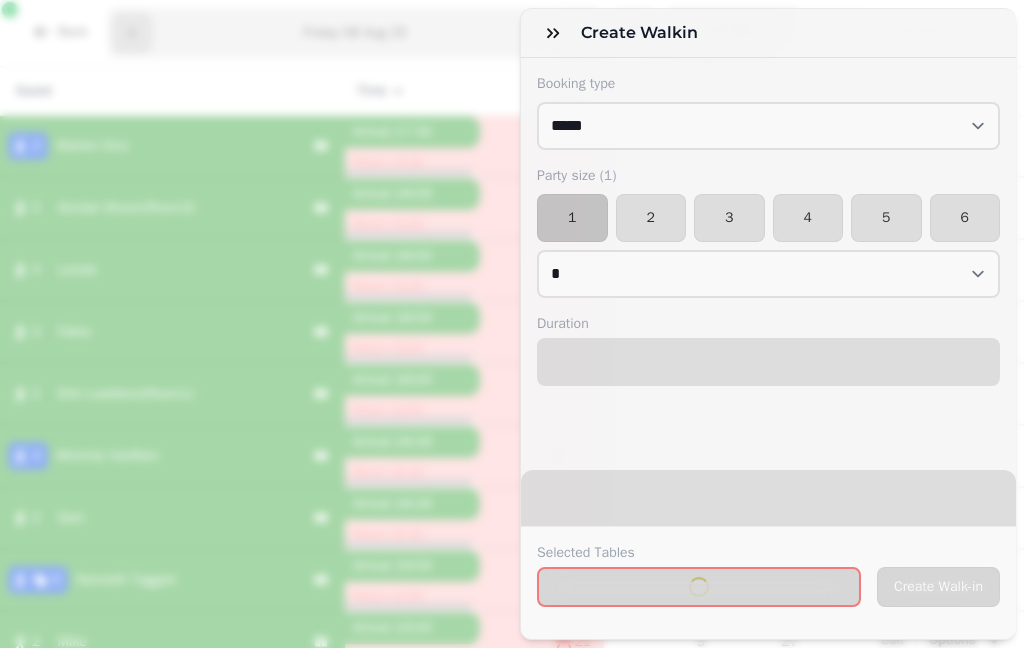 select on "****" 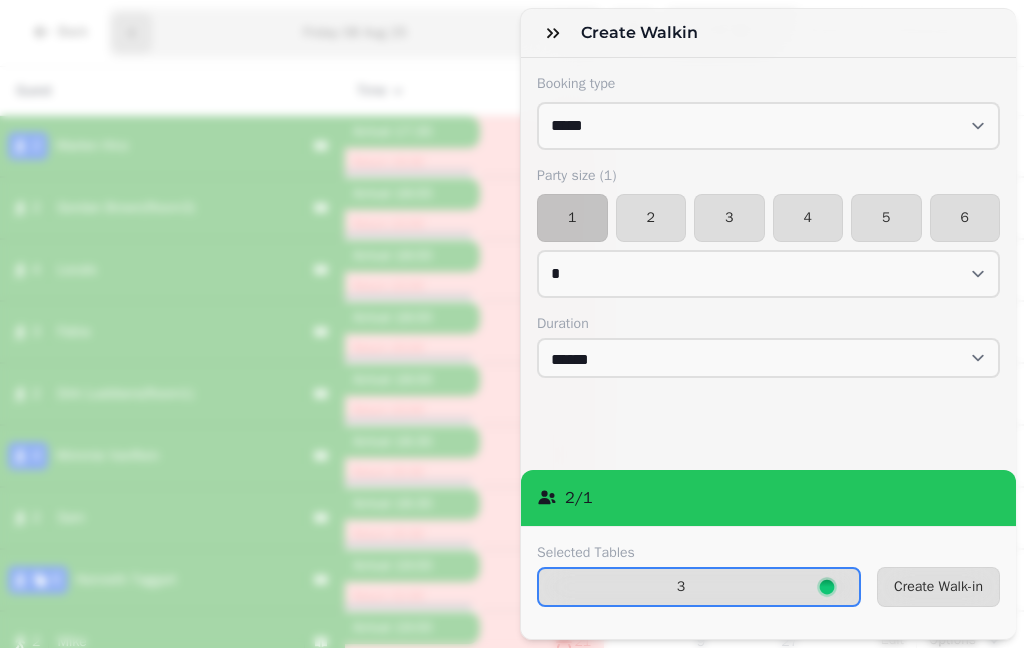 click on "2" at bounding box center [651, 218] 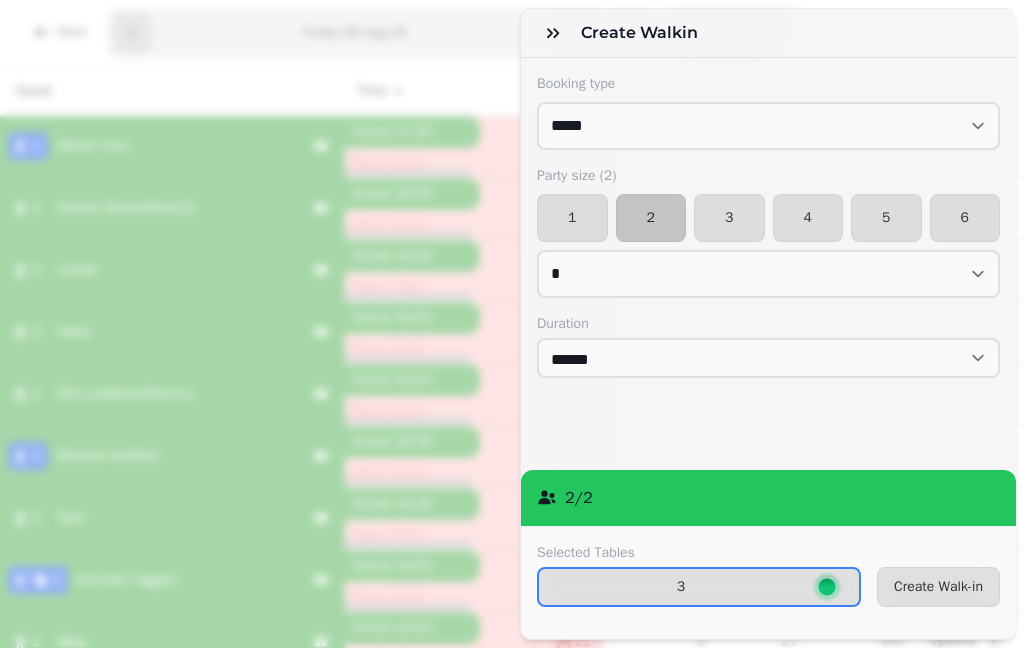 click on "Create Walk-in" at bounding box center (938, 587) 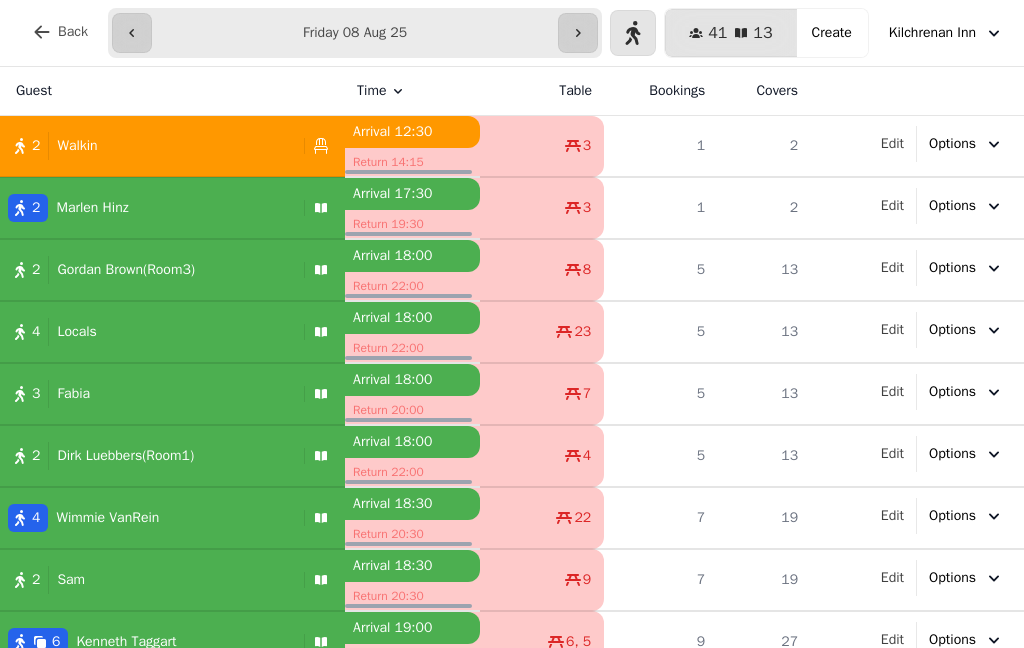 scroll, scrollTop: 0, scrollLeft: 0, axis: both 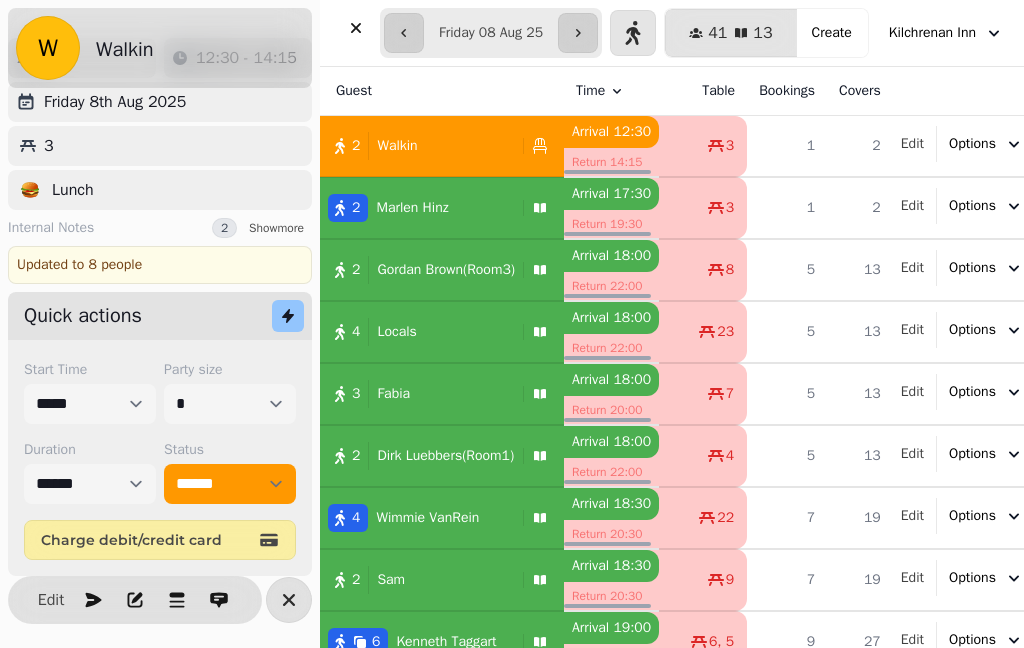 select on "*" 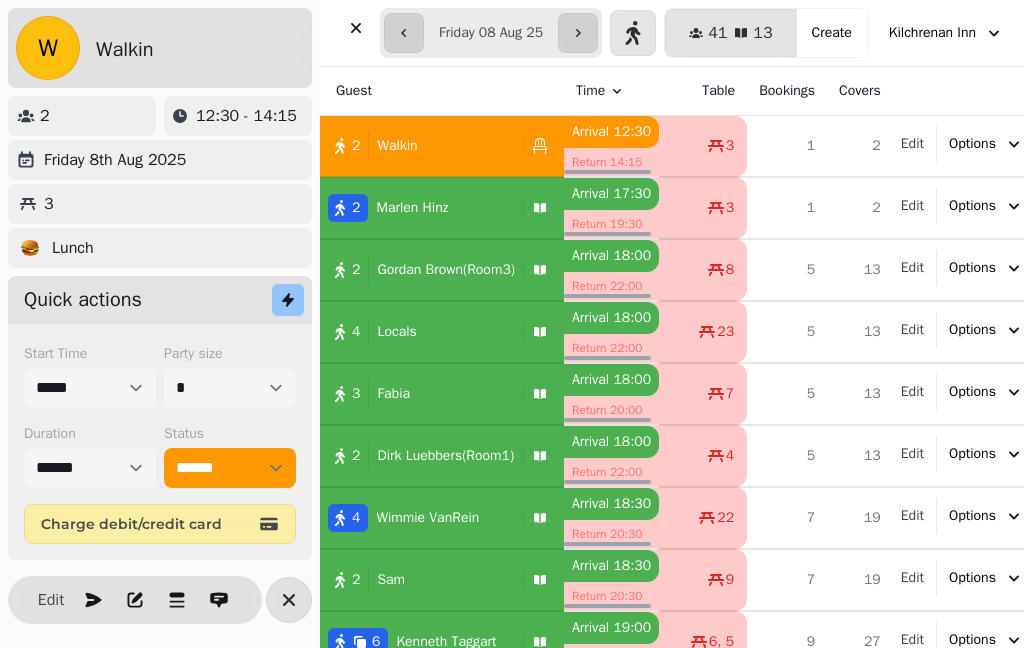 scroll, scrollTop: 0, scrollLeft: 0, axis: both 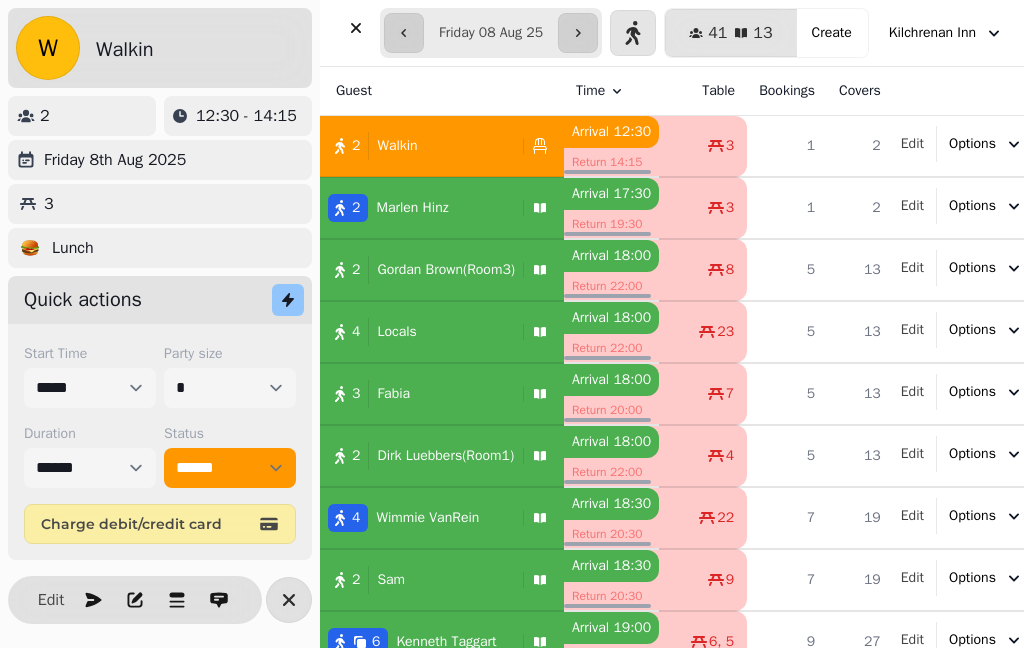 click at bounding box center (356, 28) 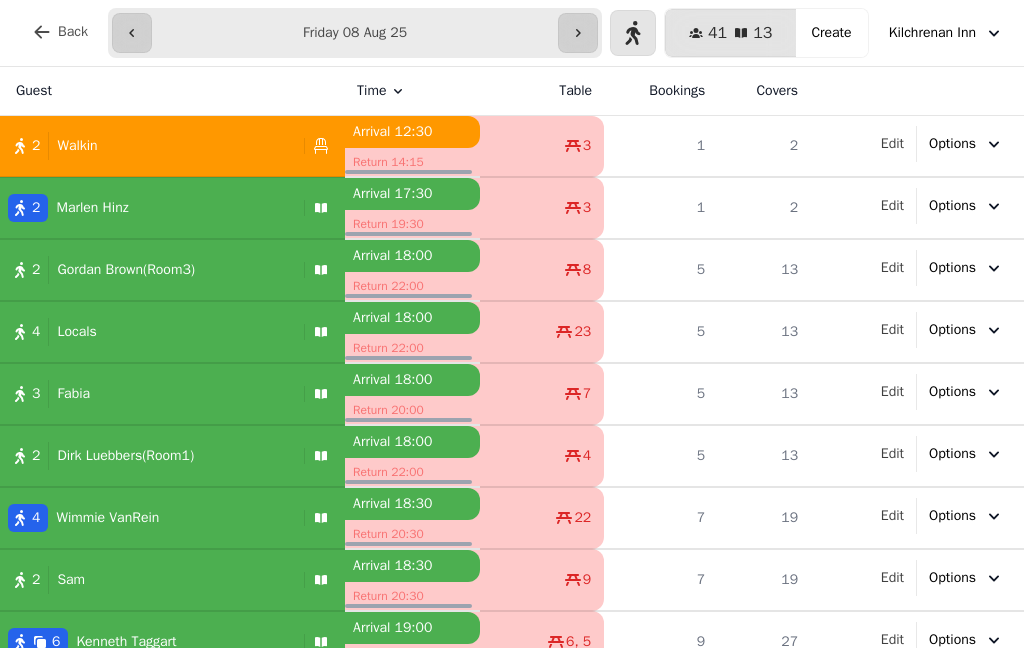 click at bounding box center (132, 33) 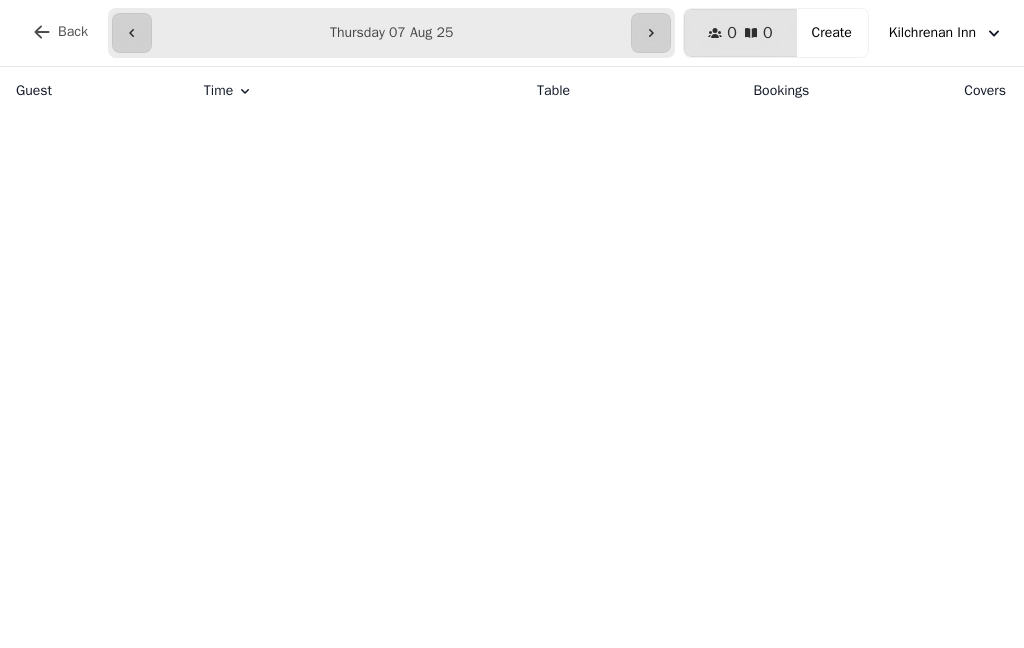 click at bounding box center [651, 33] 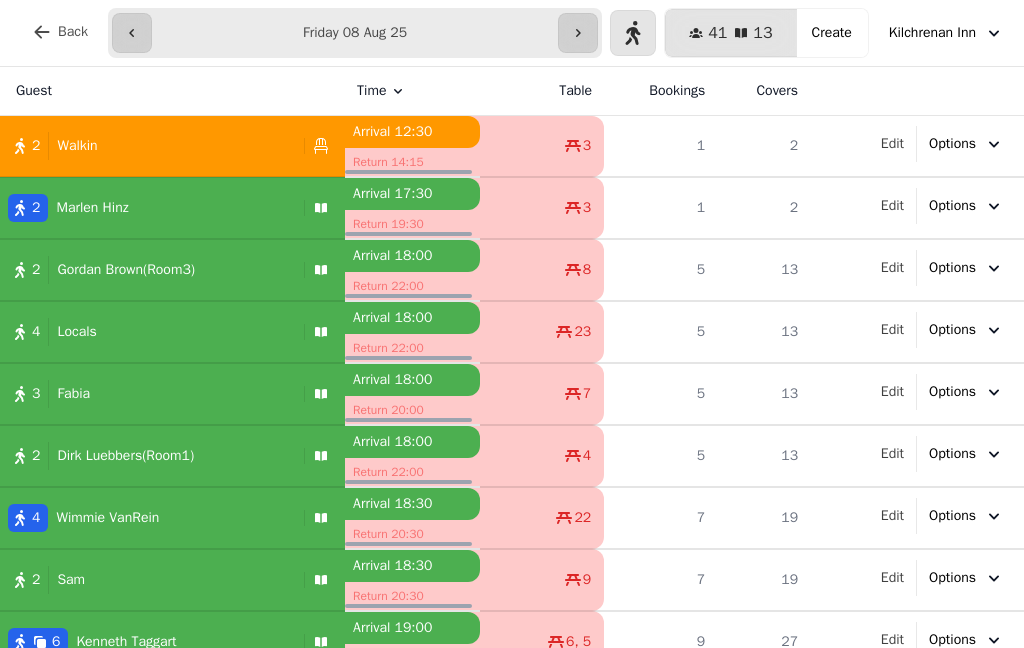 click on "Kilchrenan Inn" at bounding box center [946, 33] 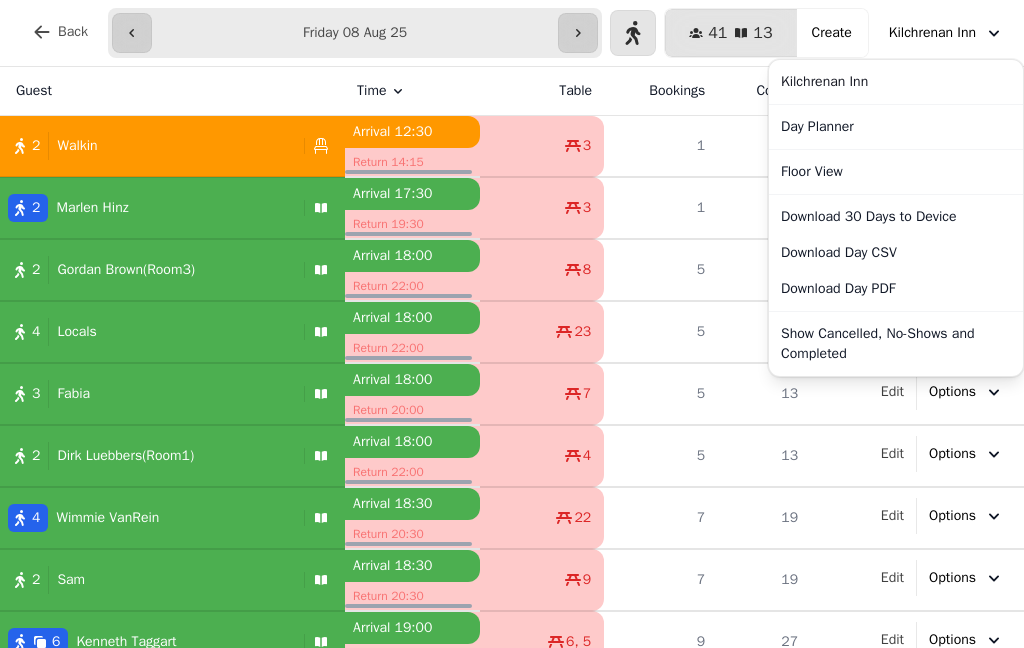 click on "Show Cancelled, No-Shows and Completed" at bounding box center [896, 344] 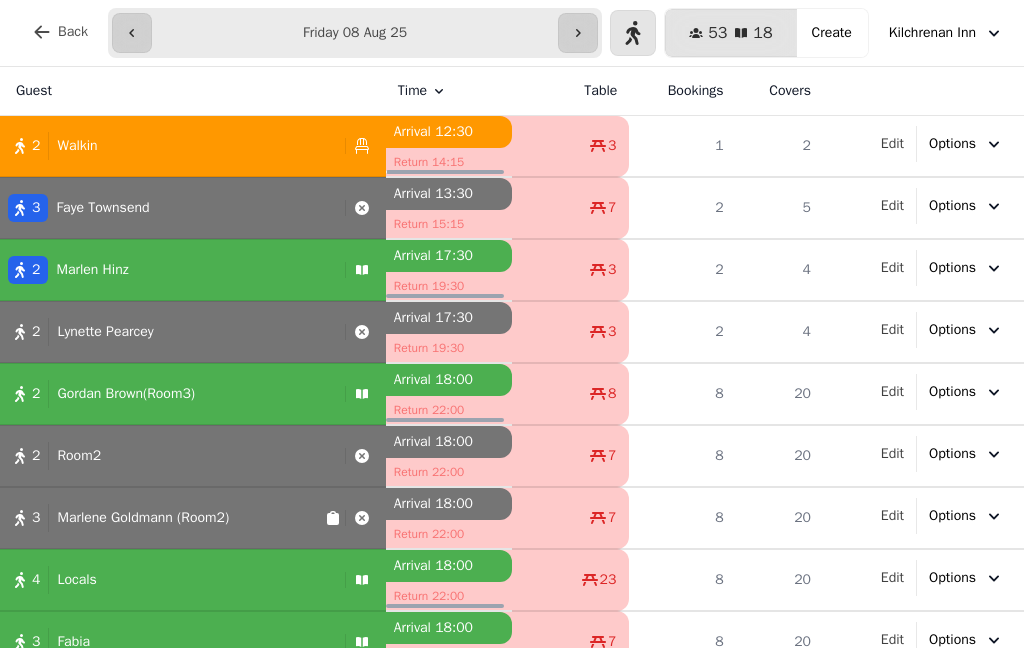 click on "Kilchrenan Inn" at bounding box center (932, 33) 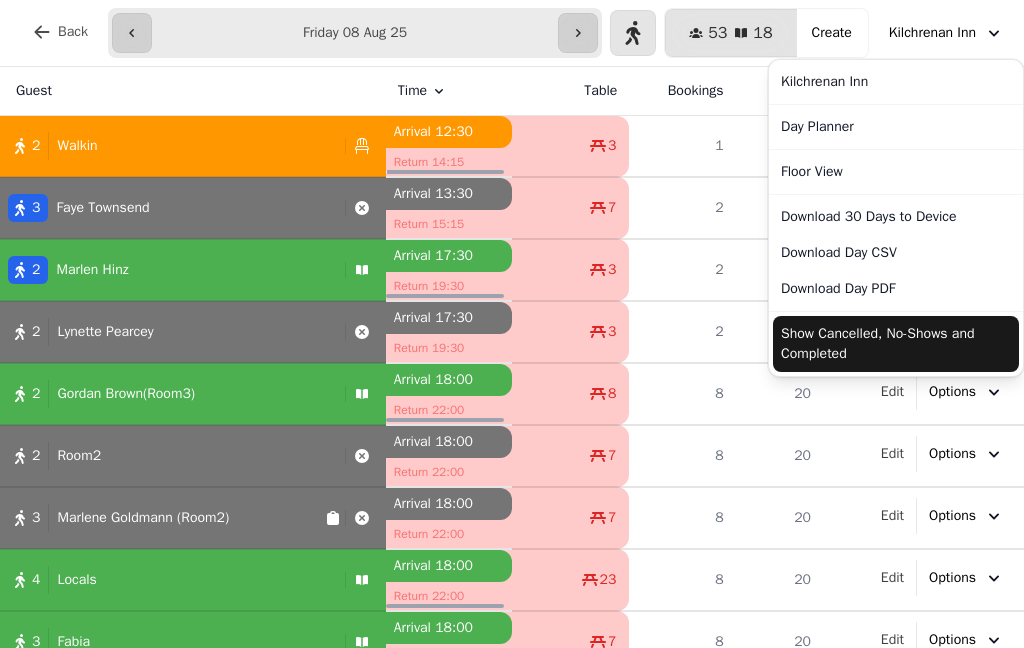 click on "Day Planner" at bounding box center [896, 127] 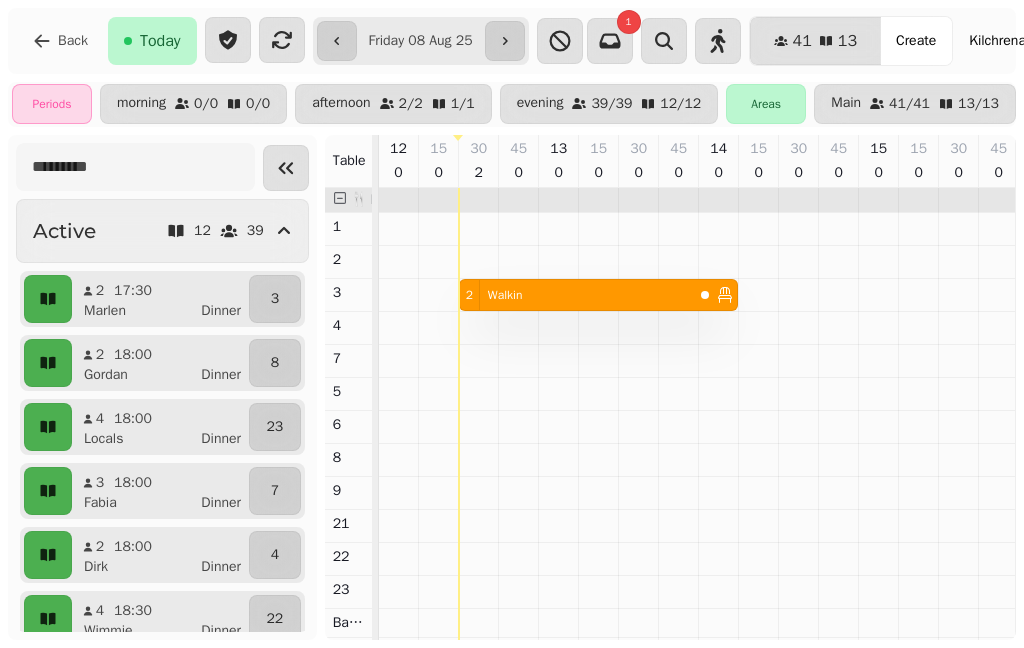 scroll, scrollTop: 0, scrollLeft: 83, axis: horizontal 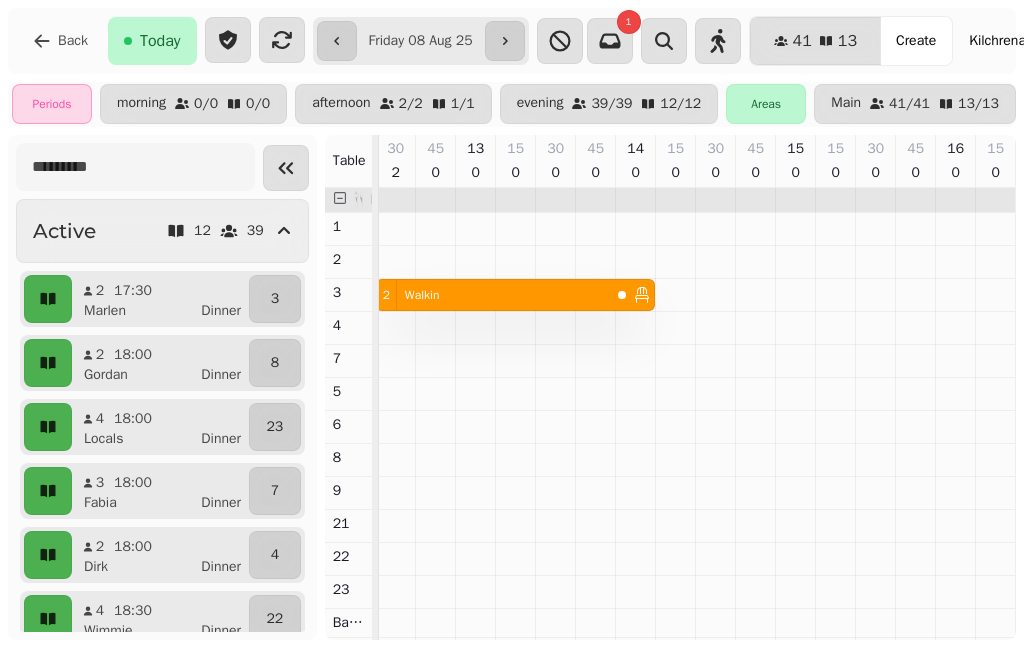 click 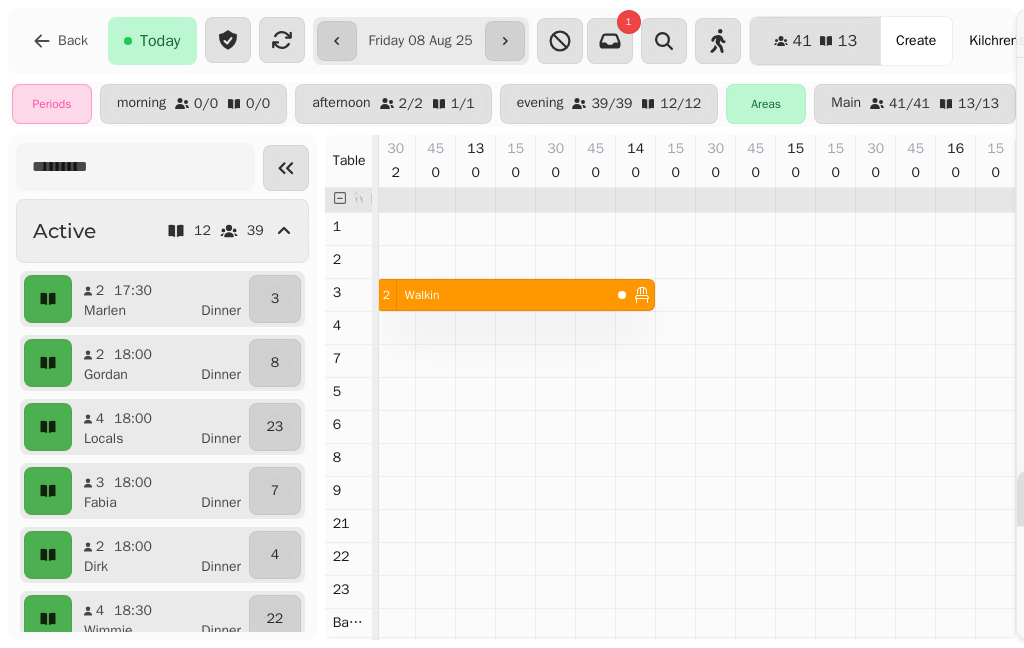 select on "****" 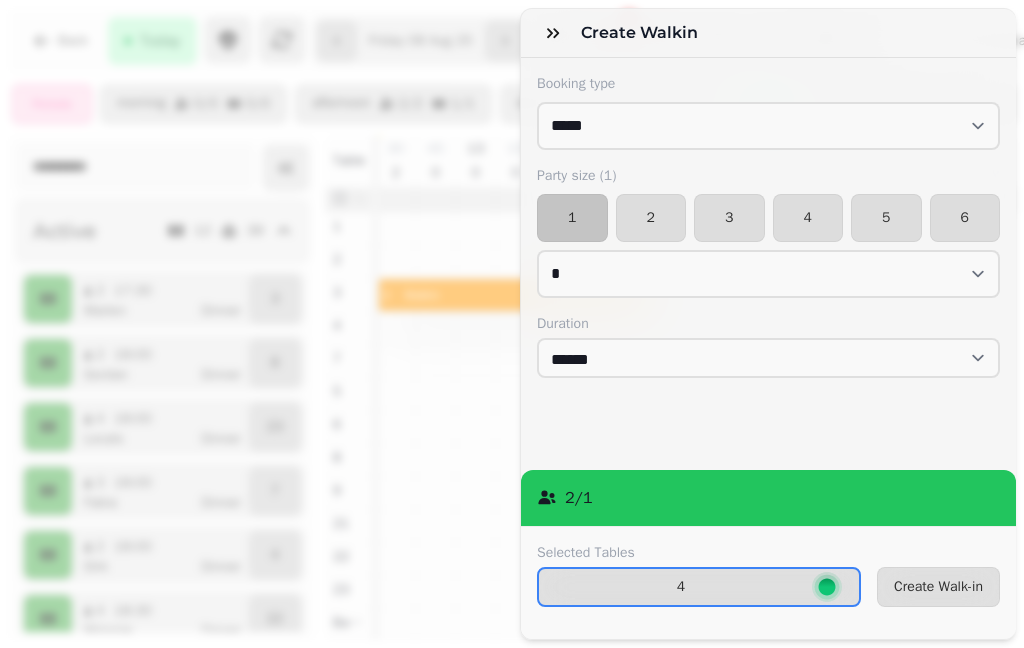 click on "2" at bounding box center (651, 218) 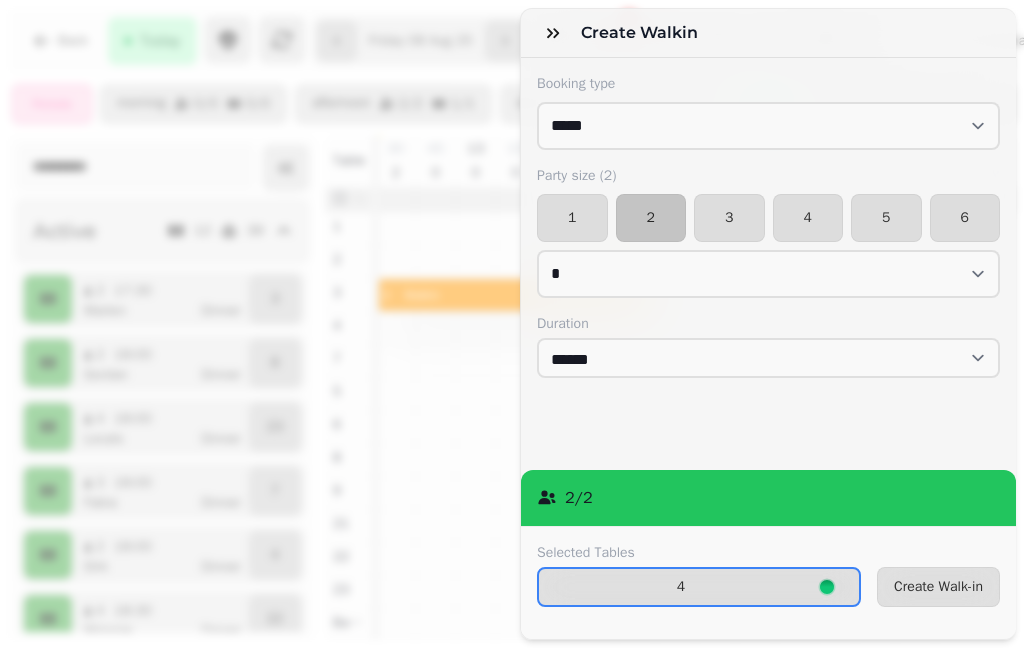click on "4" at bounding box center [681, 587] 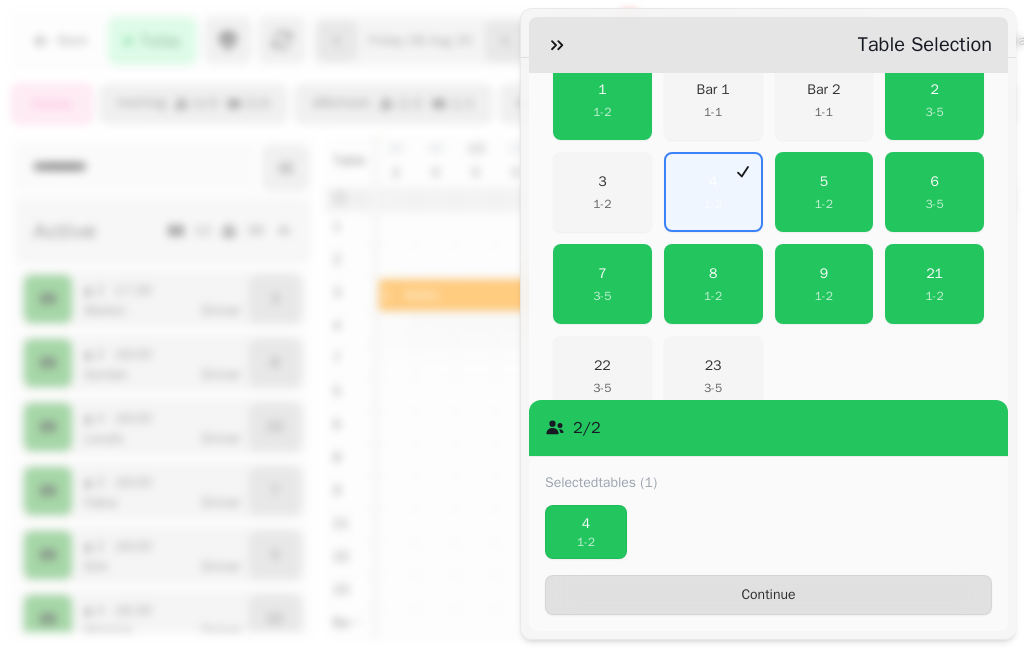 scroll, scrollTop: 461, scrollLeft: 0, axis: vertical 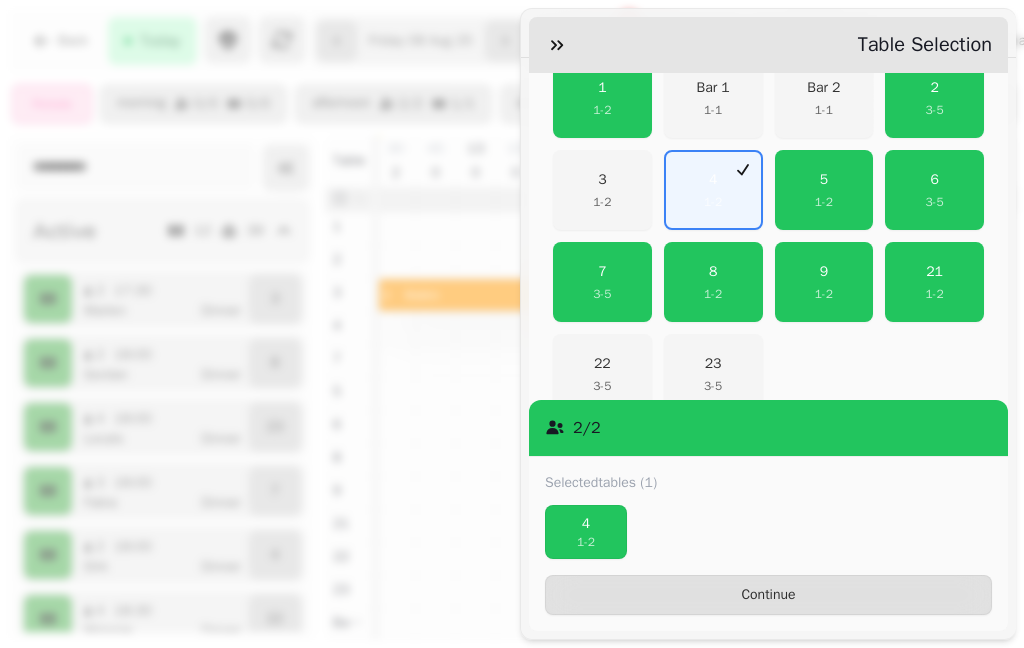 click on "23" at bounding box center (713, 364) 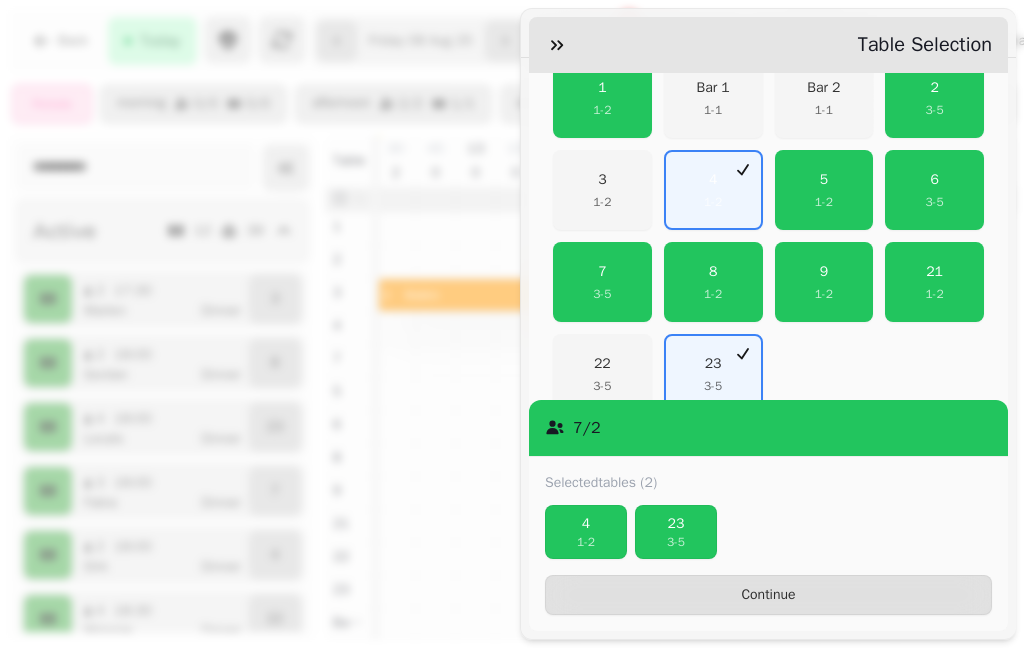 click on "4" at bounding box center [586, 524] 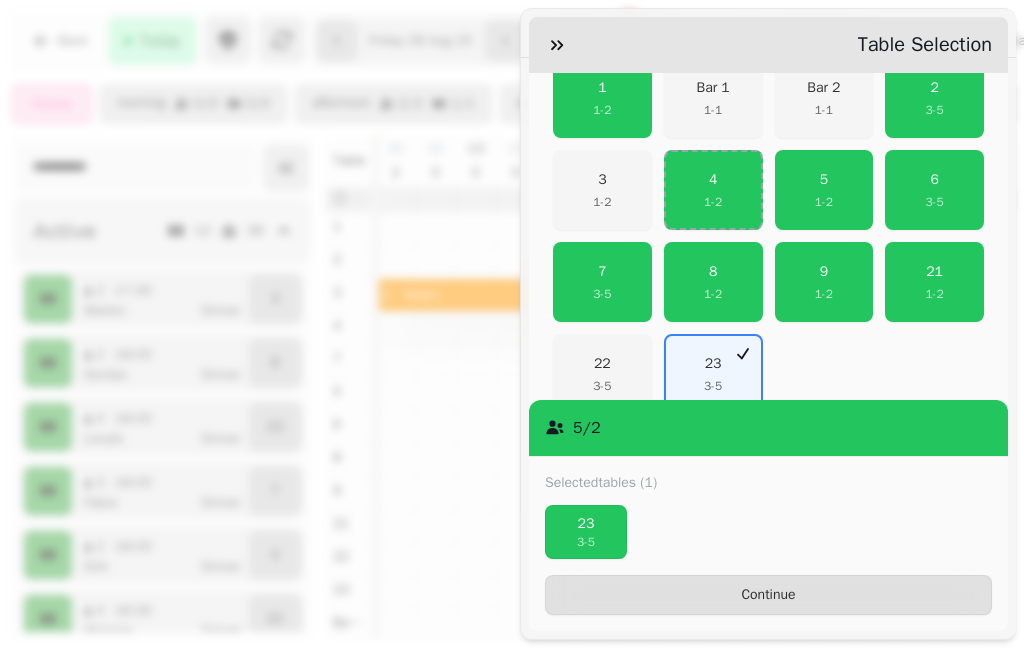 click on "Continue" at bounding box center (768, 595) 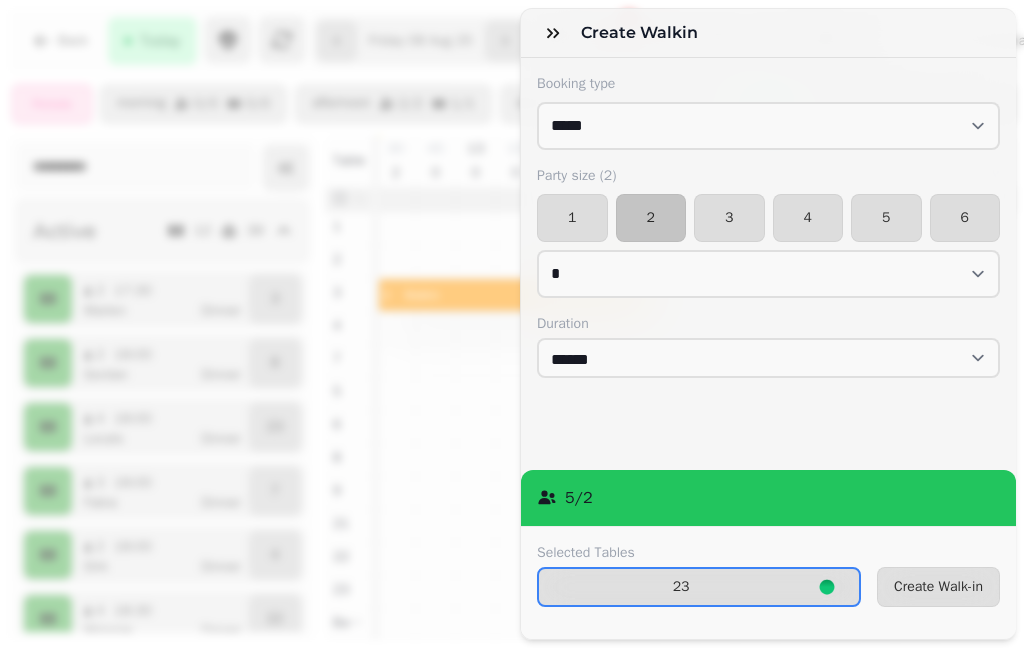 click on "Create Walk-in" at bounding box center [938, 587] 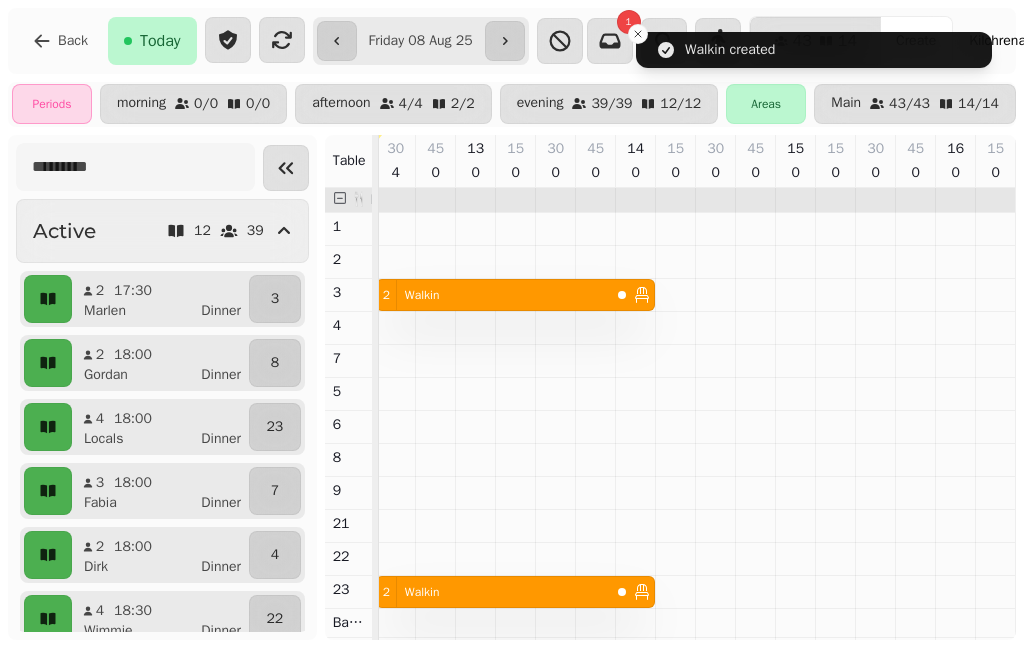 click on "Kilchrenan Inn" at bounding box center [1012, 41] 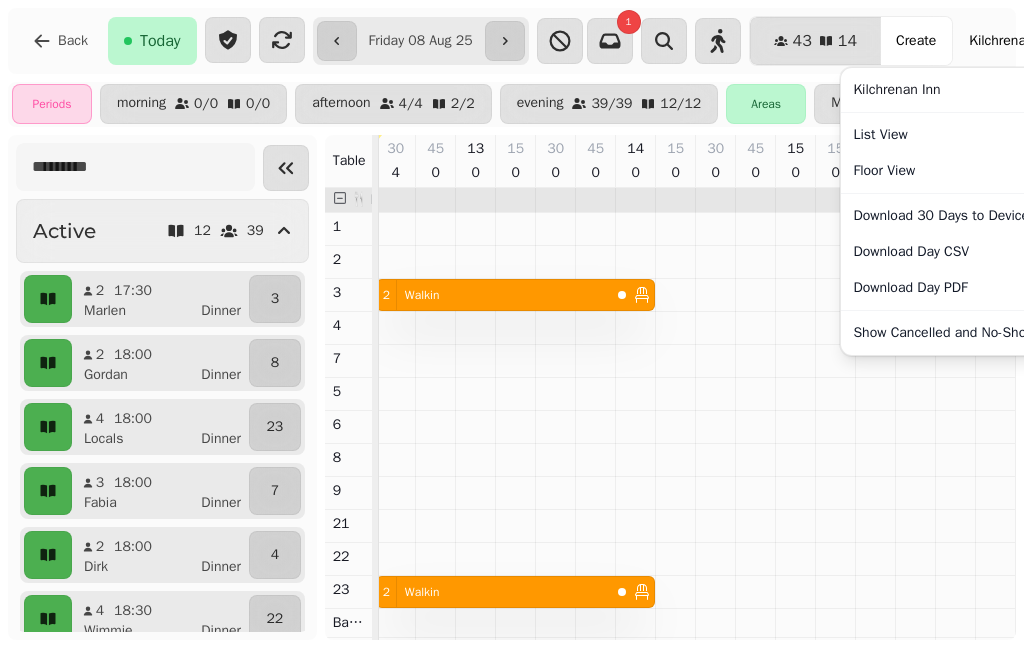 click on "List View" at bounding box center (968, 135) 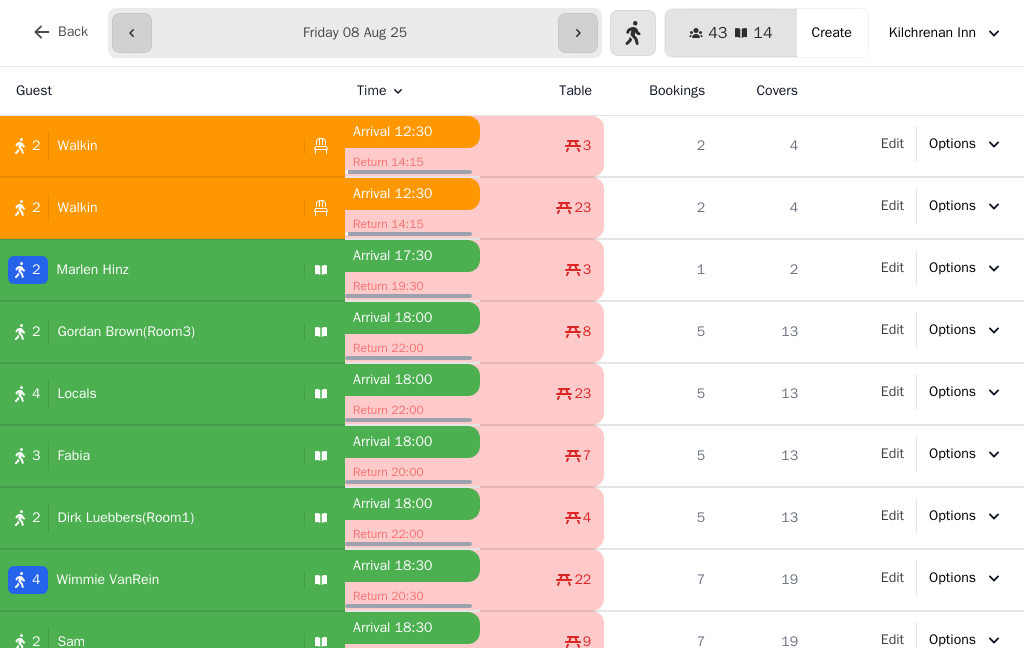 scroll, scrollTop: 0, scrollLeft: 0, axis: both 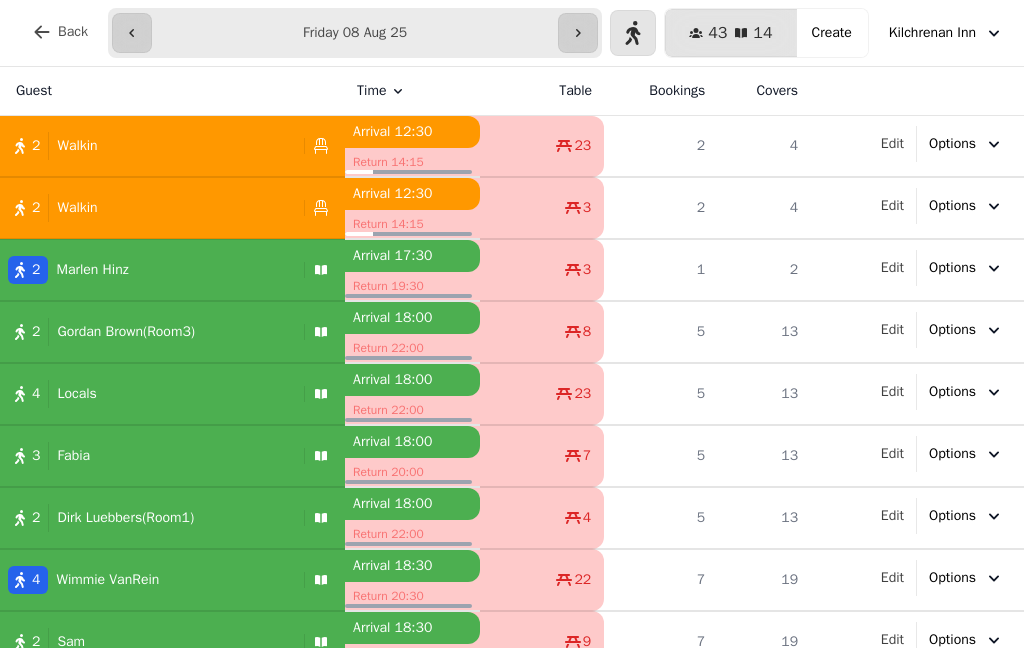 click on "Back" at bounding box center [73, 32] 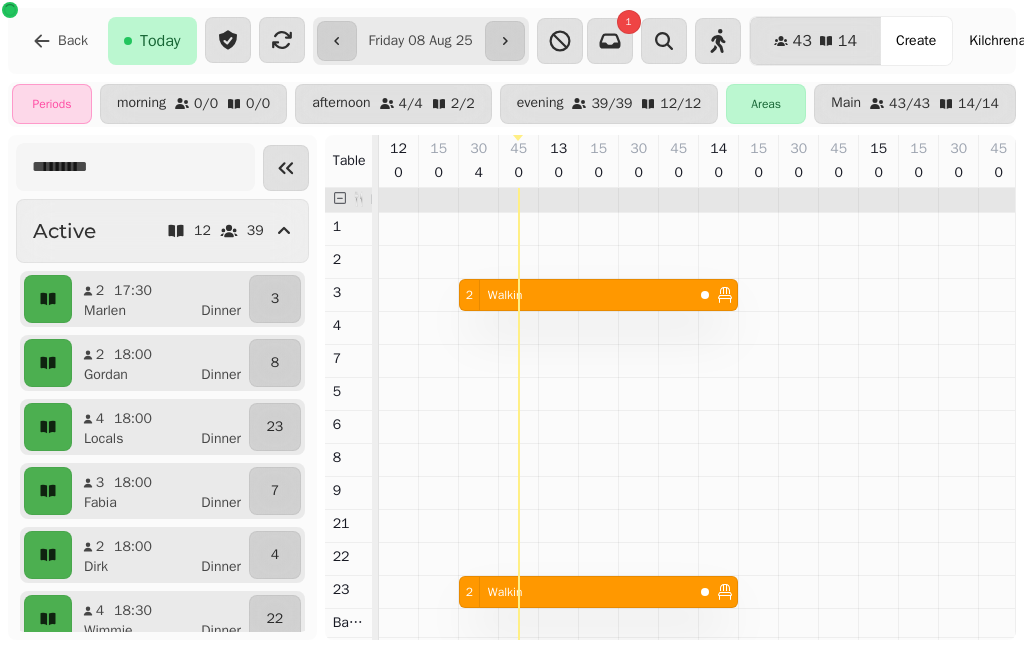 click 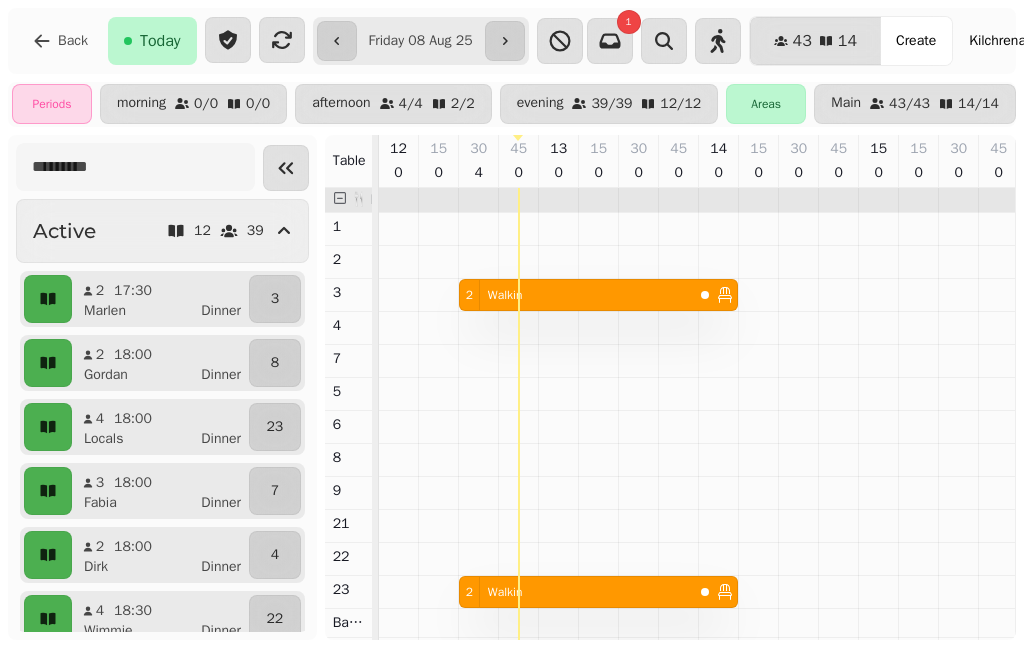 click 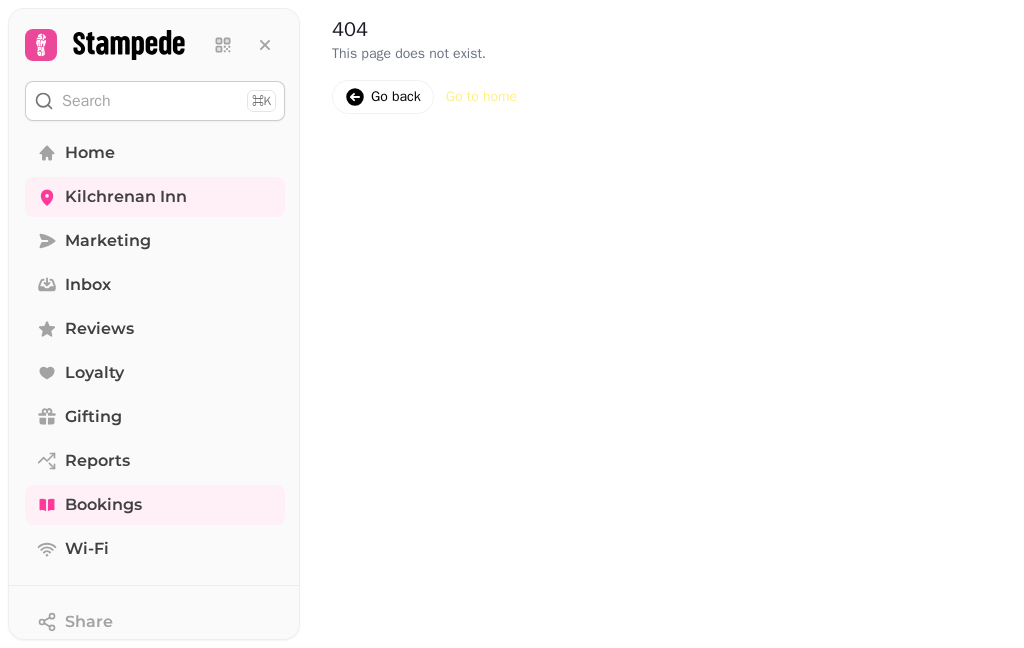 click on "Inbox" at bounding box center [88, 285] 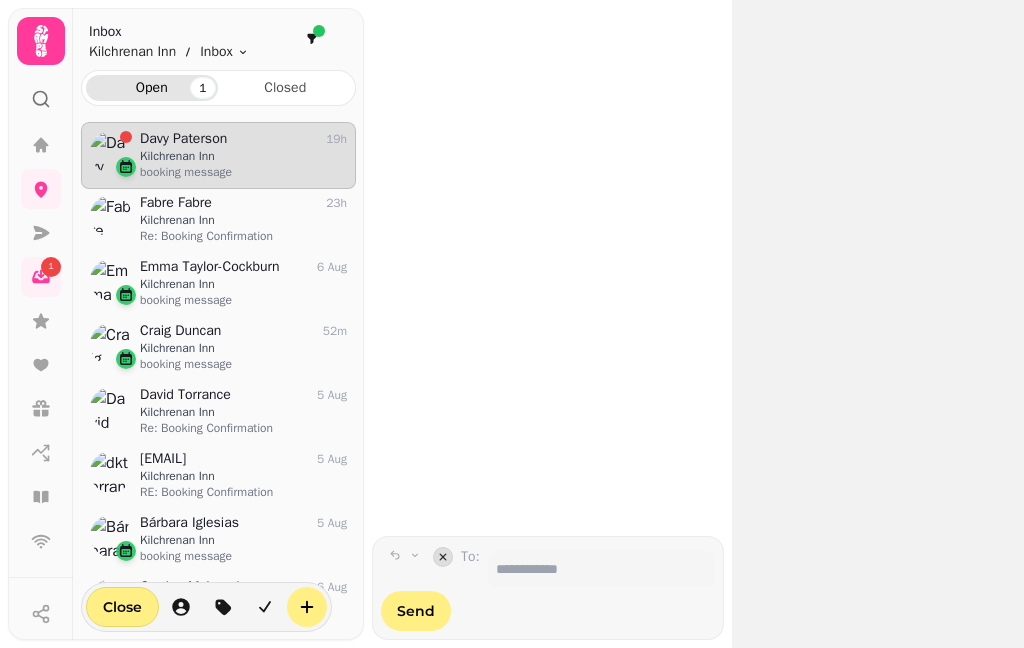 scroll, scrollTop: 509, scrollLeft: 275, axis: both 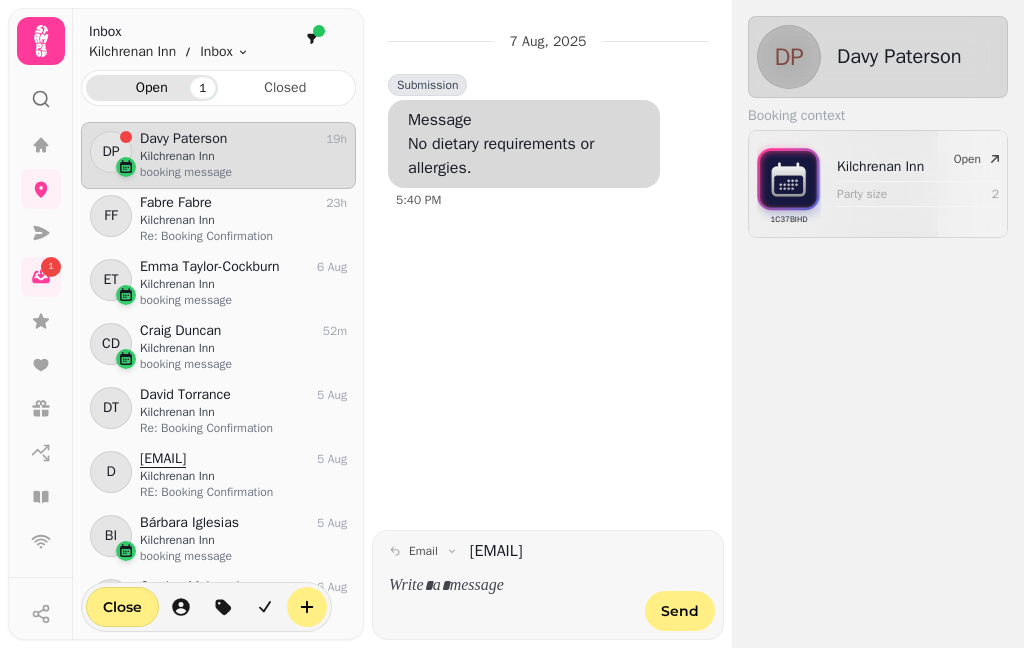 click on "Open" at bounding box center (967, 159) 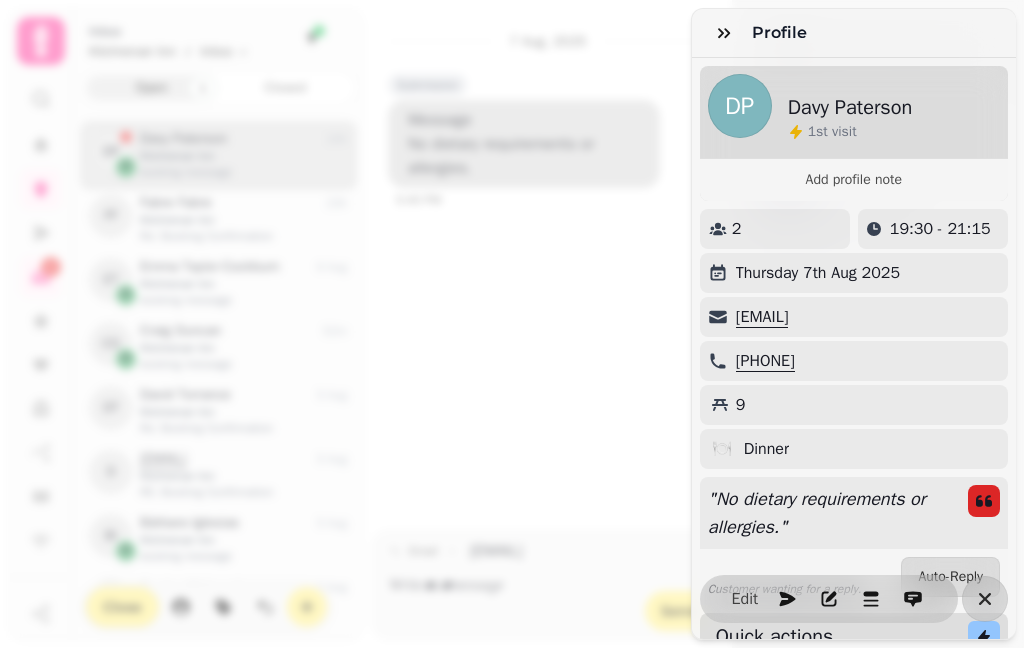 click 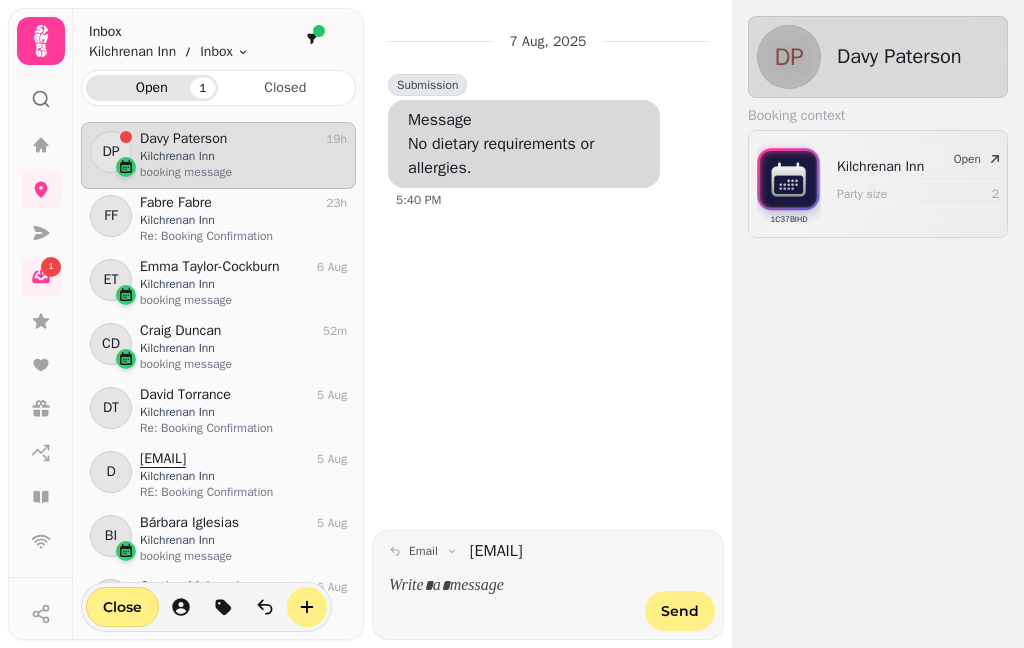 click on "Kilchrenan Inn" at bounding box center [243, 220] 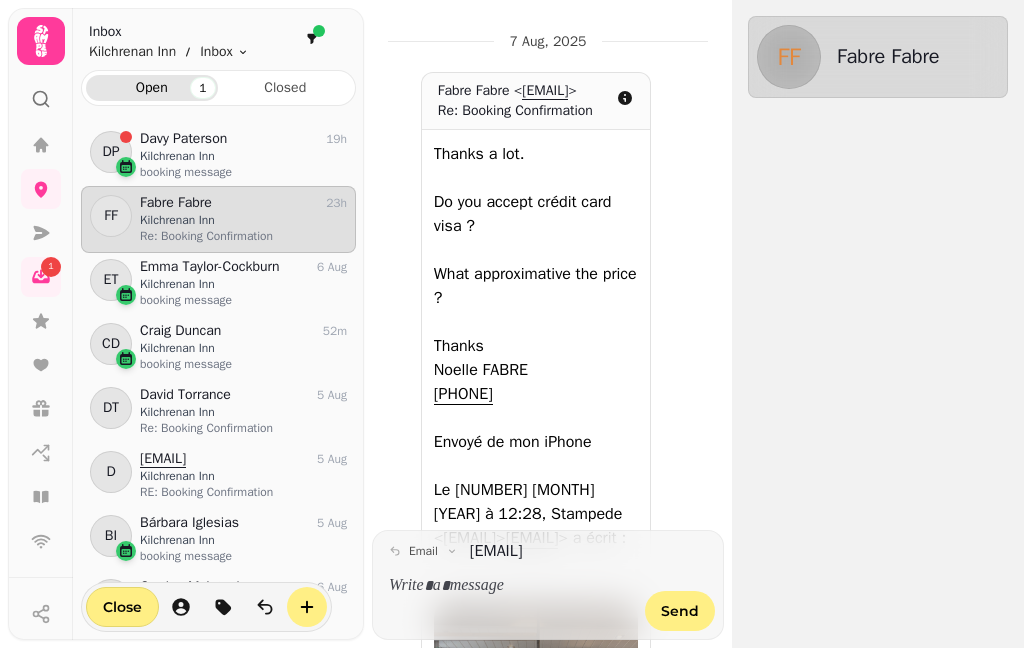 click on "Kilchrenan Inn" at bounding box center (243, 156) 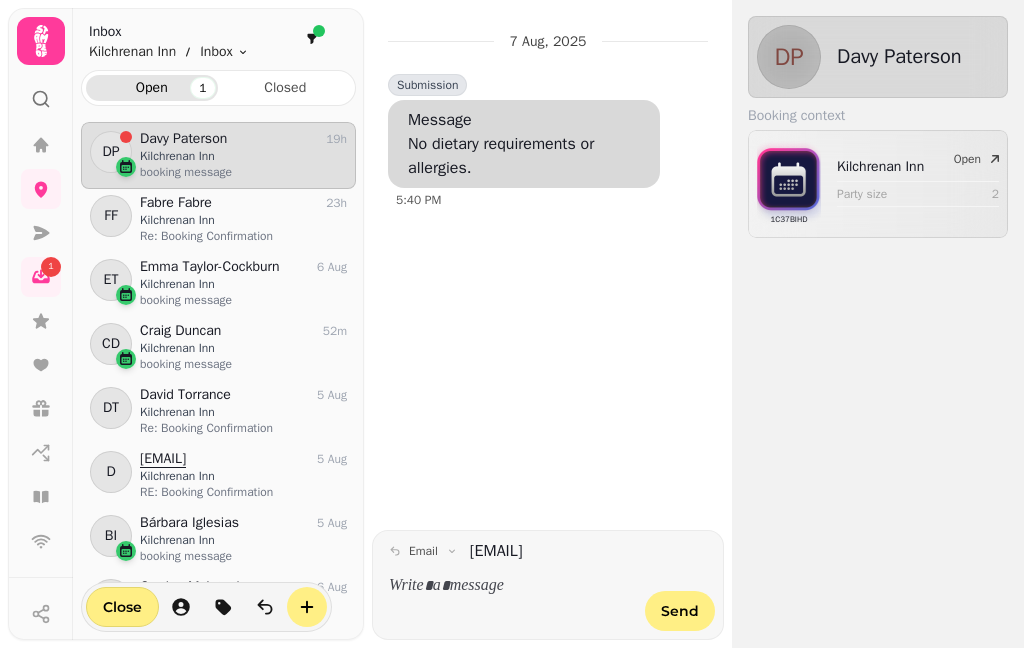 click 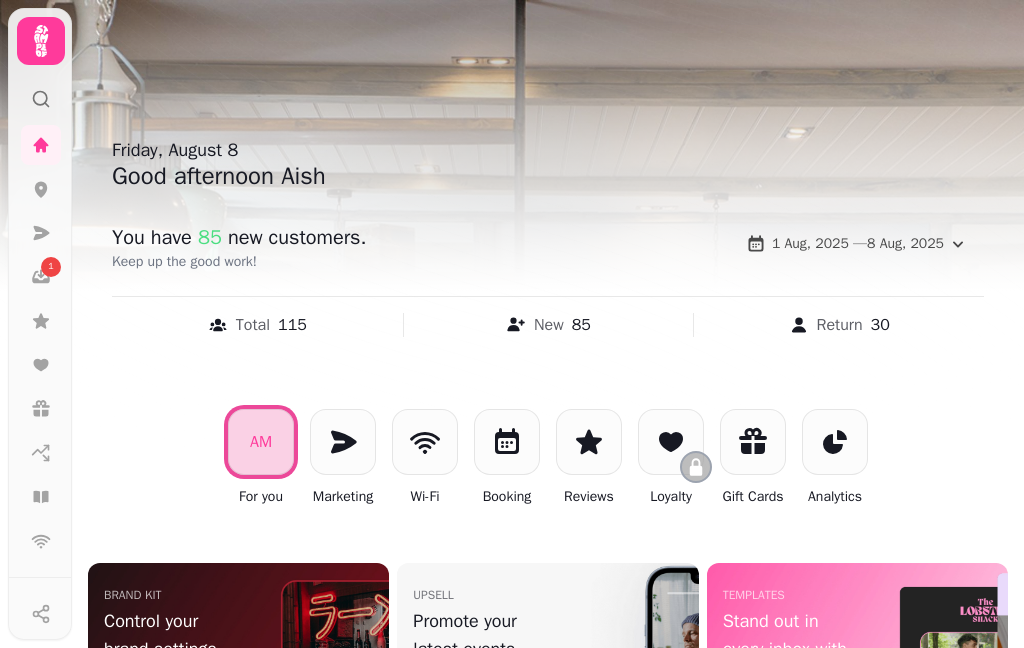scroll, scrollTop: 72, scrollLeft: 0, axis: vertical 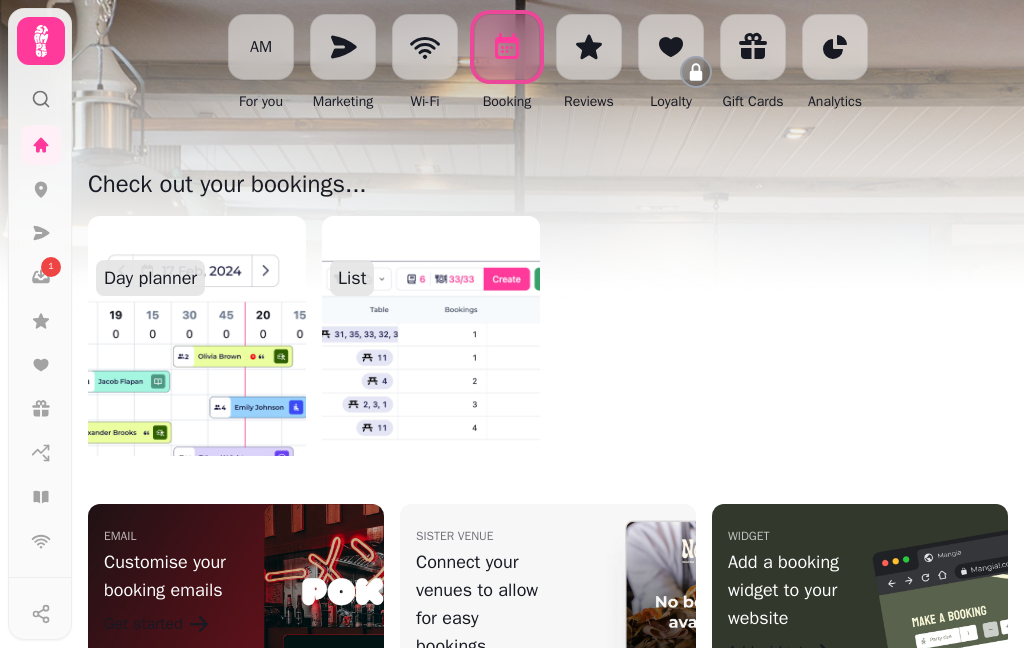 click at bounding box center (197, 336) 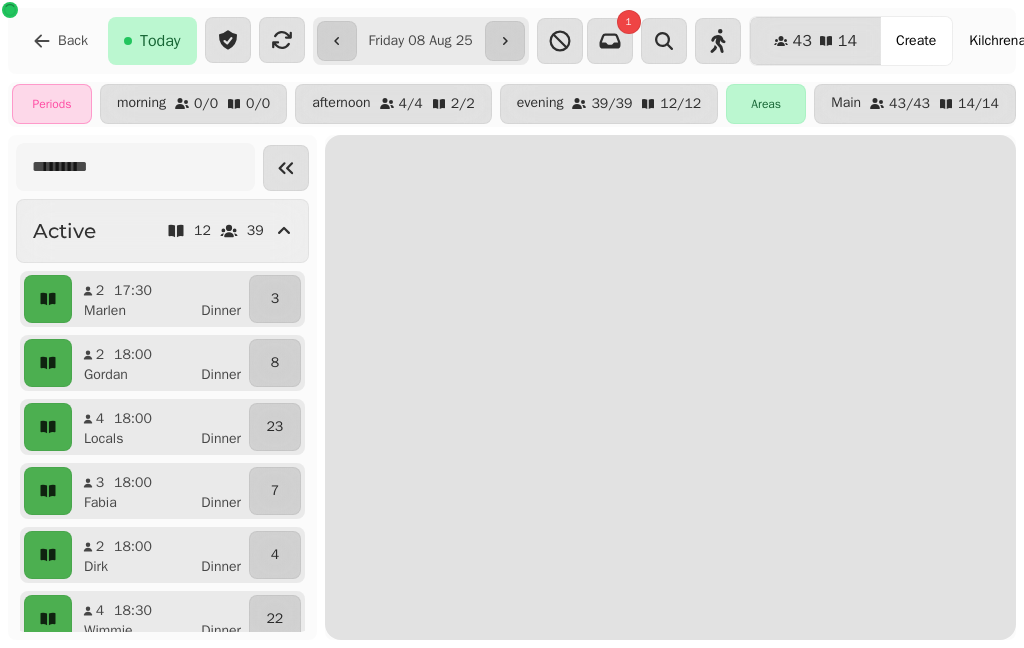 scroll, scrollTop: 0, scrollLeft: 0, axis: both 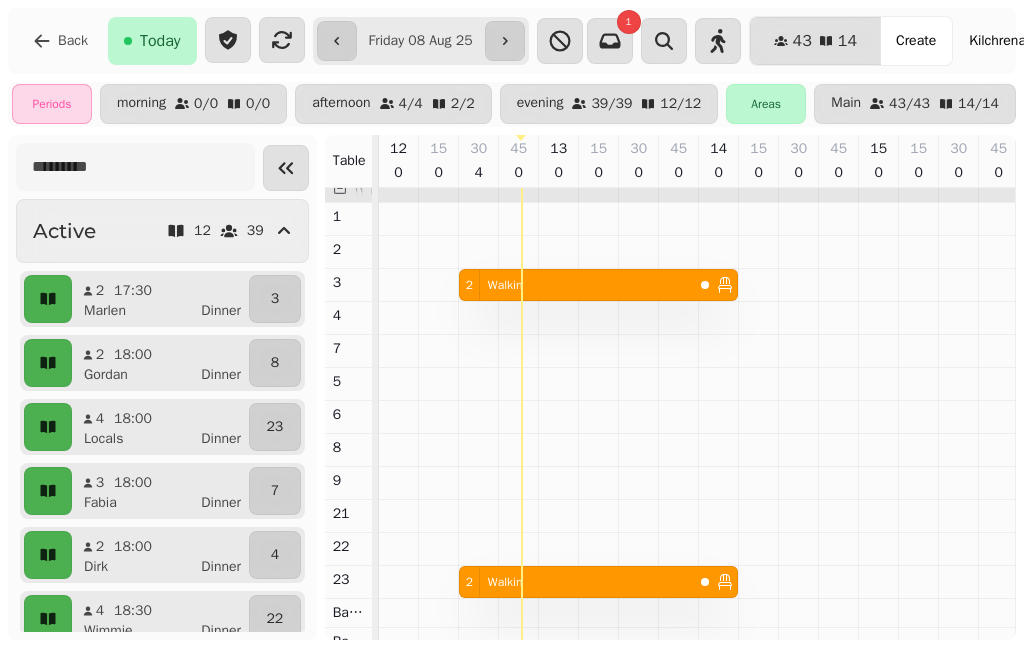 click on "Kilchrenan Inn" at bounding box center (1012, 41) 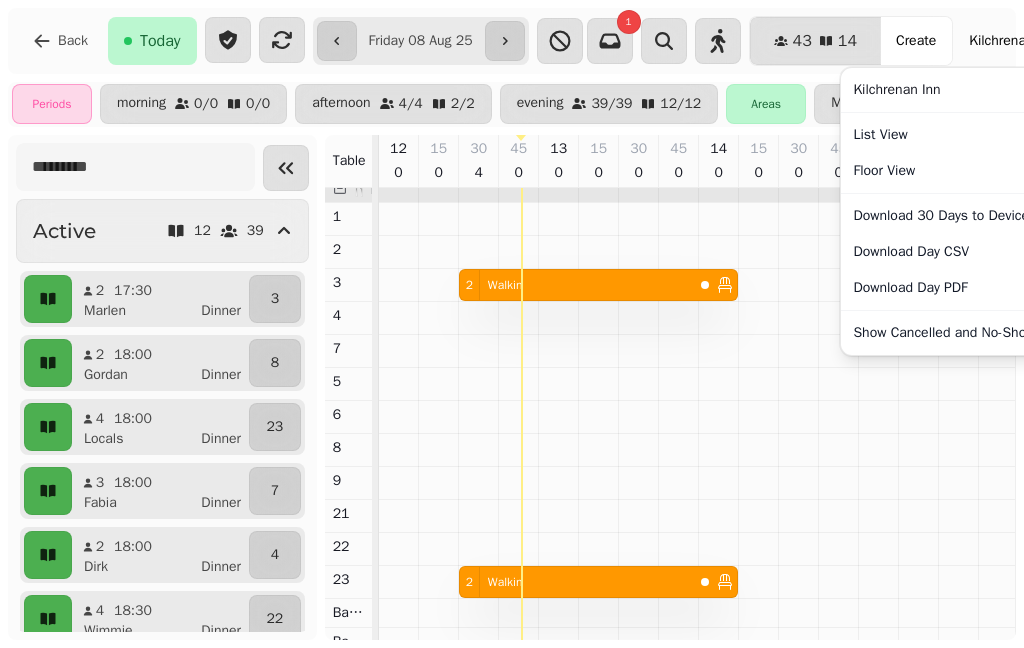 click on "List View" at bounding box center [968, 135] 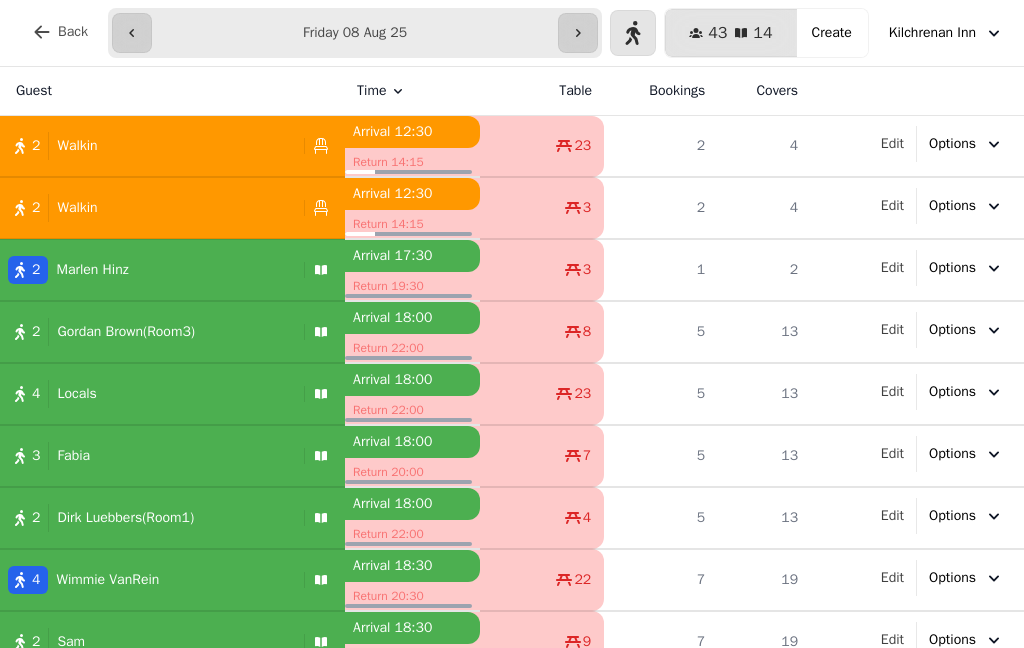 click on "2 Walkin" at bounding box center (148, 146) 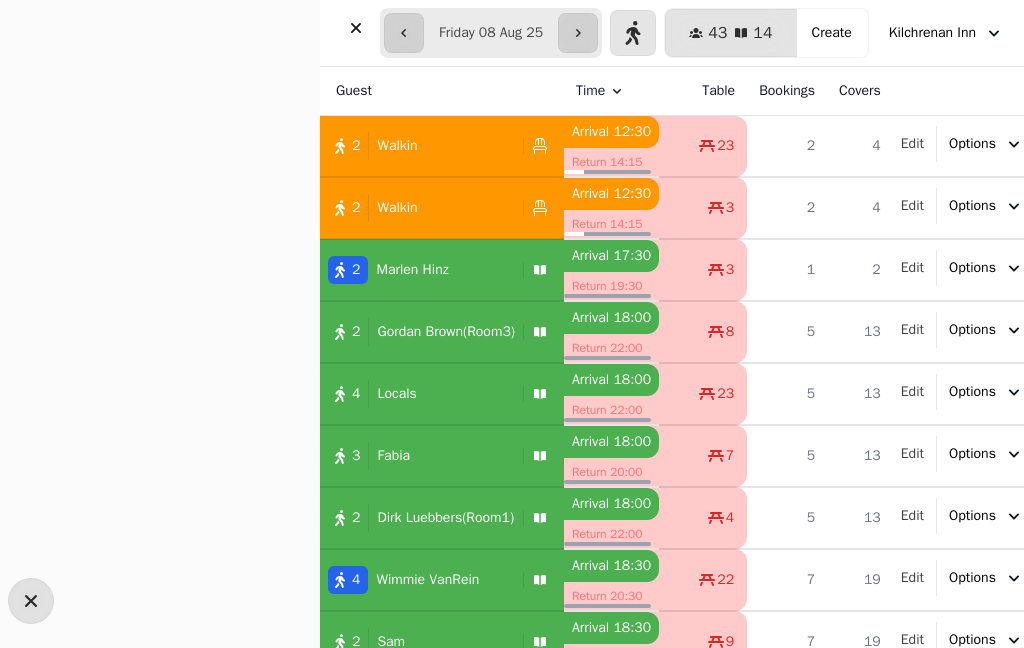 select on "**********" 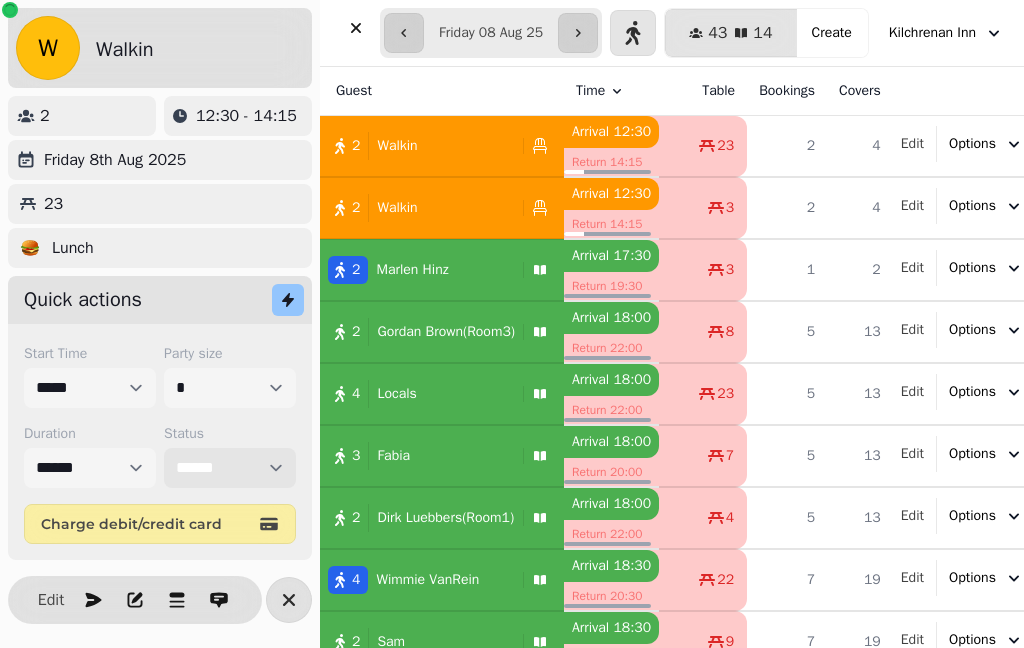 click on "**********" at bounding box center [230, 468] 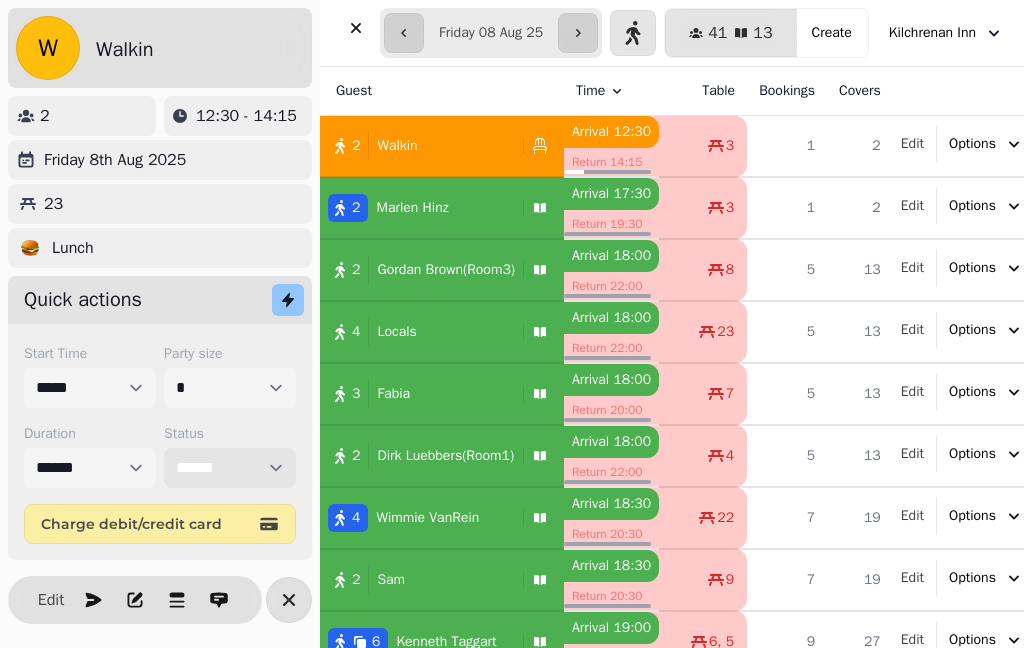 select on "********" 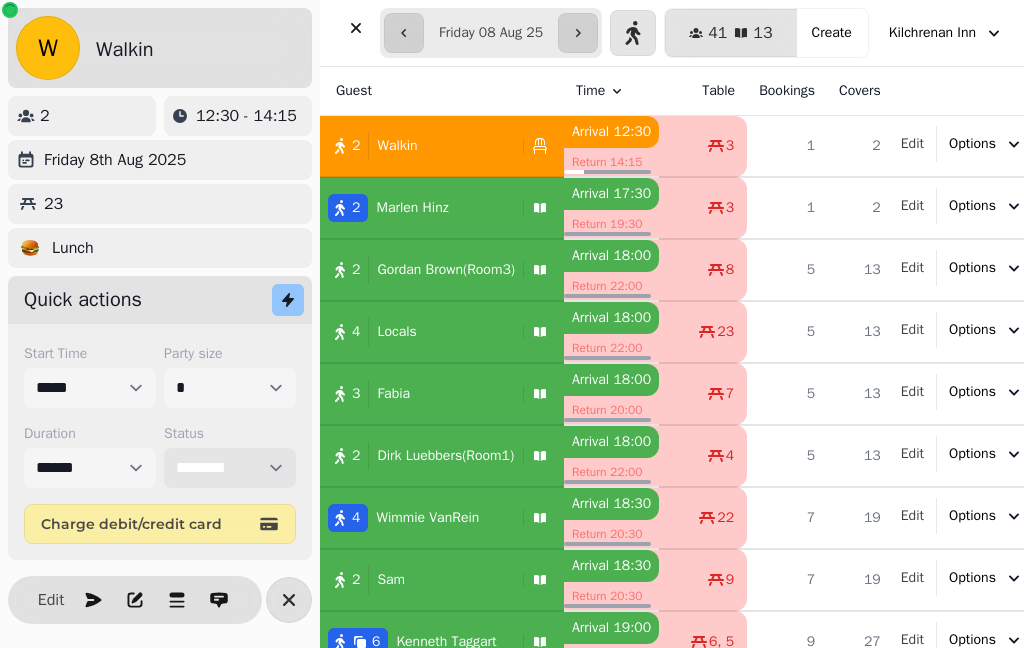 select on "****" 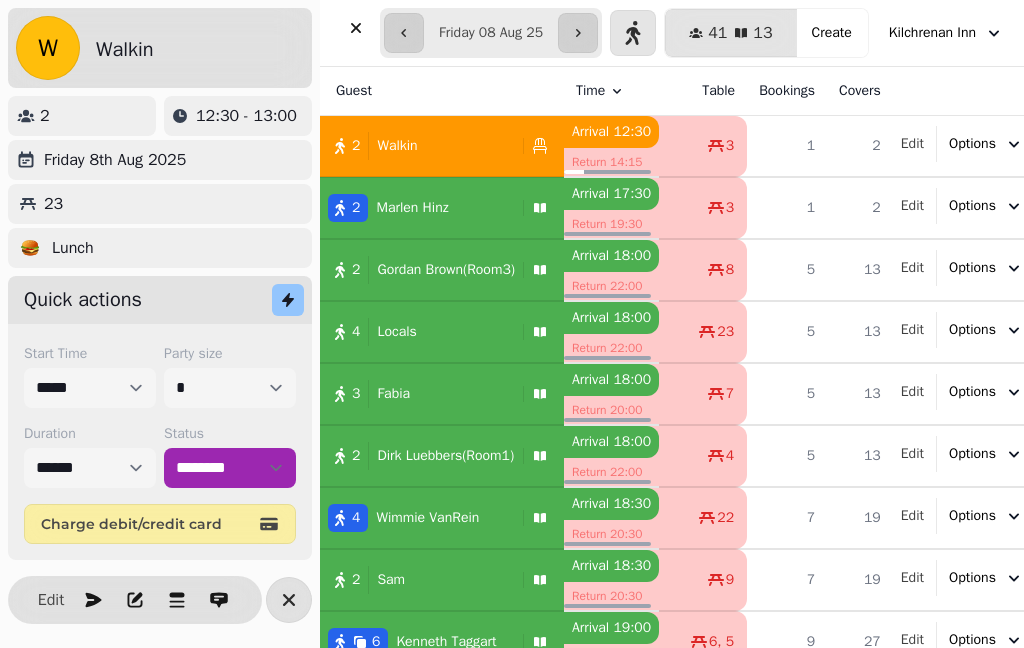 click on "2 Walkin" at bounding box center (417, 146) 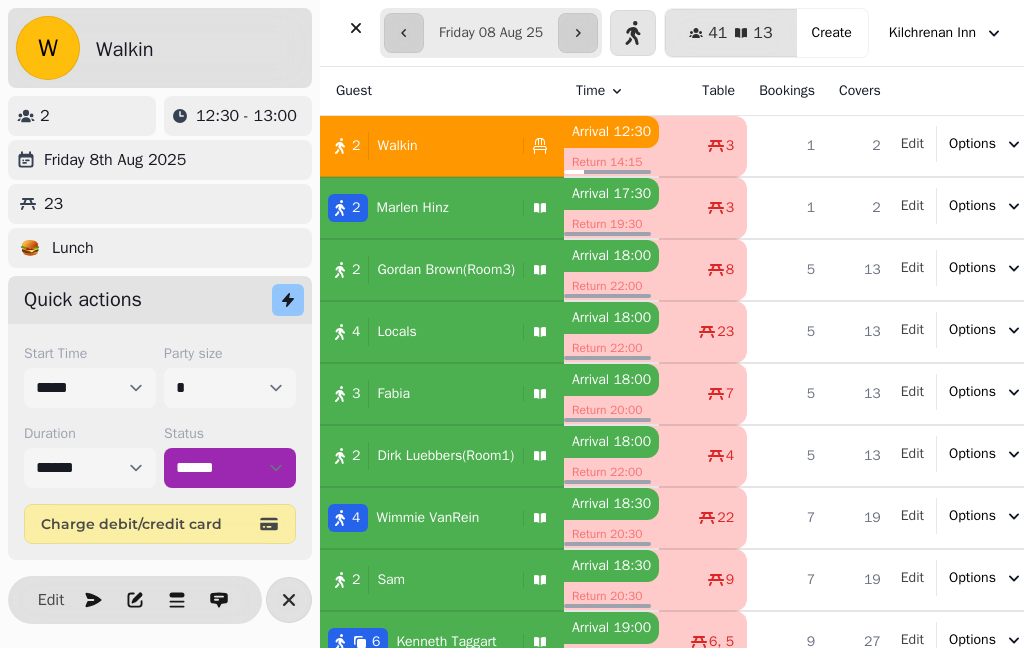 select on "****" 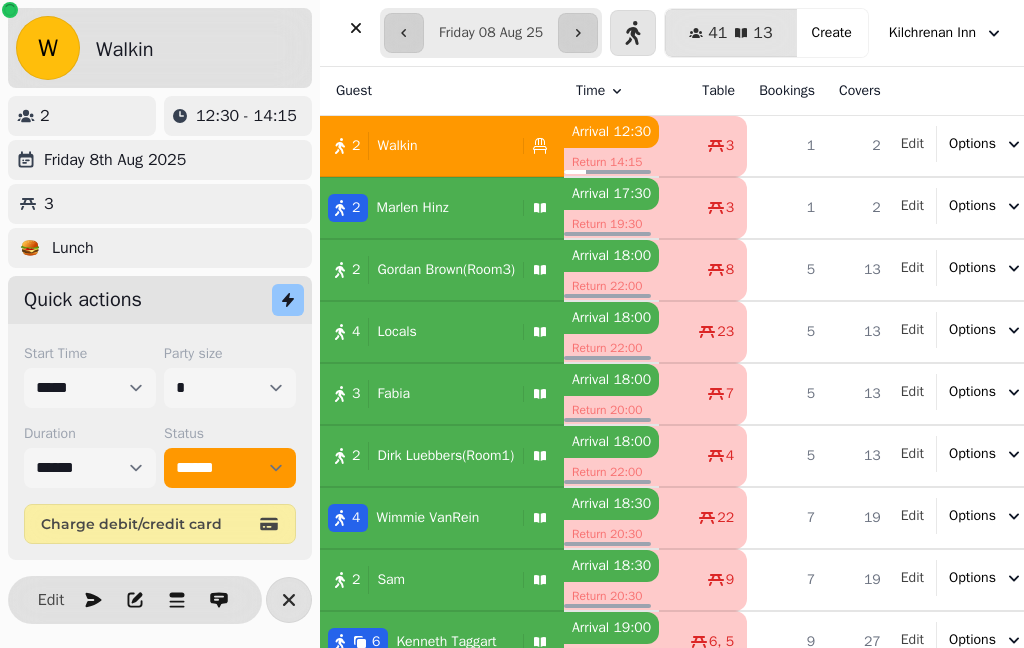 click on "Create" at bounding box center [832, 33] 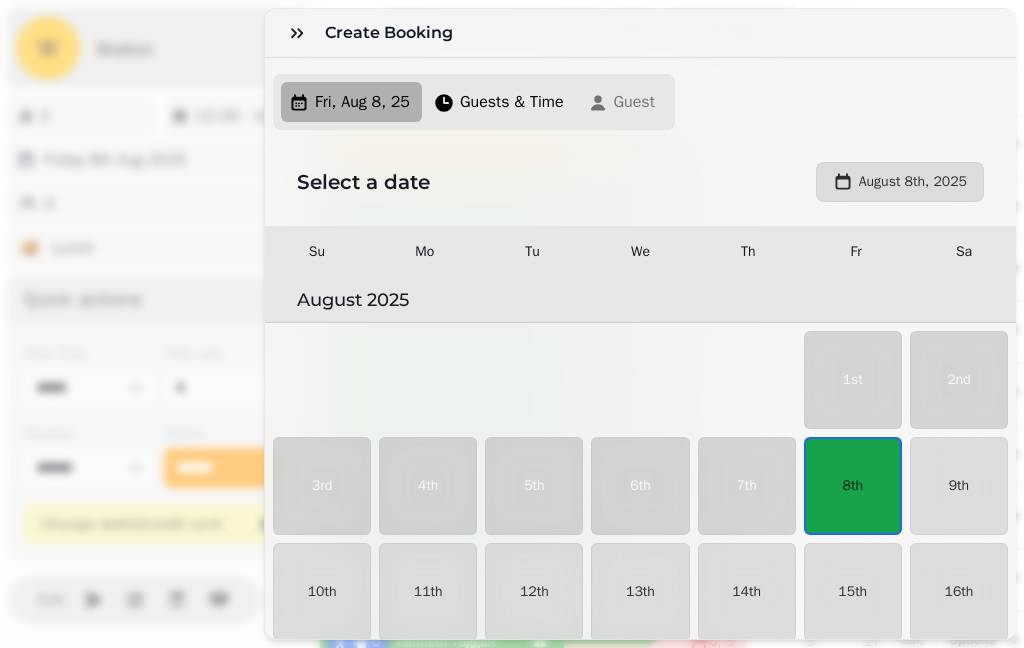 scroll, scrollTop: 54, scrollLeft: 0, axis: vertical 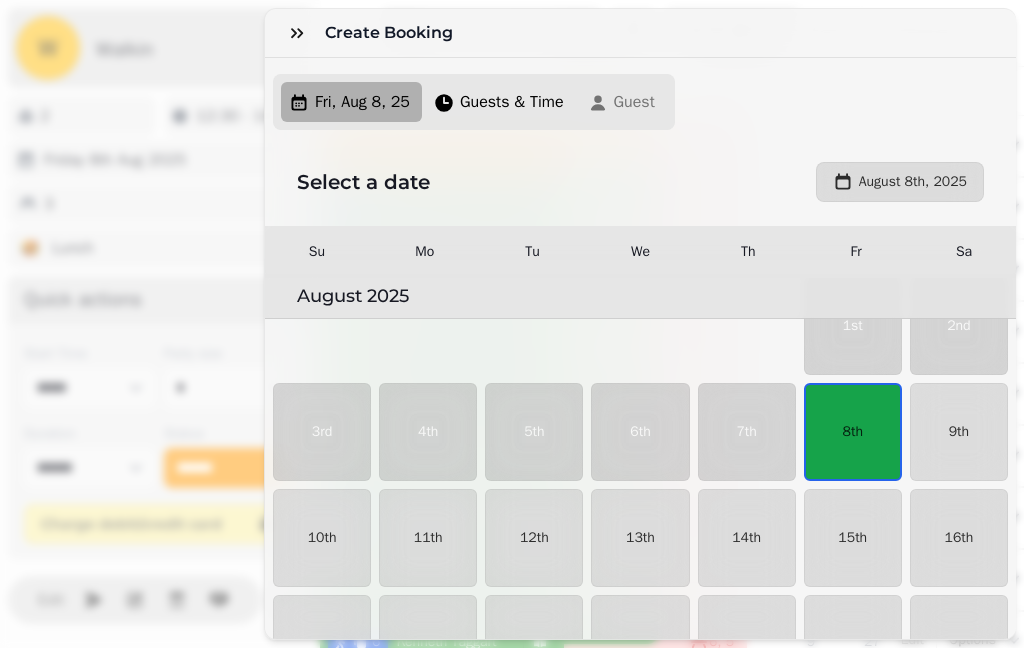 click on "8th" at bounding box center [853, 432] 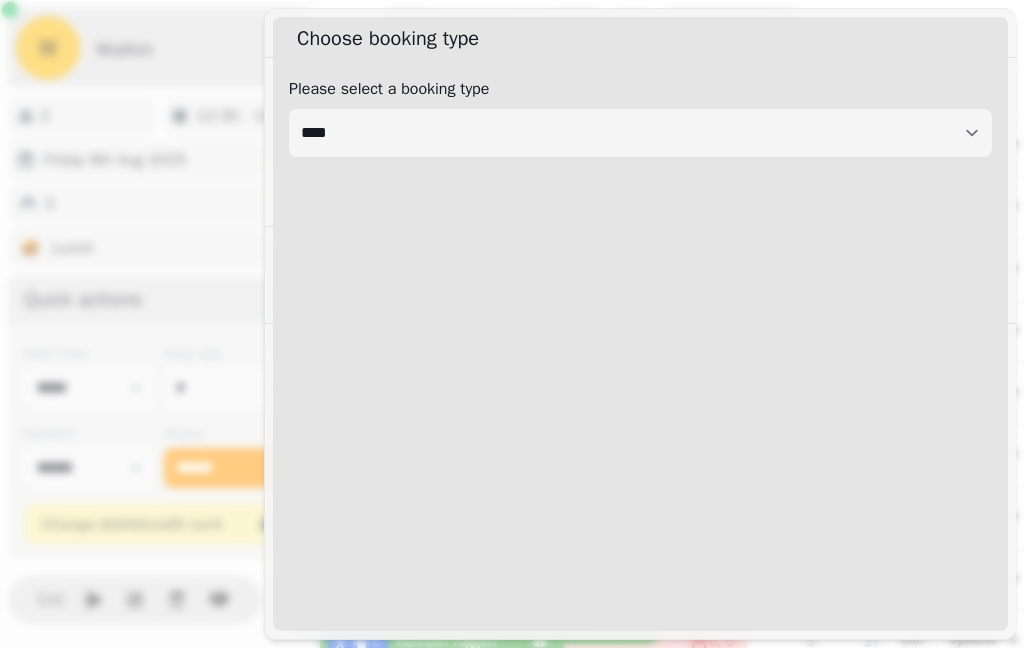 select on "****" 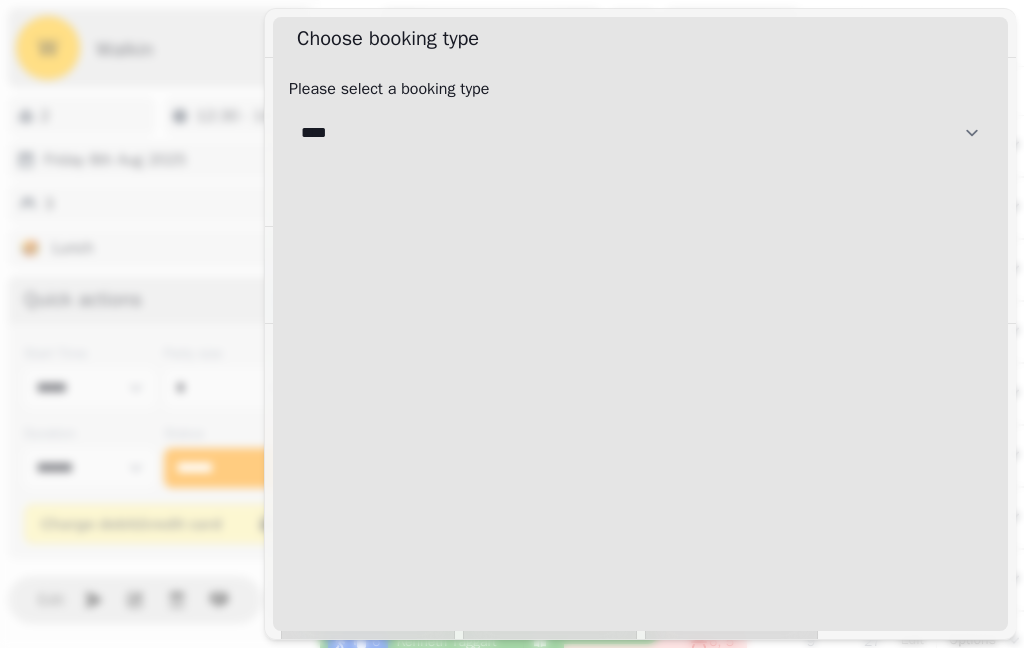 click on "**********" at bounding box center [640, 133] 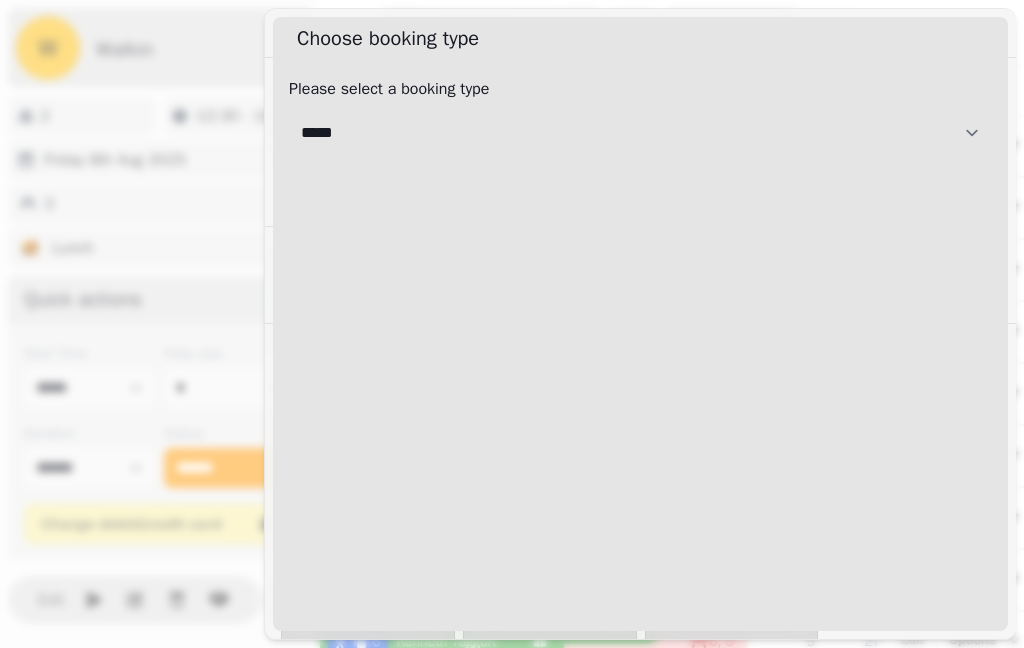 select on "**********" 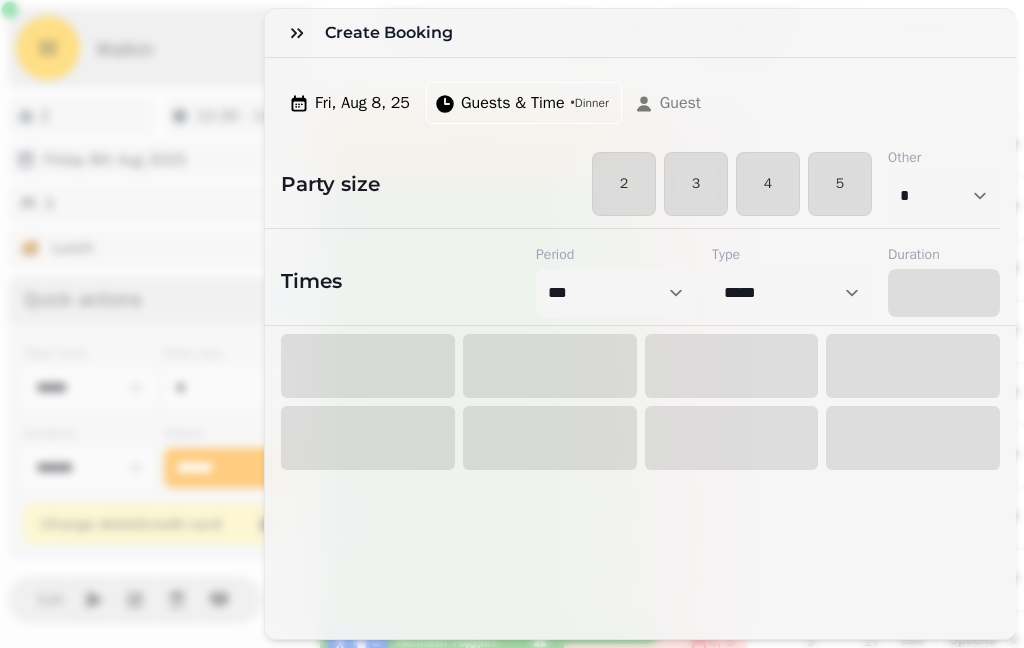 select on "****" 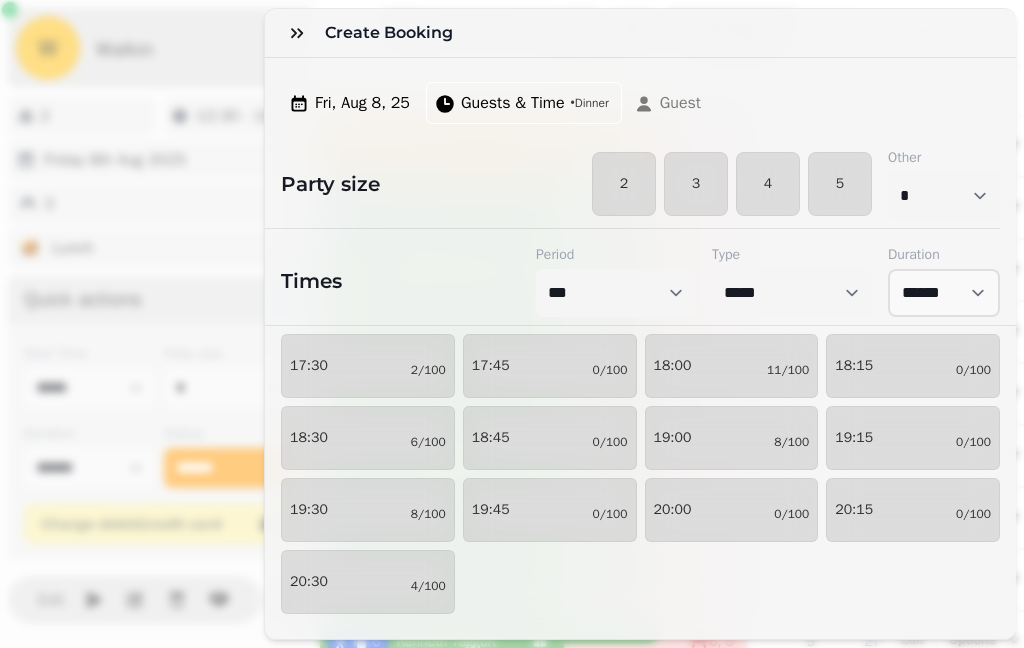 click 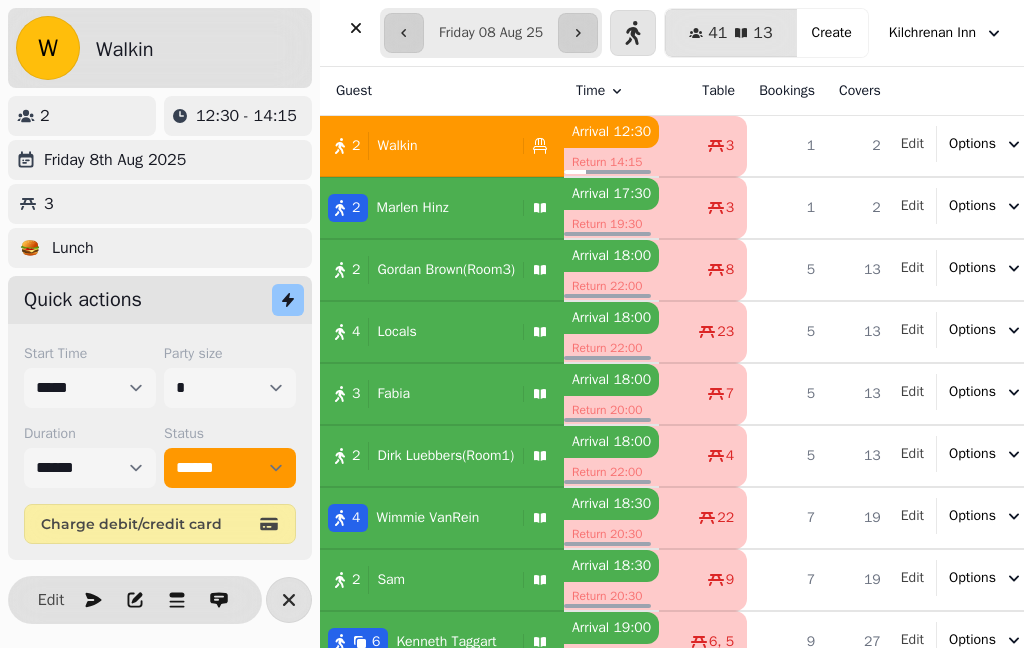 click 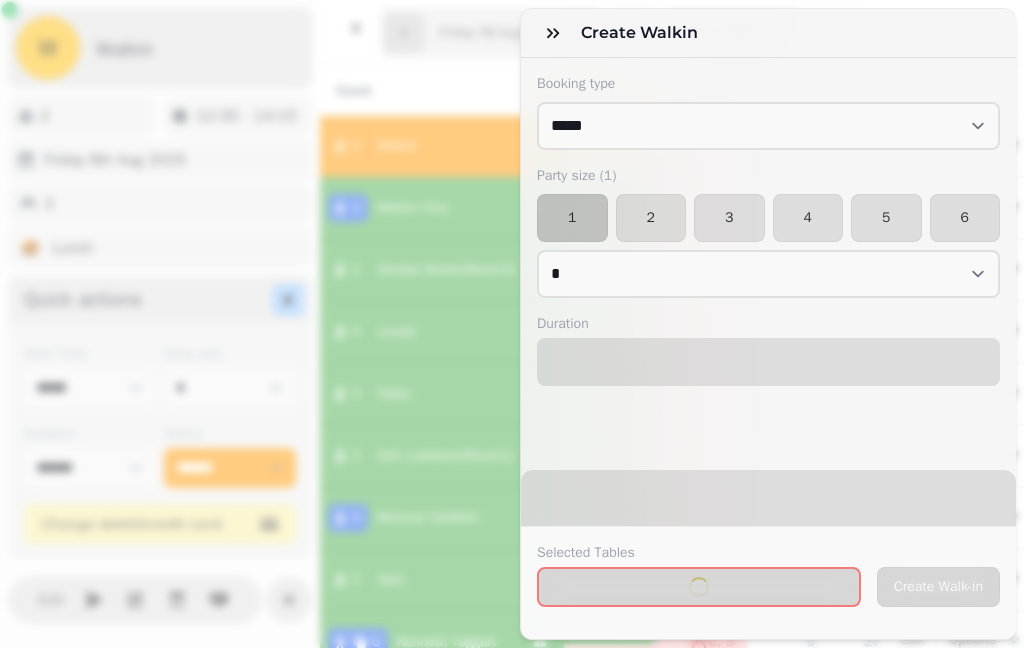 select on "****" 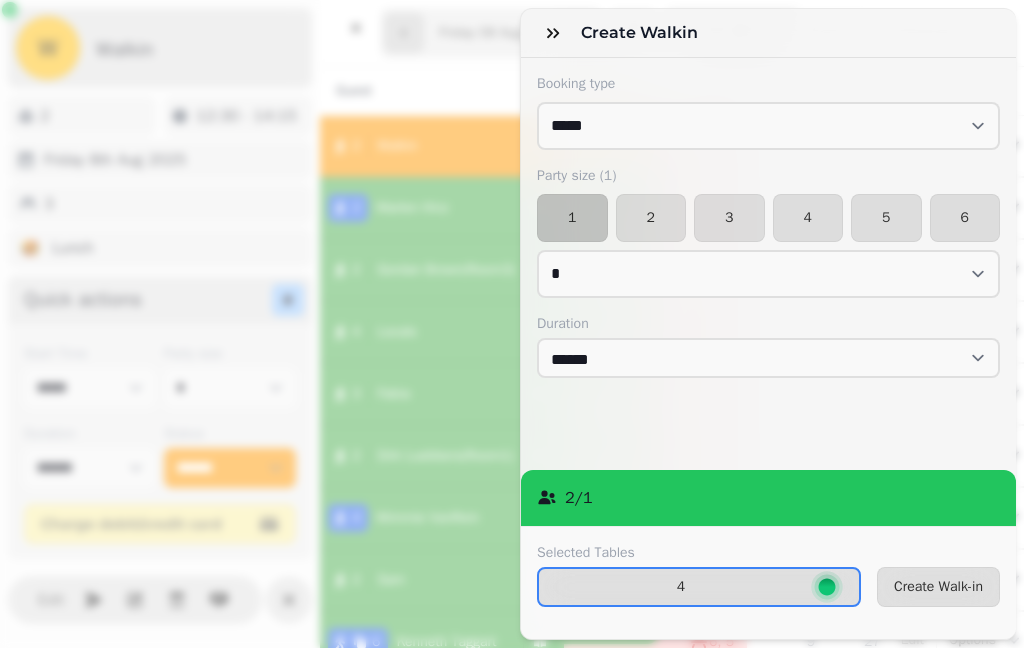 click on "3" at bounding box center [729, 218] 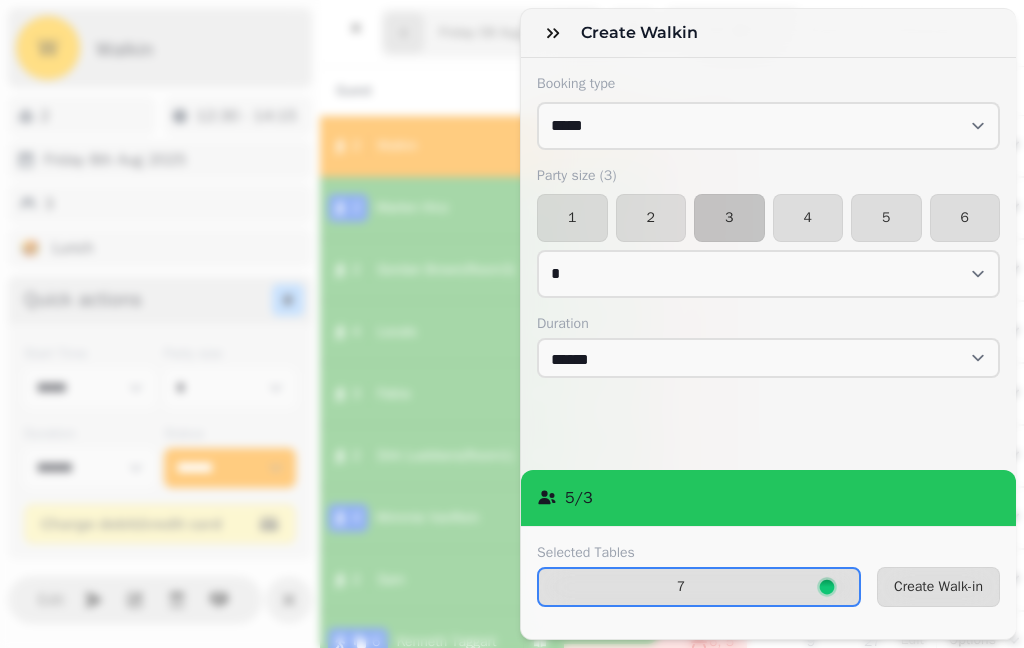 click on "Create Walk-in" at bounding box center [938, 587] 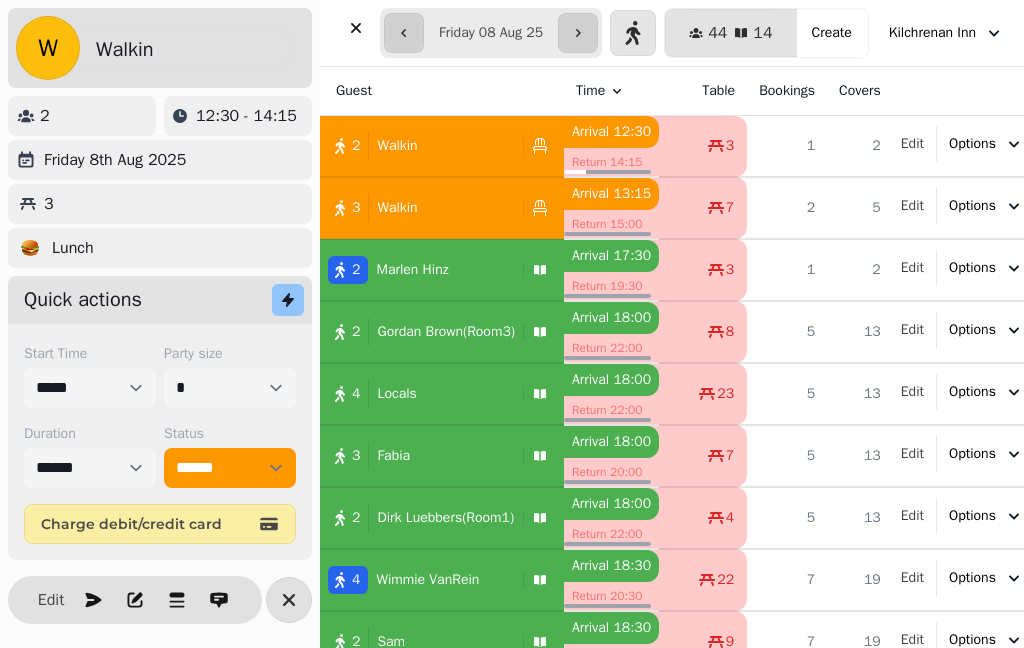 click 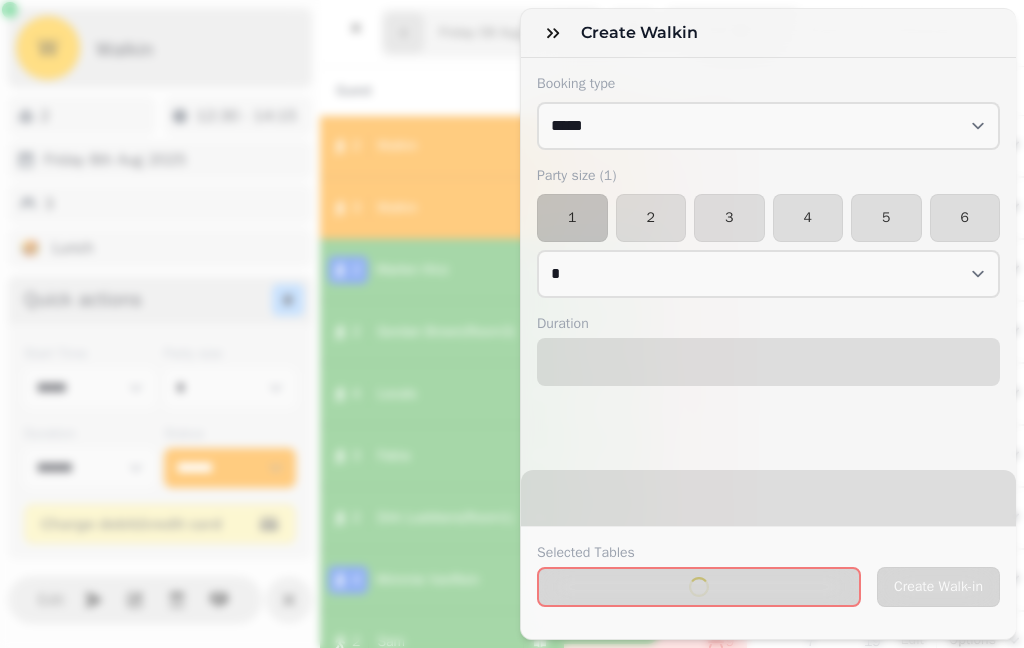 select on "****" 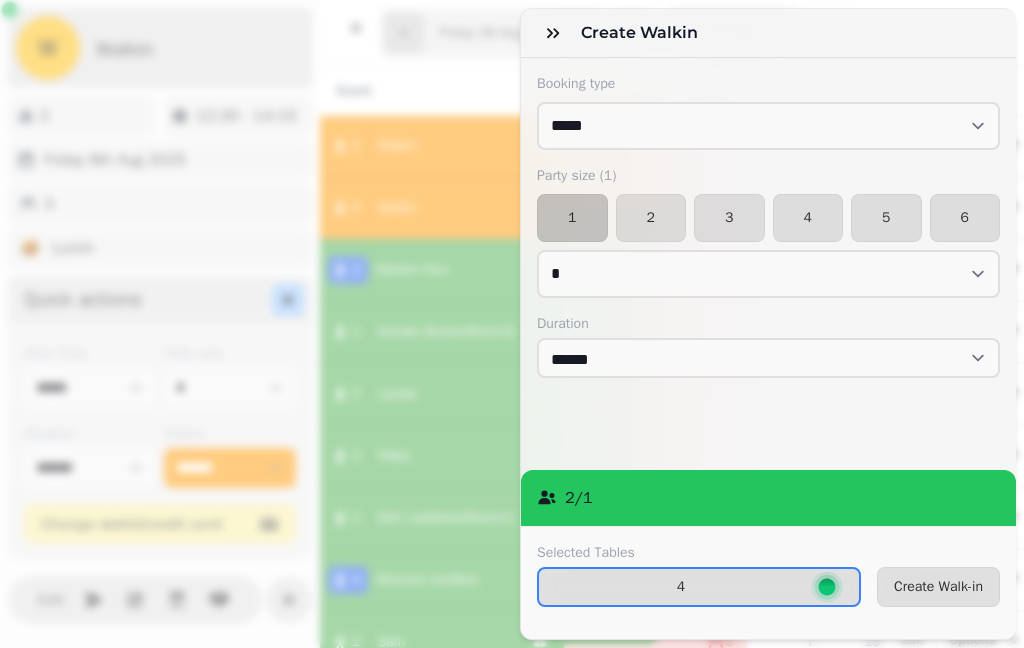 click on "2" at bounding box center (651, 218) 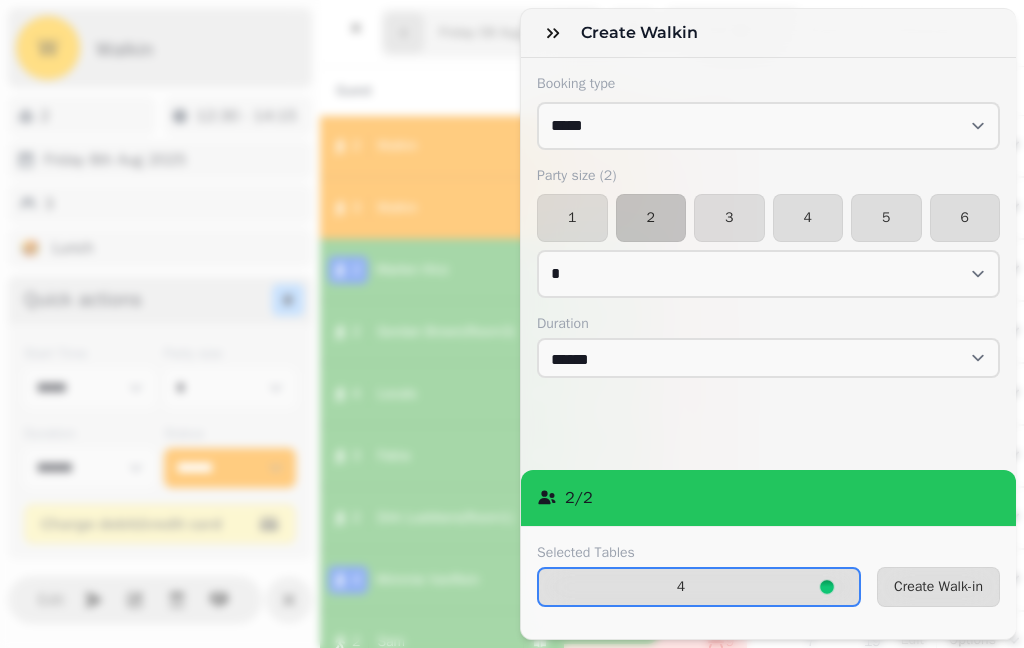 click on "Create Walk-in" at bounding box center [938, 587] 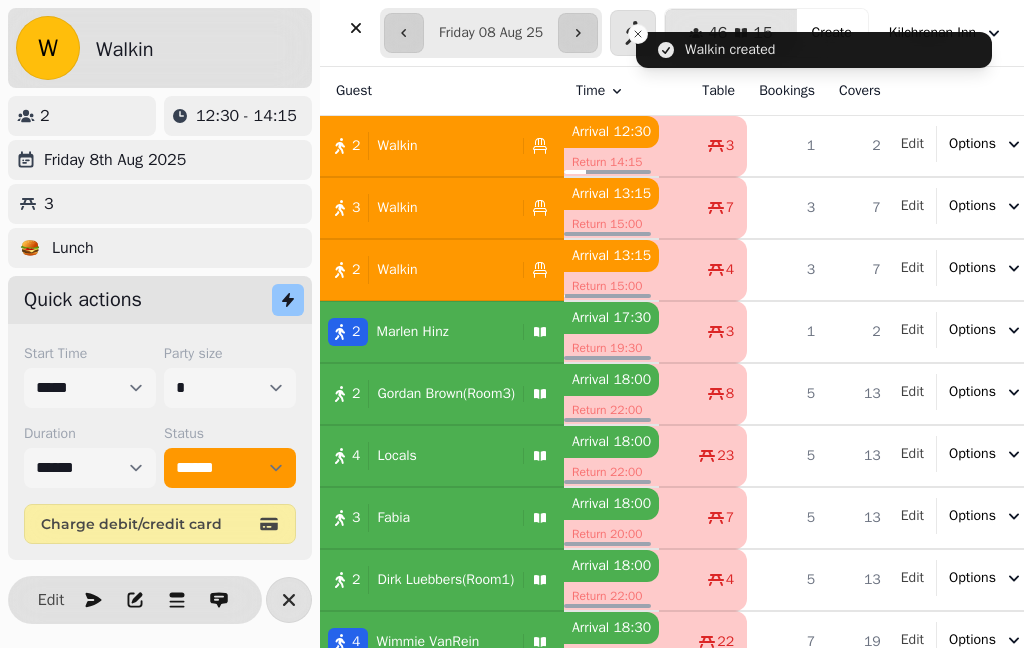 click 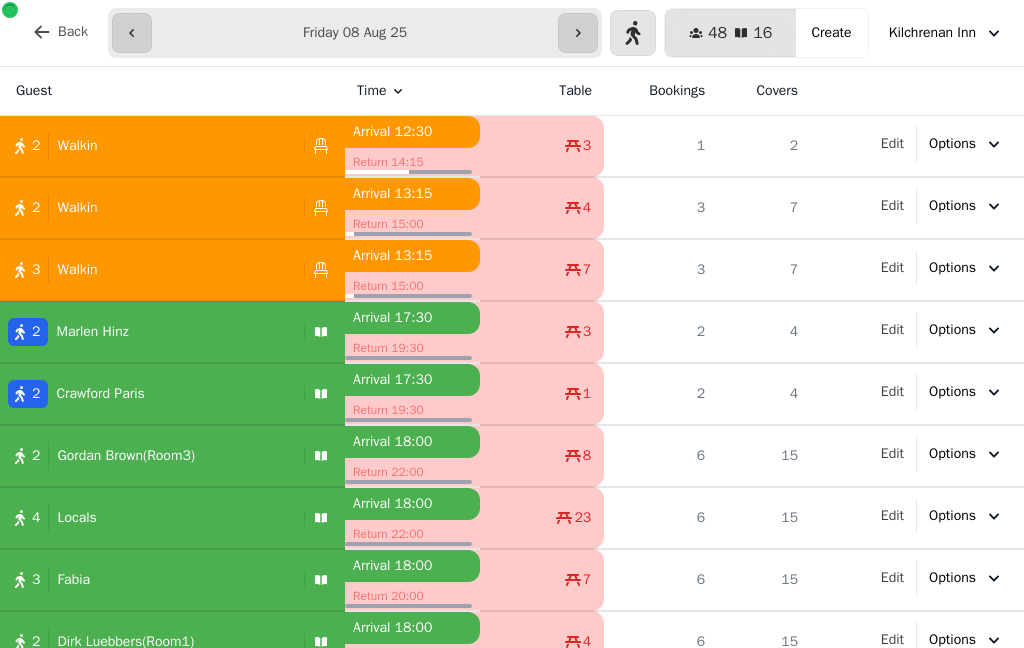 click on "3 Walkin" at bounding box center (148, 270) 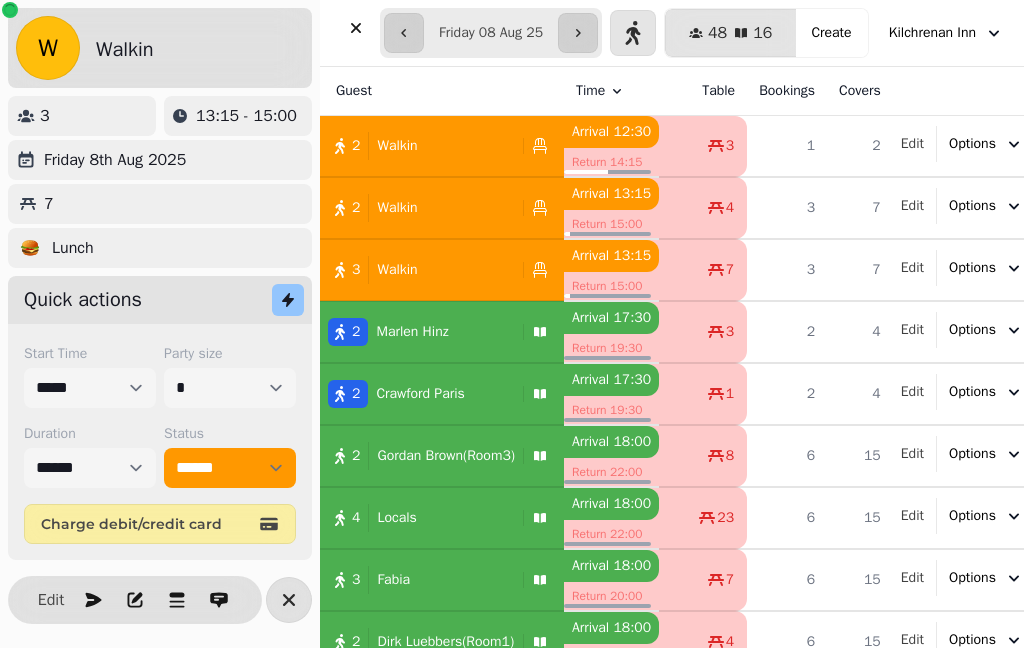 select on "**********" 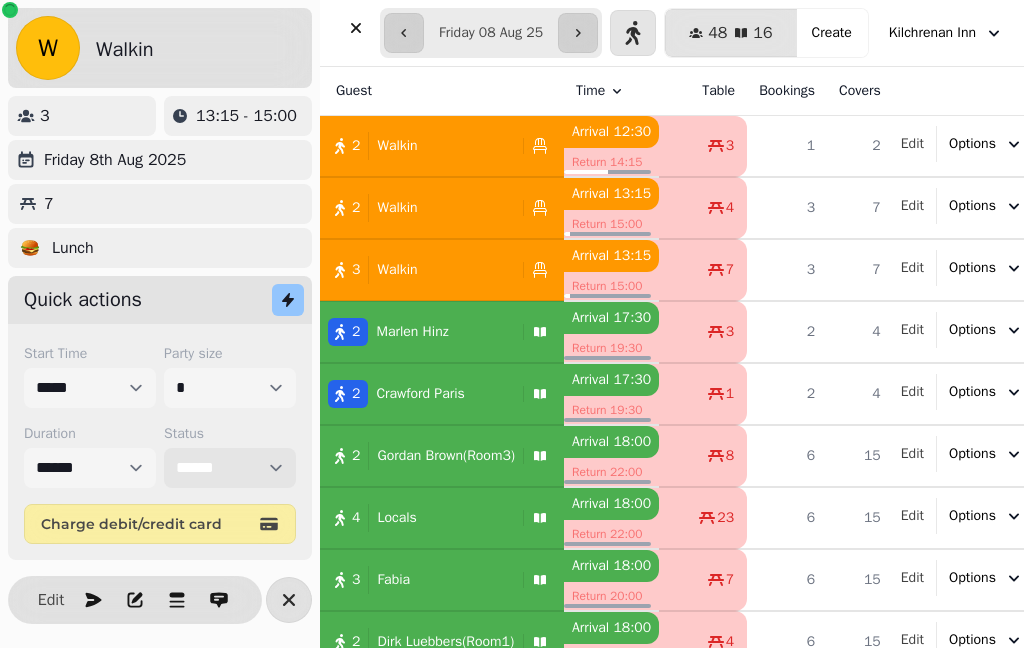 click on "**********" at bounding box center (230, 468) 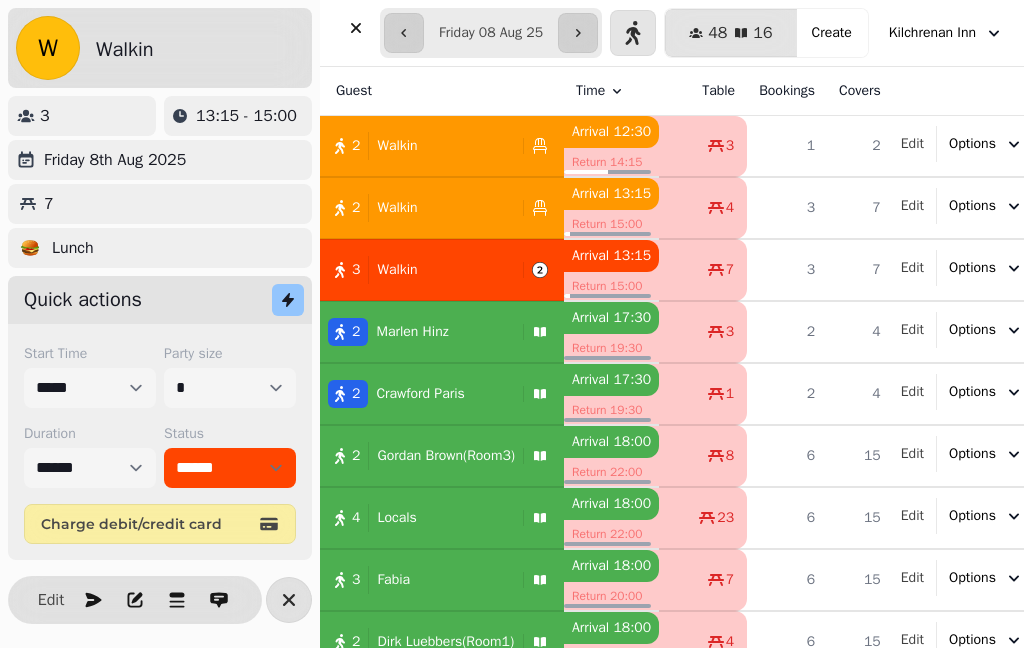 click on "2 Walkin" at bounding box center [417, 208] 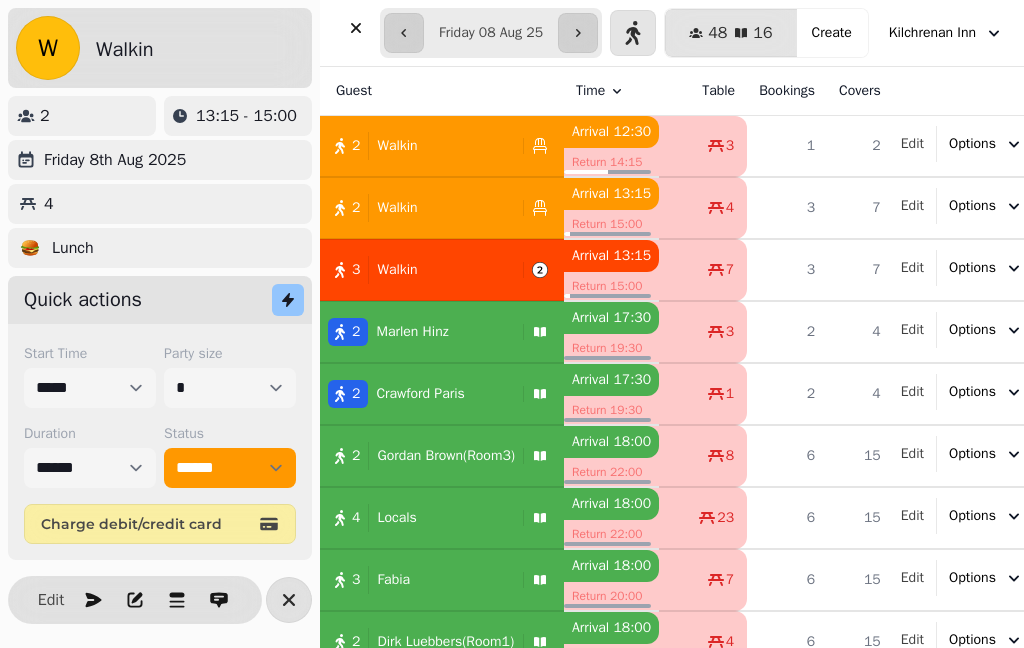 select on "******" 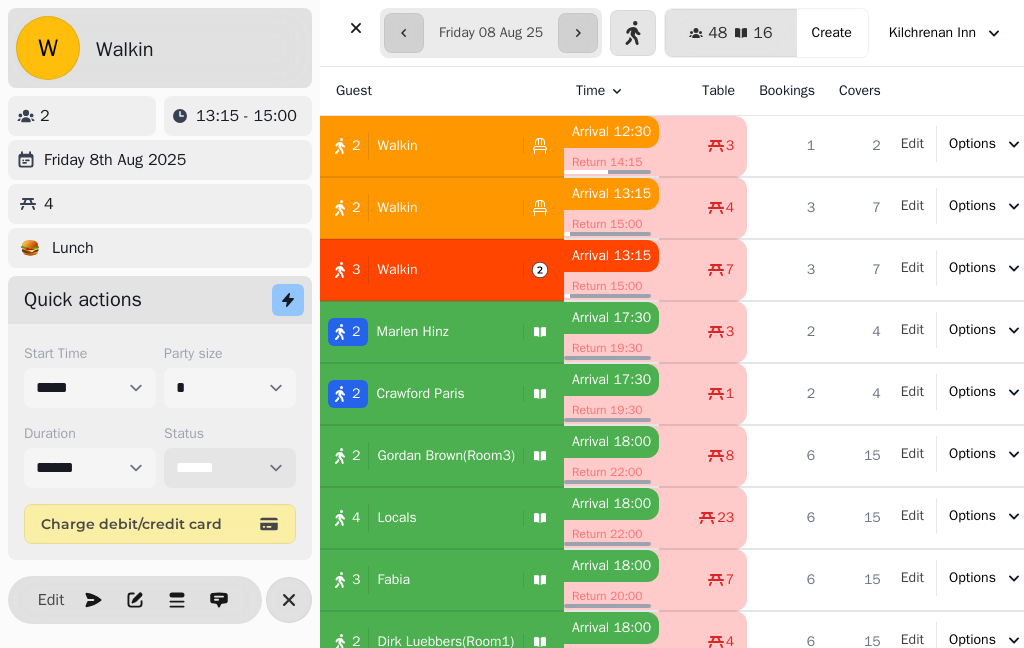 click on "**********" at bounding box center [230, 468] 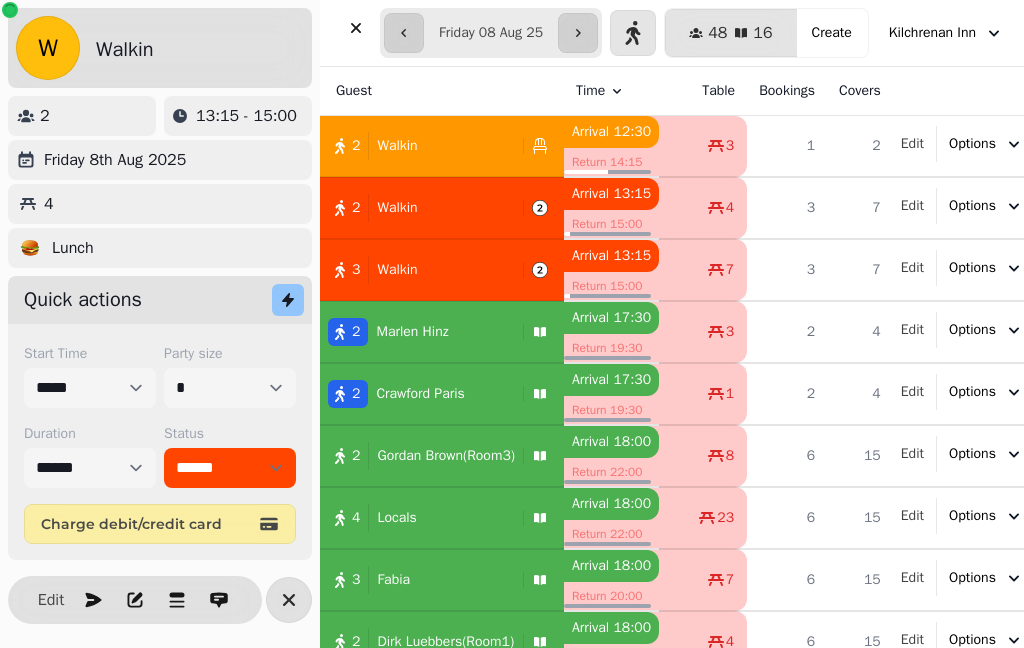 click on "2 Walkin" at bounding box center (417, 146) 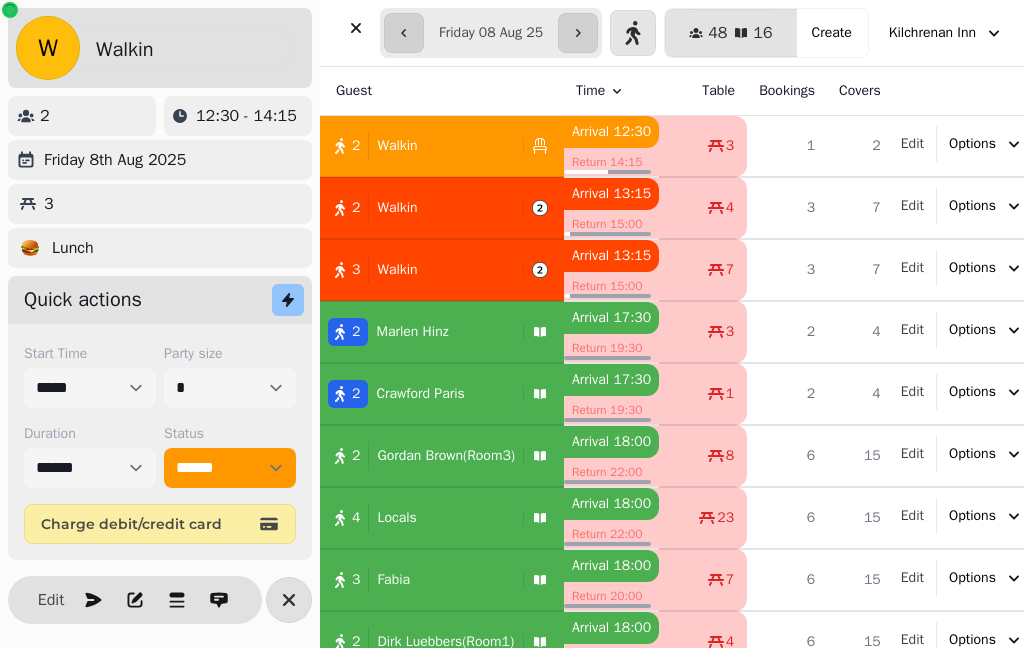 select on "******" 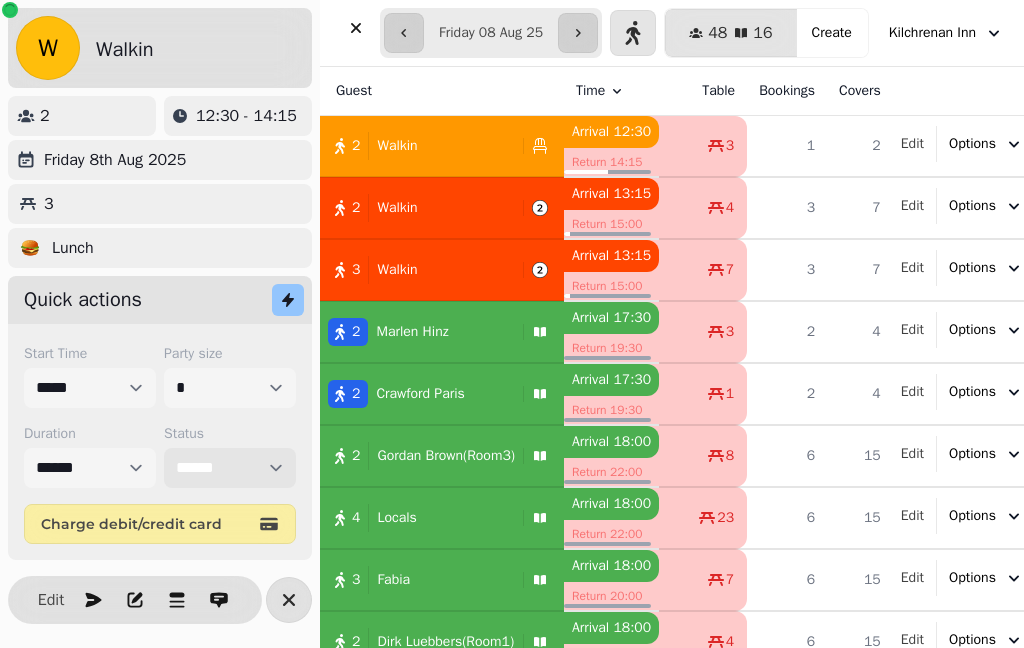 click on "**********" at bounding box center [230, 468] 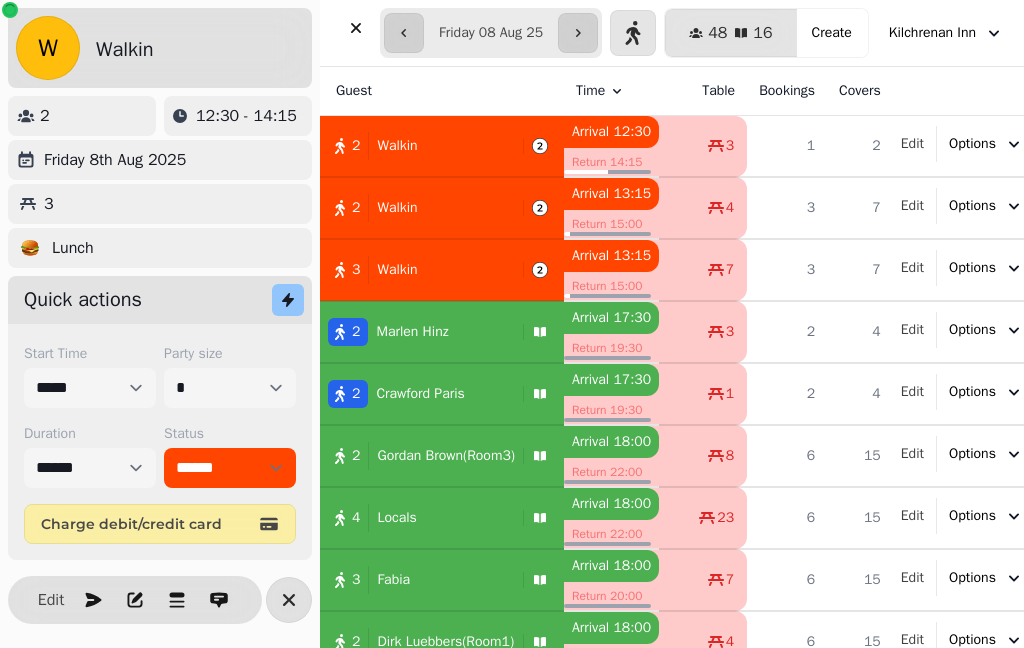 click 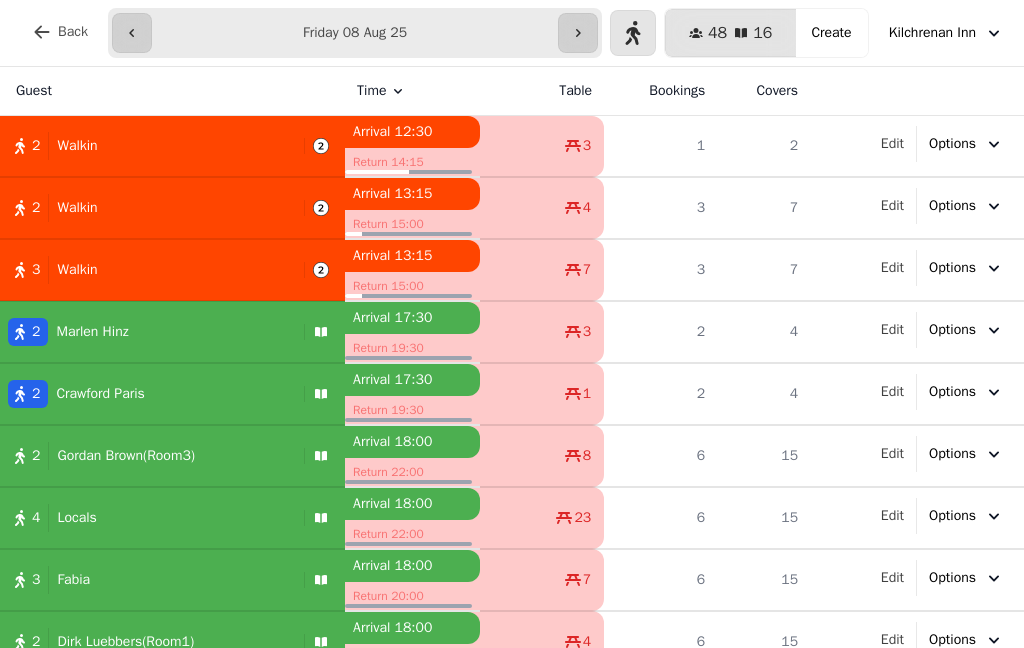 scroll, scrollTop: 0, scrollLeft: 0, axis: both 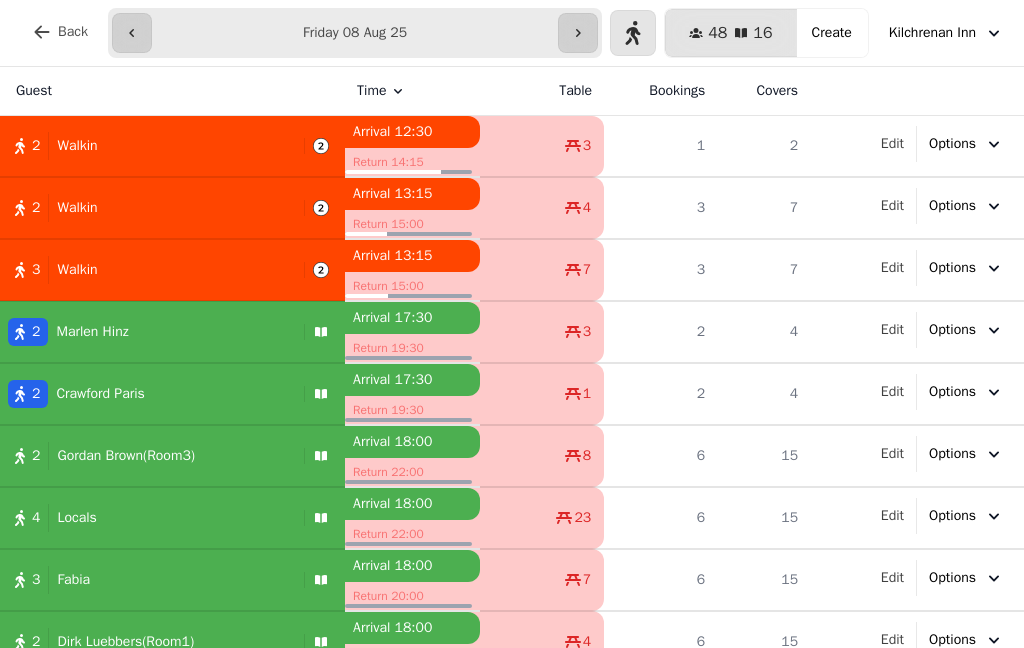 click on "2 Walkin" at bounding box center (148, 146) 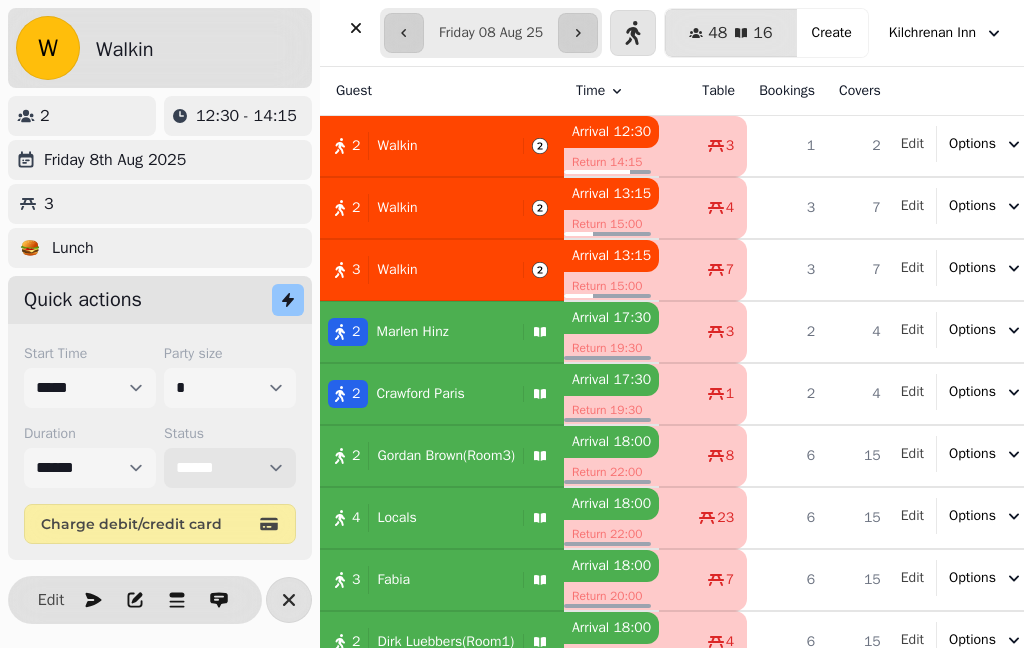 click on "**********" at bounding box center [230, 468] 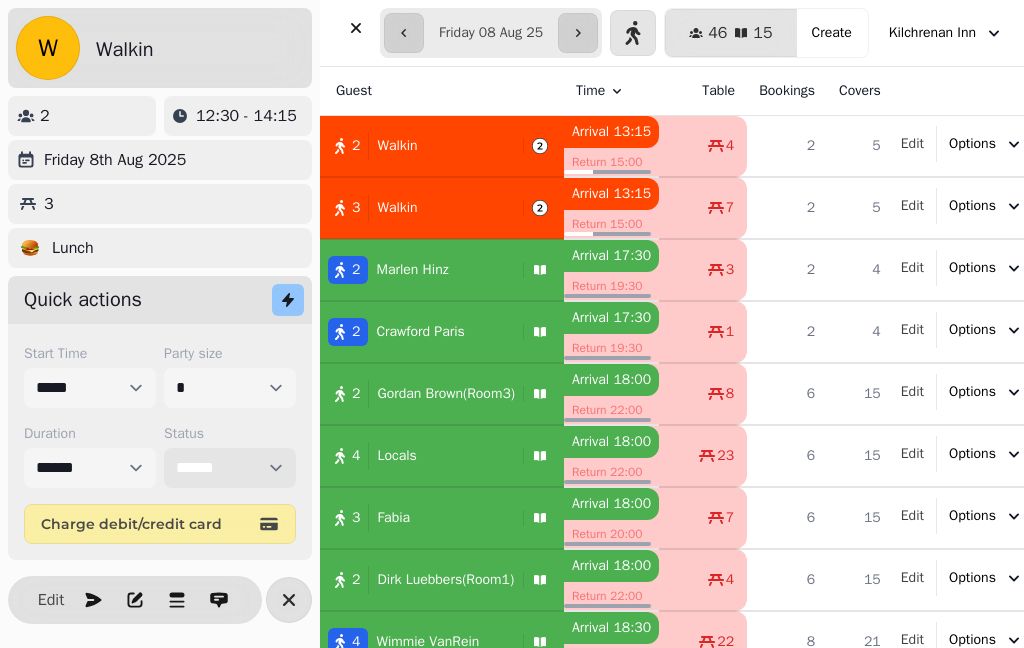 select on "********" 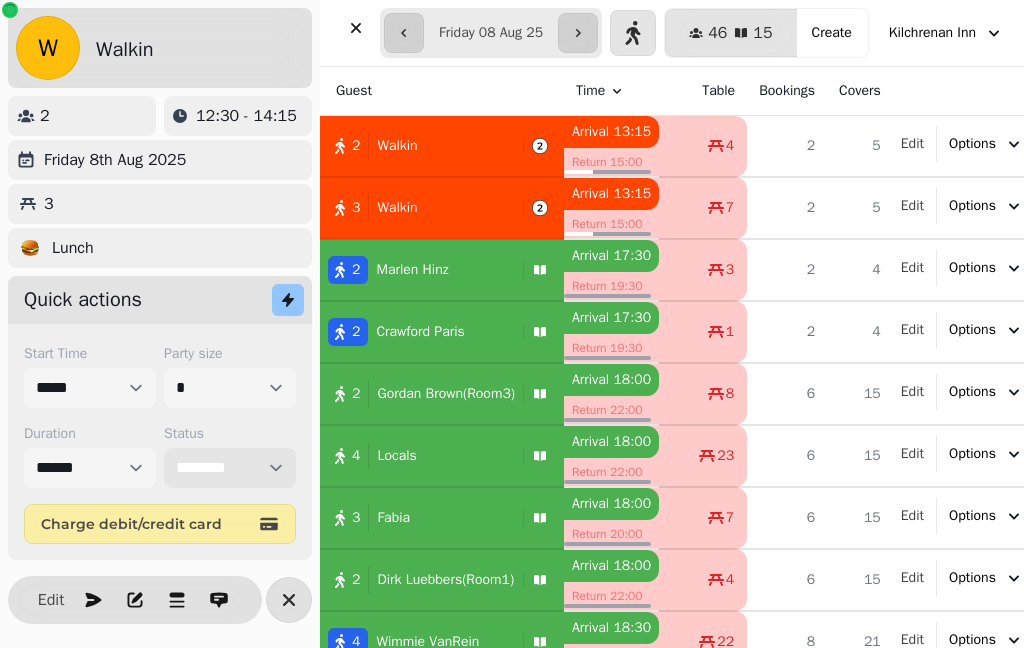 select on "****" 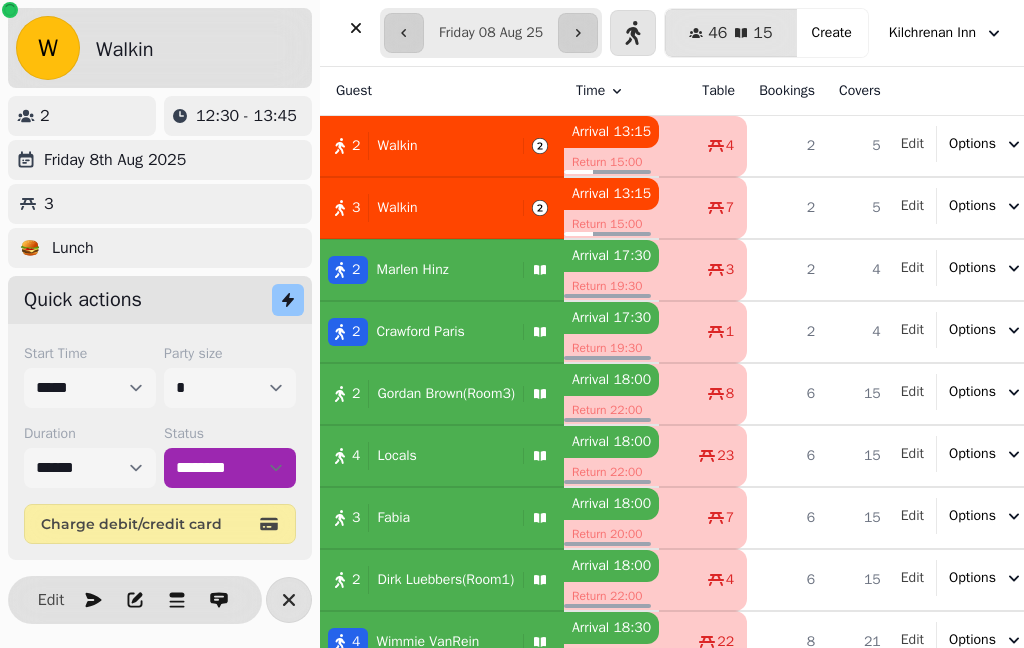 click at bounding box center (356, 28) 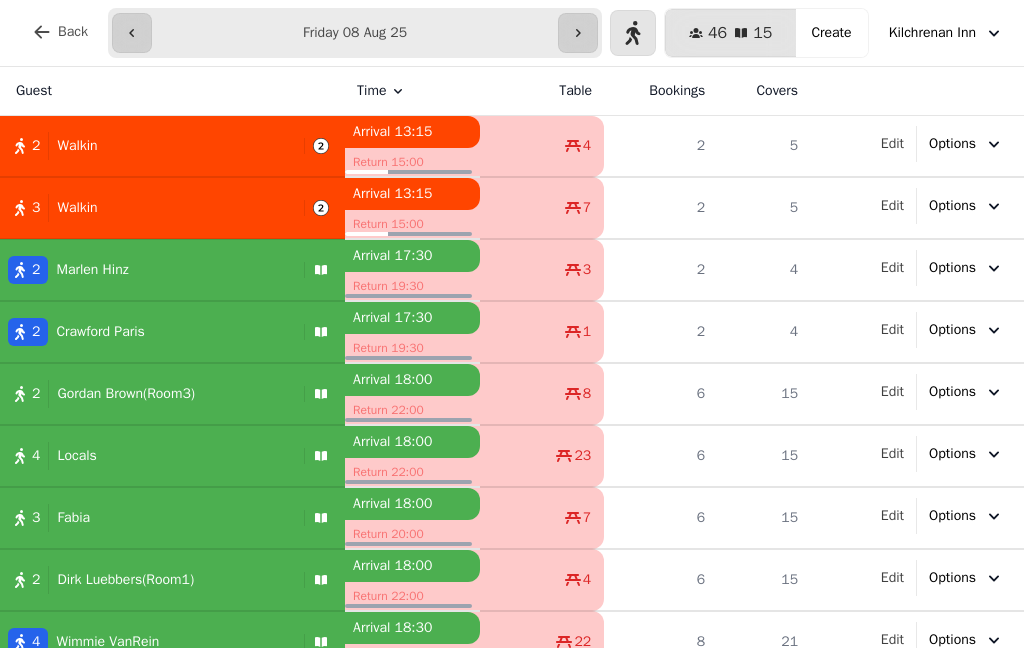 scroll, scrollTop: 0, scrollLeft: 0, axis: both 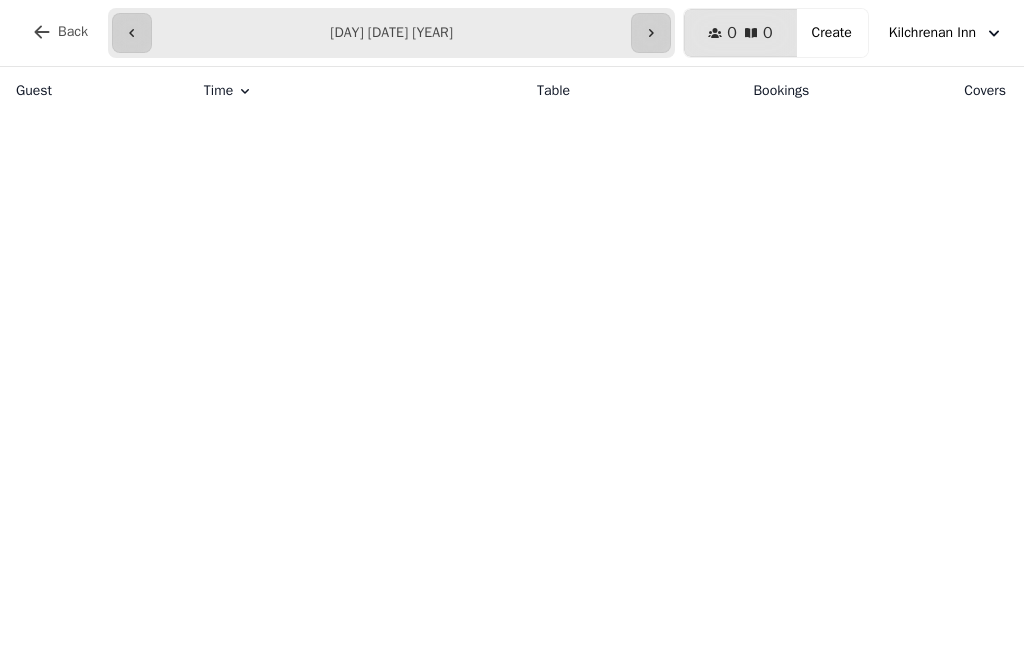 click 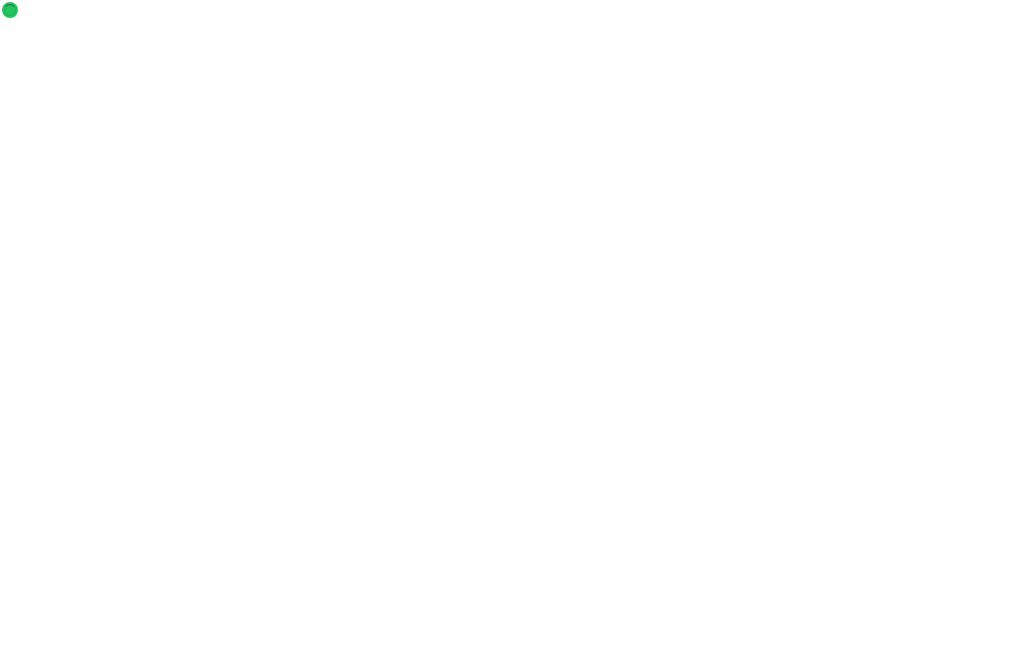 scroll, scrollTop: 0, scrollLeft: 0, axis: both 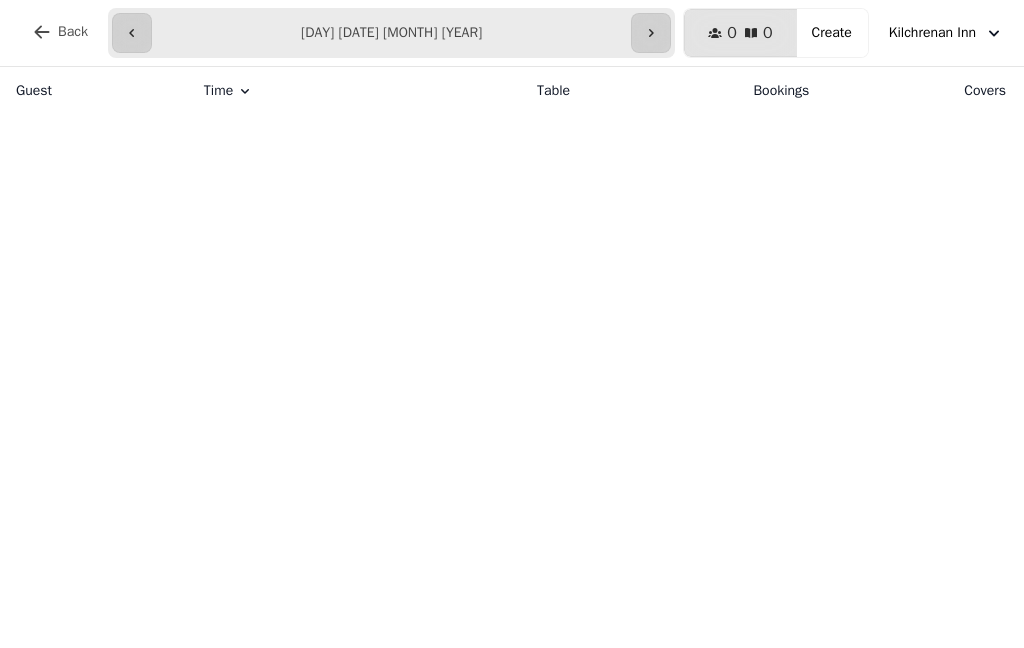 click on "Kilchrenan Inn" at bounding box center [946, 33] 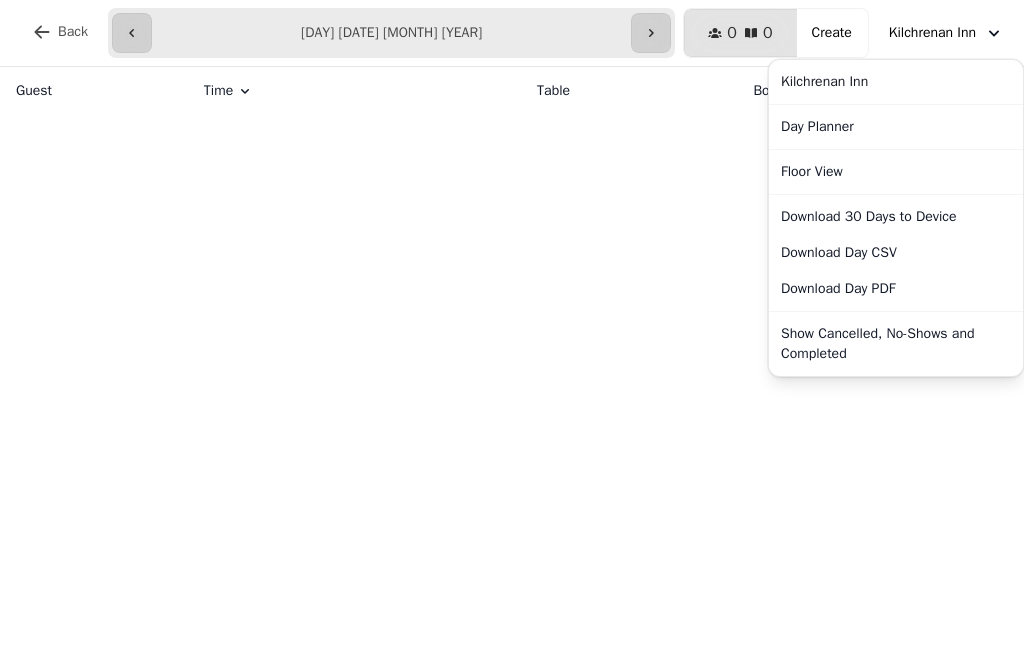 click on "Back" at bounding box center (60, 32) 